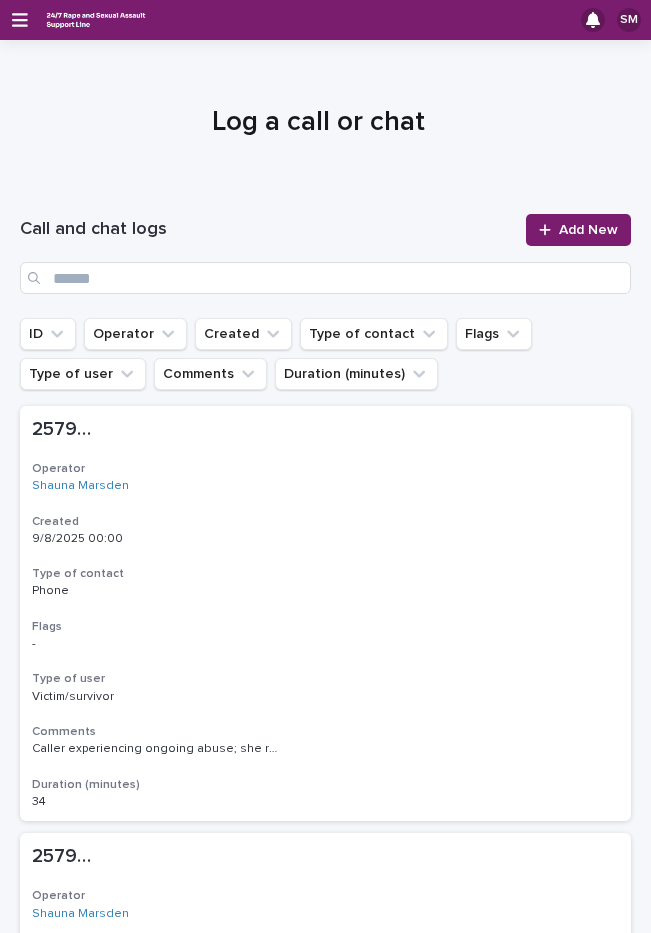 scroll, scrollTop: 0, scrollLeft: 0, axis: both 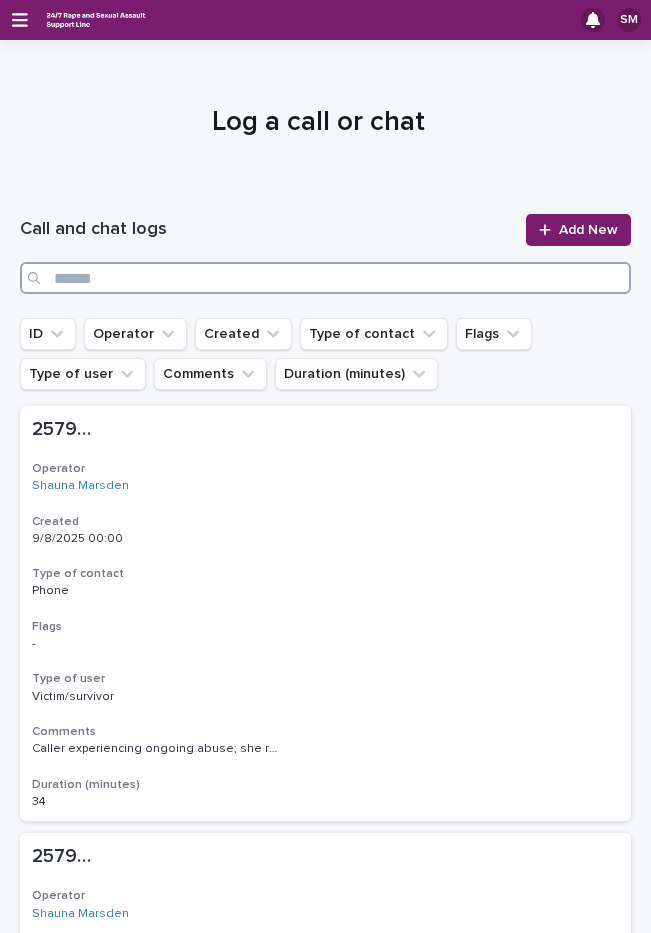 click at bounding box center (325, 278) 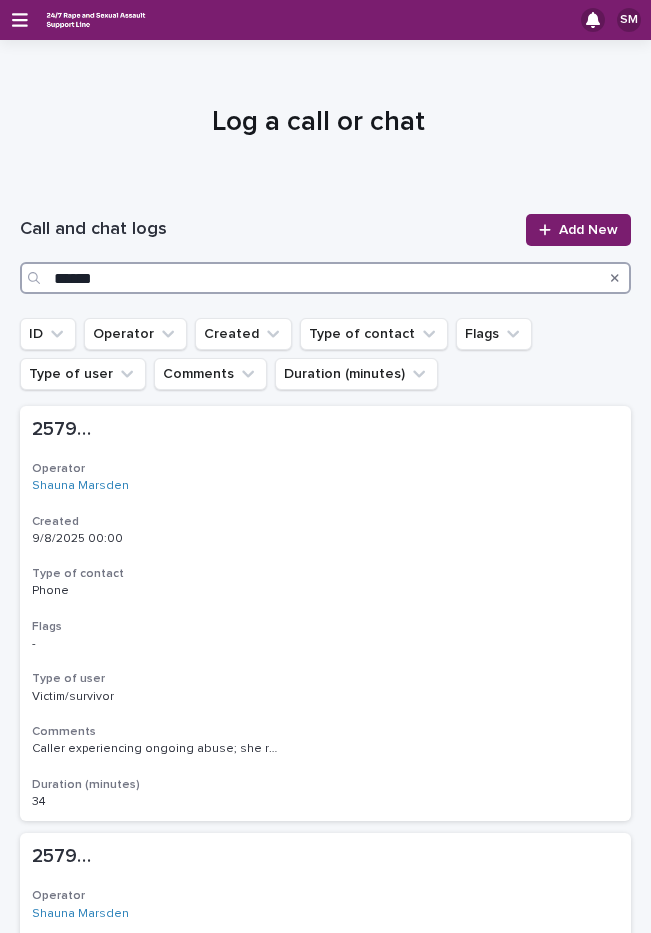 type on "******" 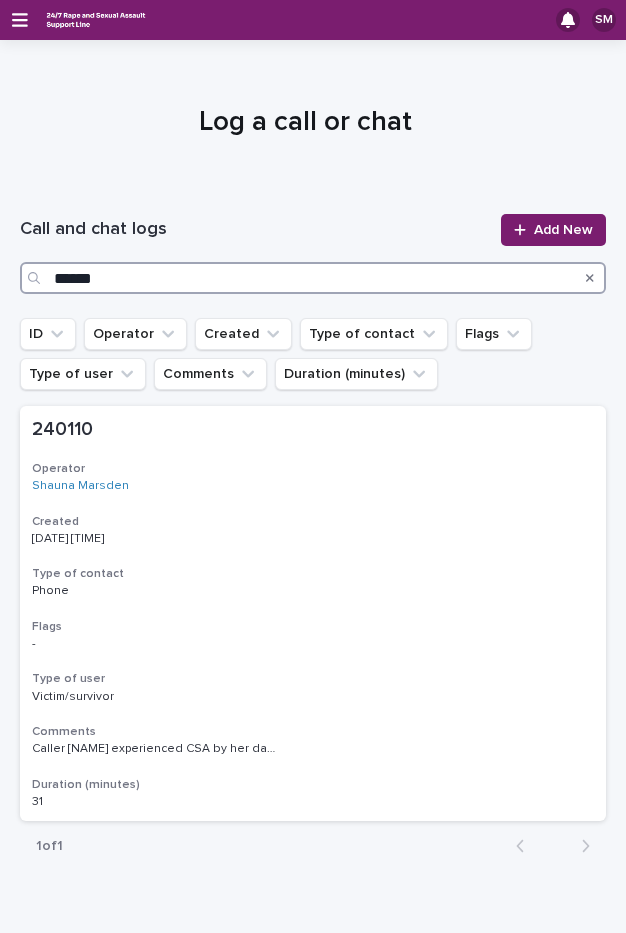 drag, startPoint x: 113, startPoint y: 280, endPoint x: 43, endPoint y: 293, distance: 71.19691 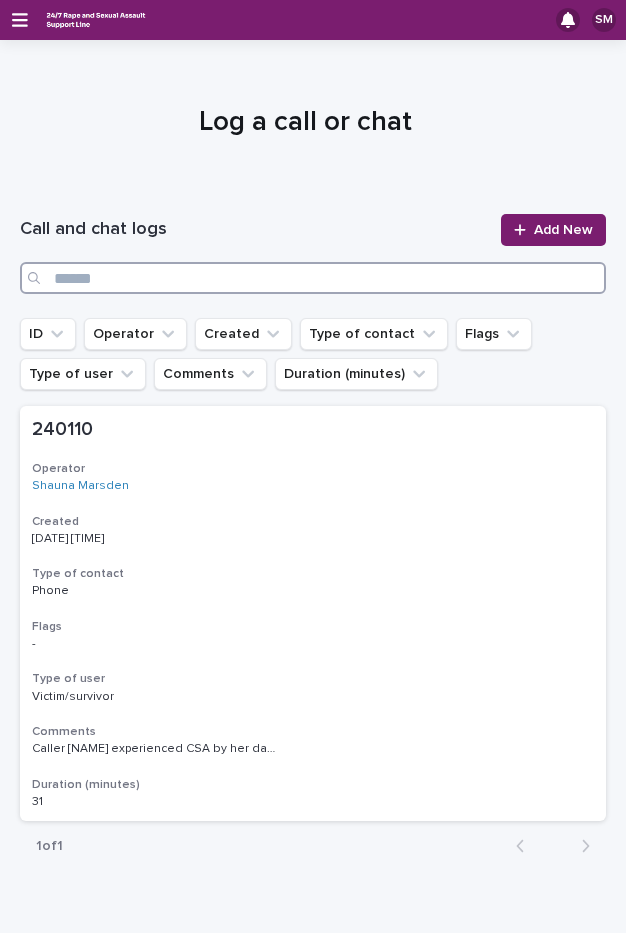 type 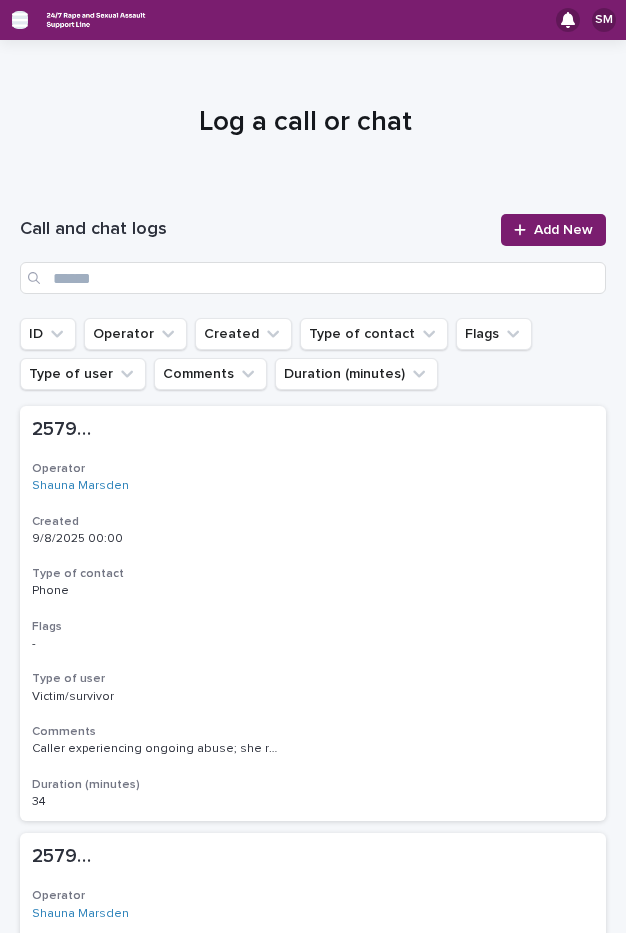 click 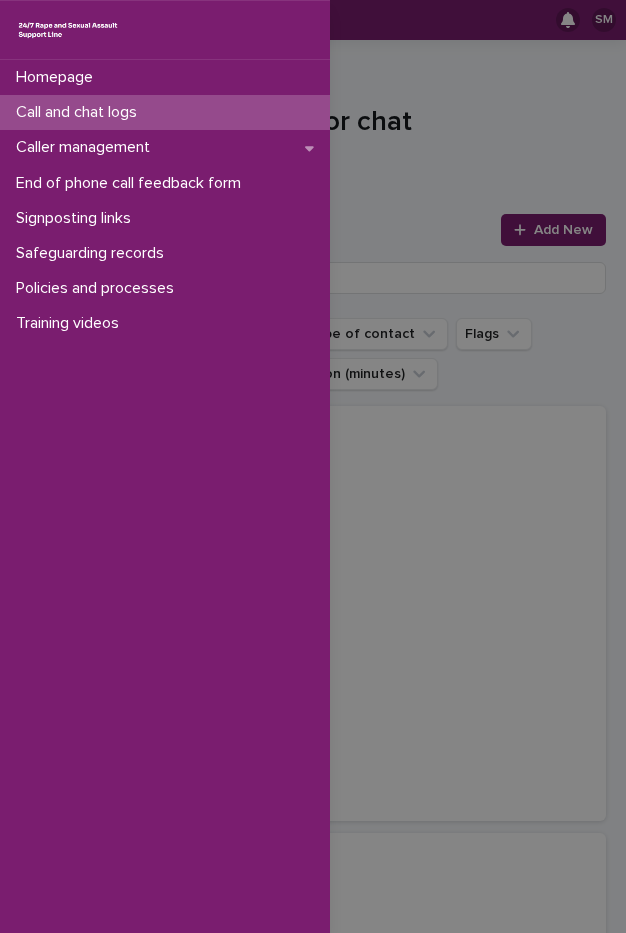 click on "Call and chat logs" at bounding box center (80, 112) 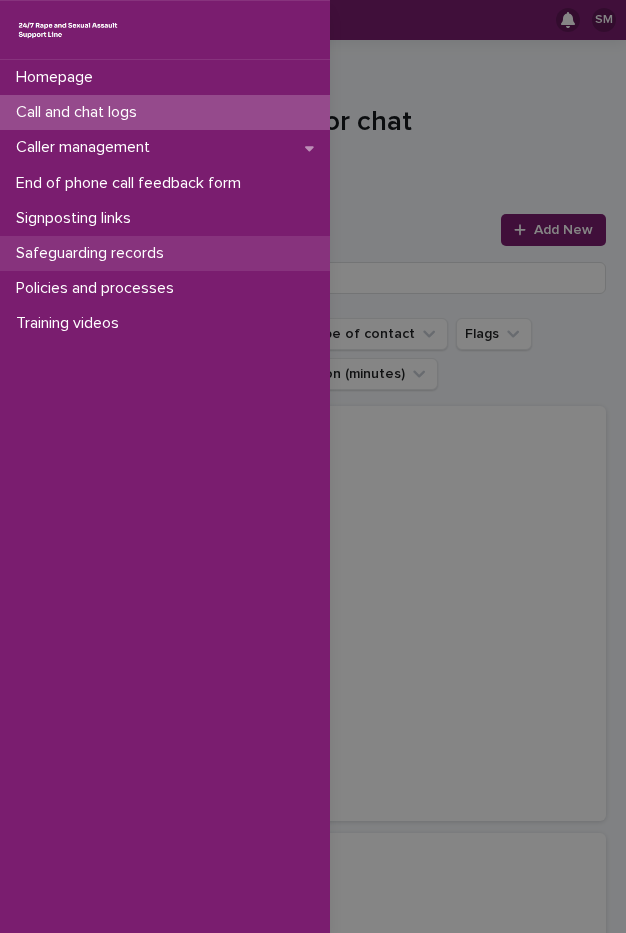 click on "Safeguarding records" at bounding box center (94, 253) 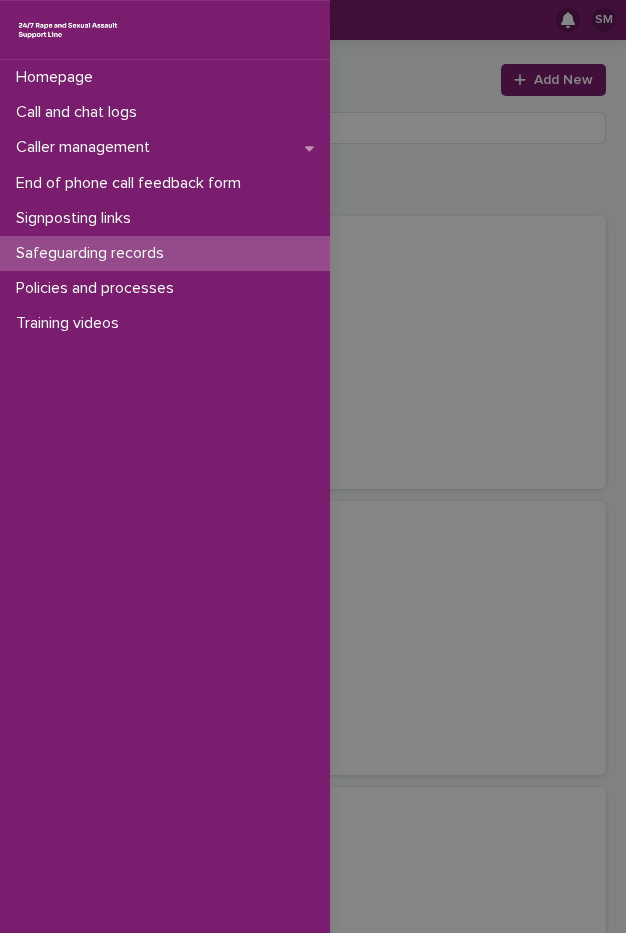 click on "Homepage Call and chat logs Caller management End of phone call feedback form Signposting links Safeguarding records Policies and processes Training videos" at bounding box center [313, 466] 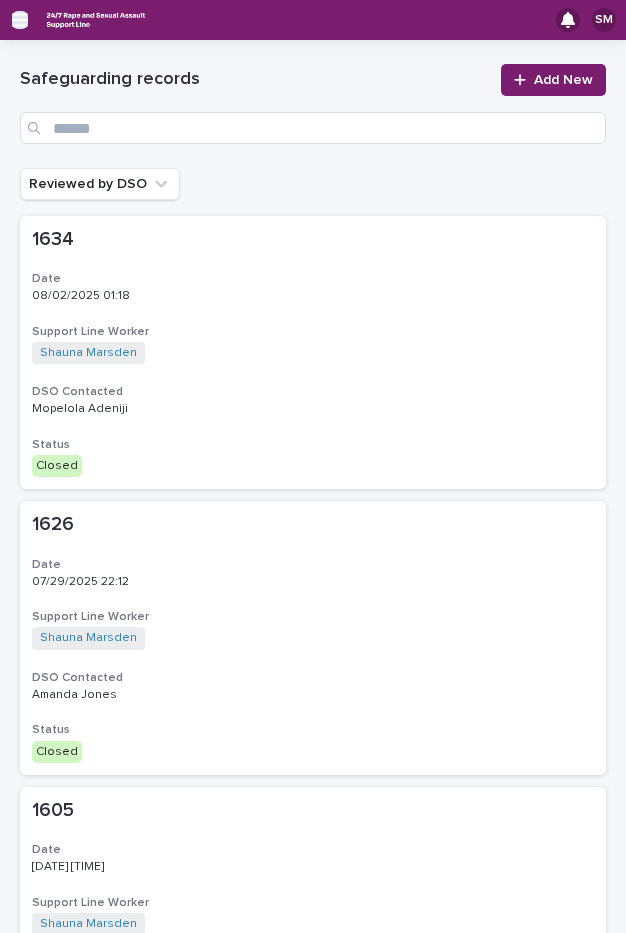 click 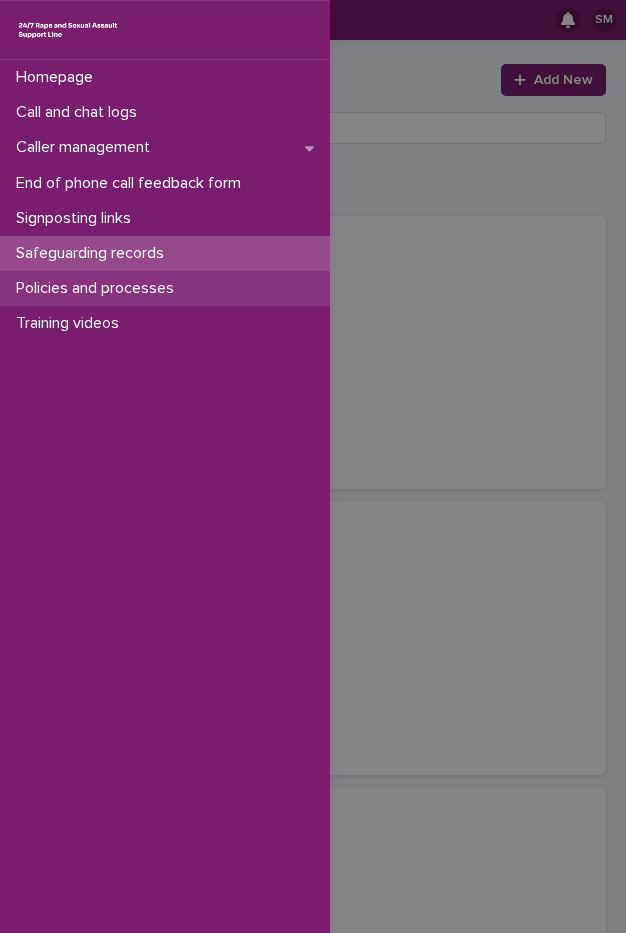 click on "Policies and processes" at bounding box center (99, 288) 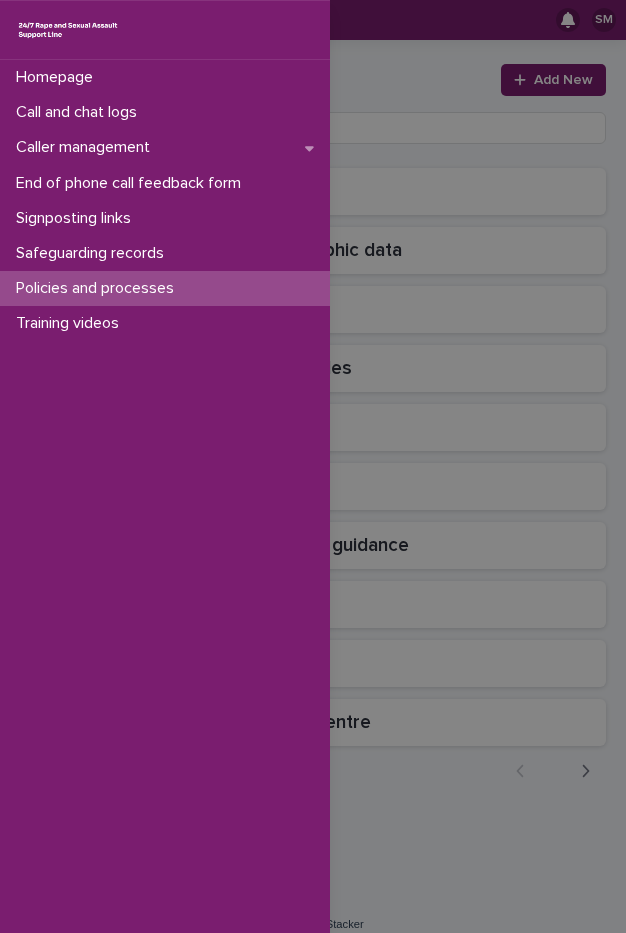 click on "Homepage Call and chat logs Caller management End of phone call feedback form Signposting links Safeguarding records Policies and processes Training videos" at bounding box center (313, 466) 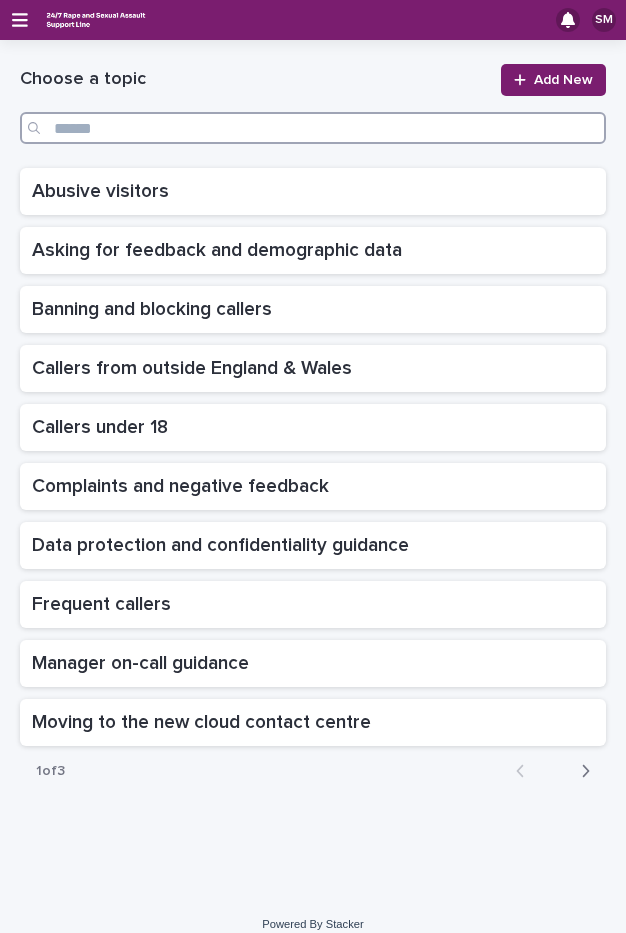 click at bounding box center [313, 128] 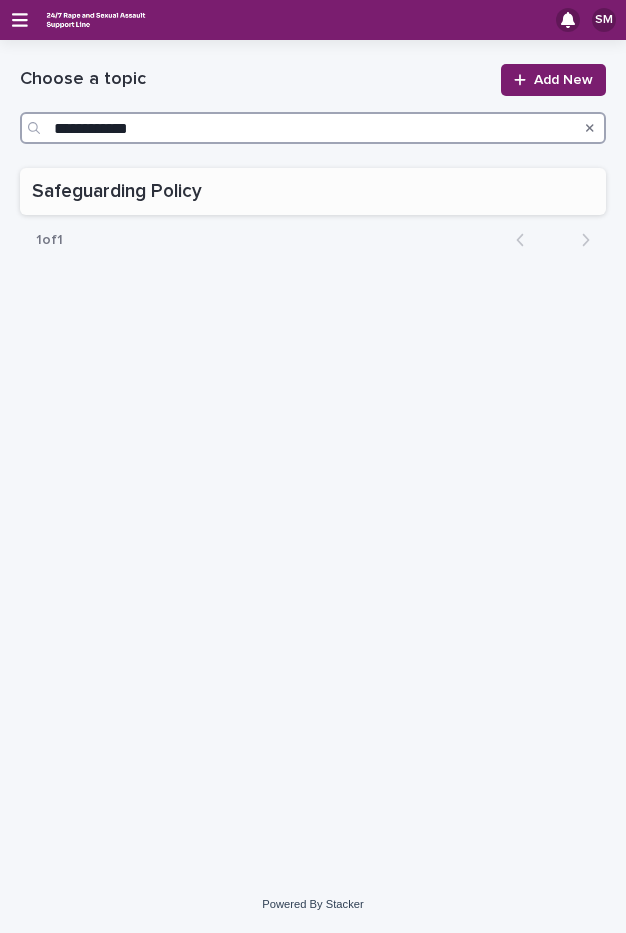 type on "**********" 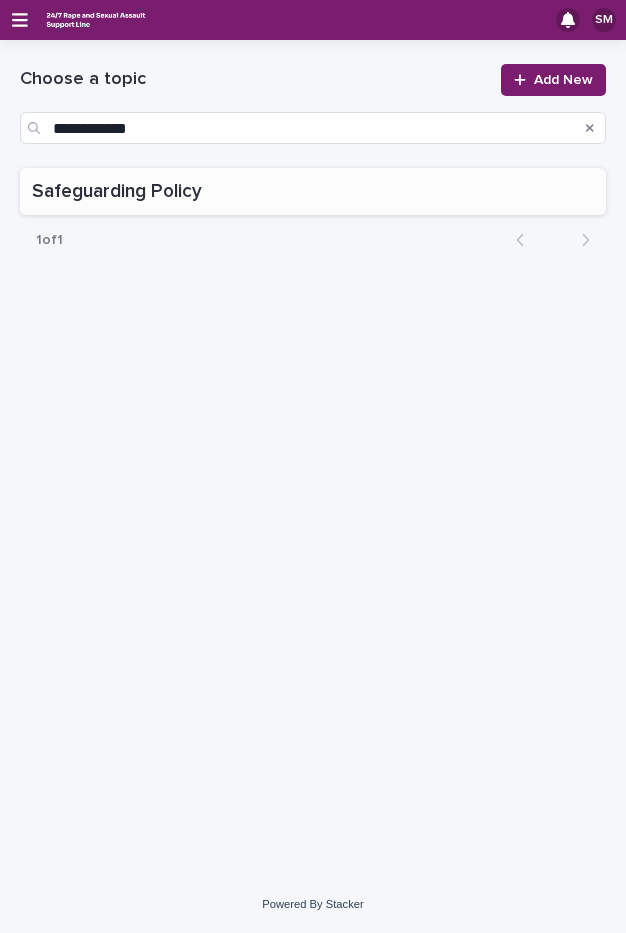 click on "Safeguarding Policy" at bounding box center (119, 189) 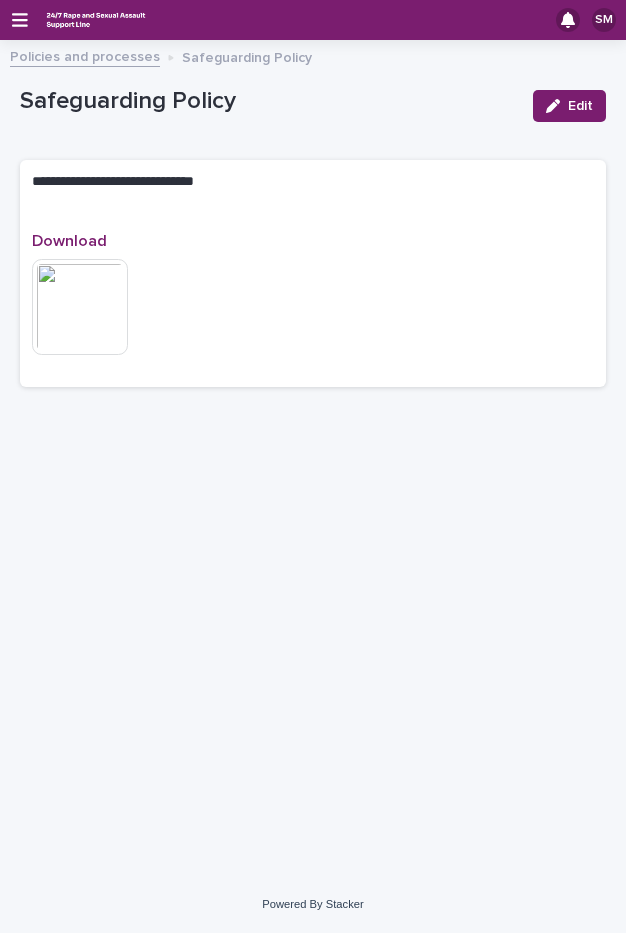 click at bounding box center [80, 307] 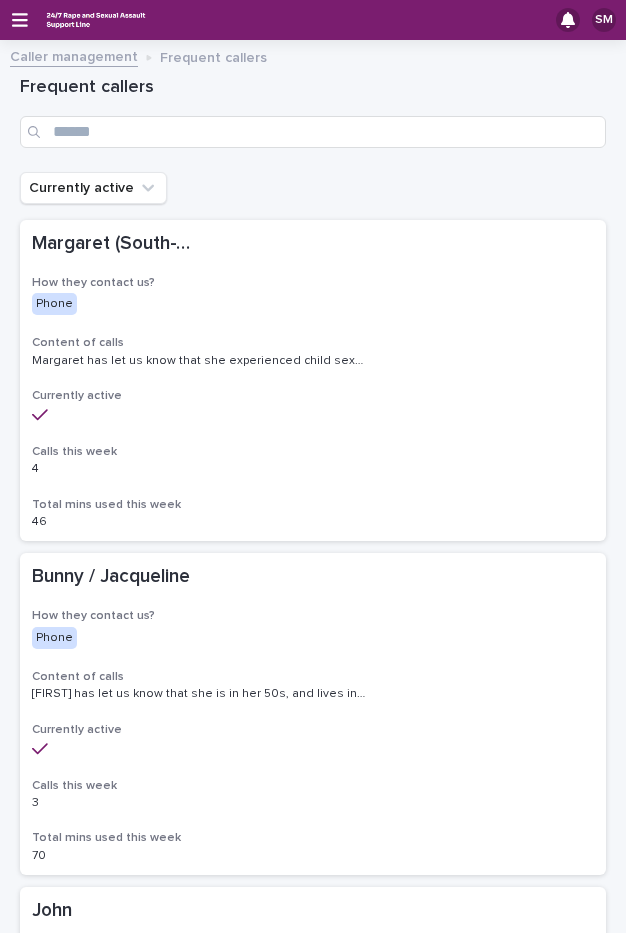 scroll, scrollTop: 0, scrollLeft: 0, axis: both 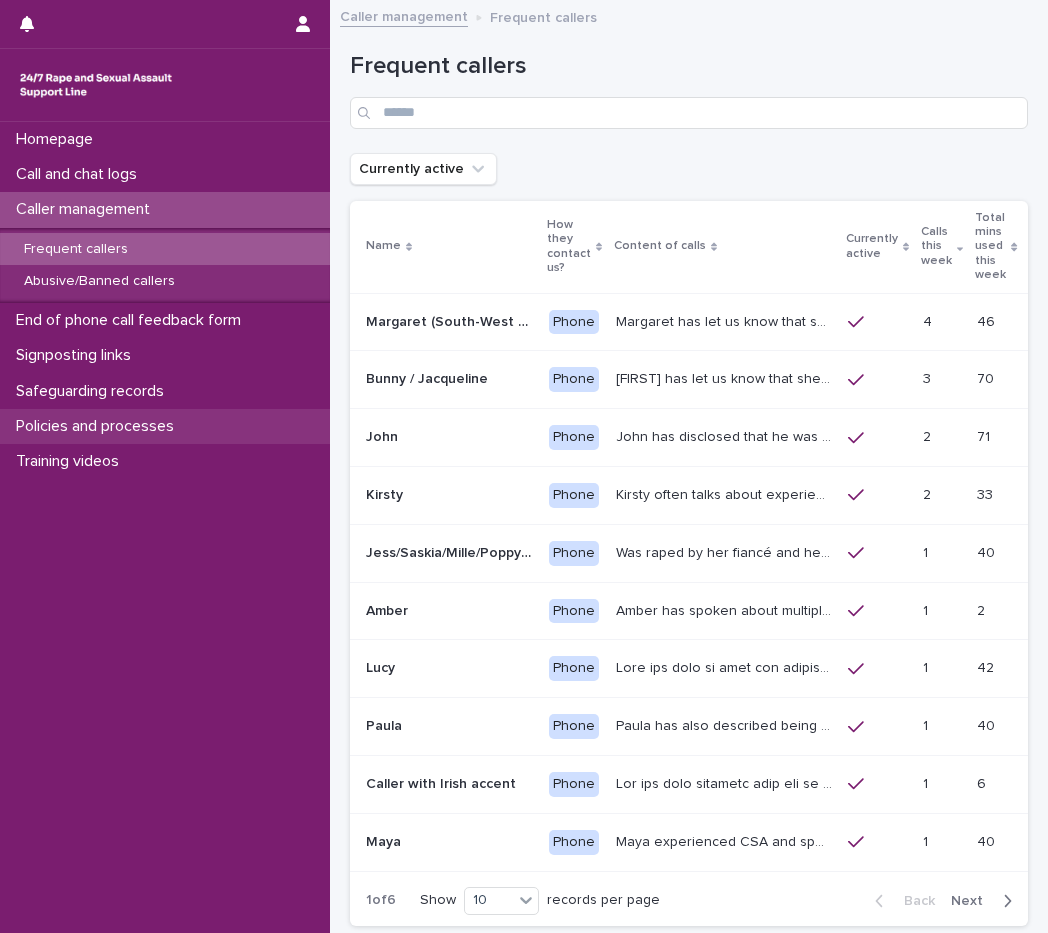 click on "Policies and processes" at bounding box center (99, 426) 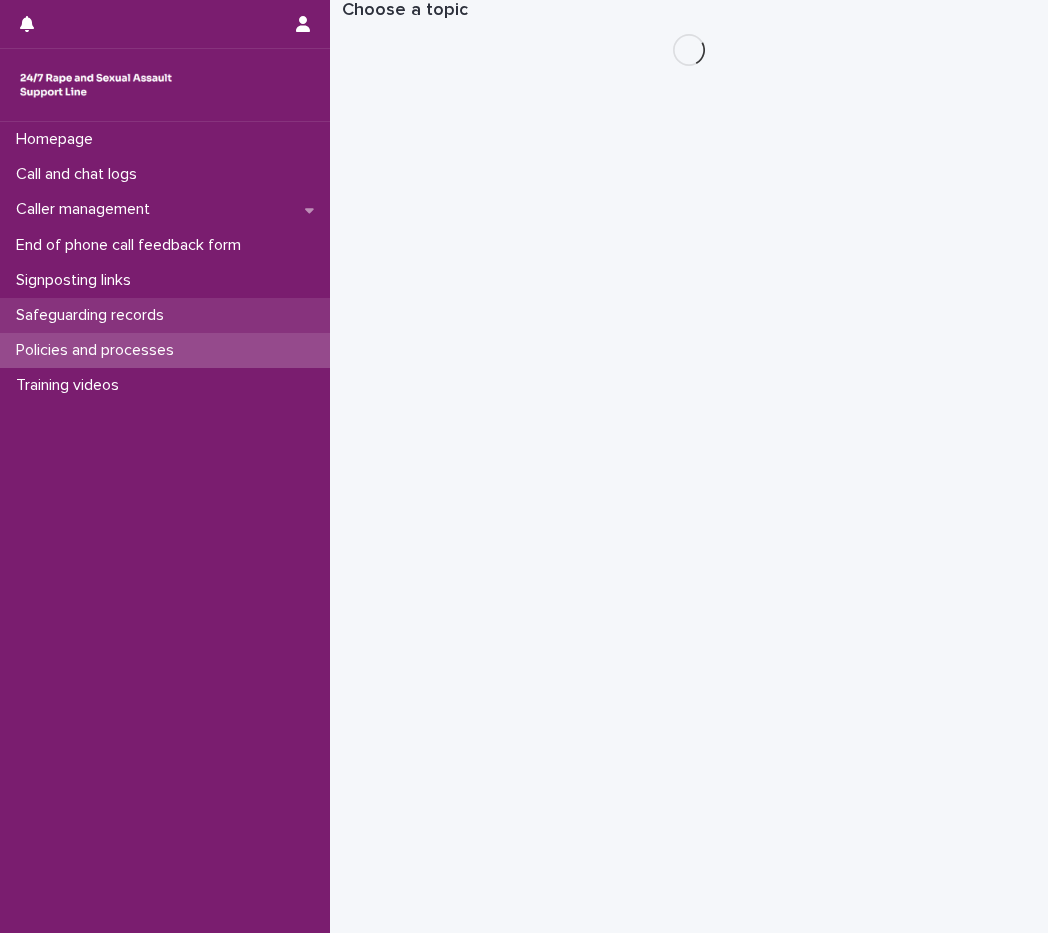 click on "Safeguarding records" at bounding box center (94, 315) 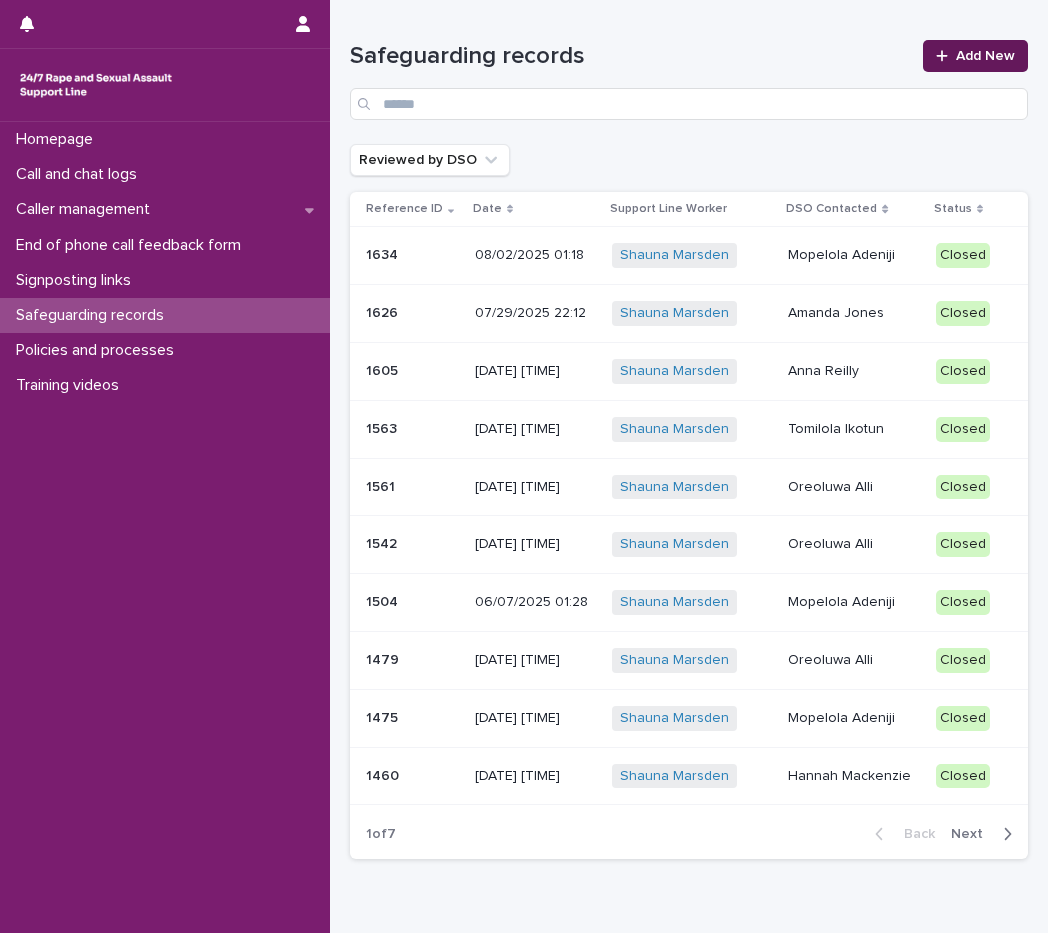 click on "Add New" at bounding box center (985, 56) 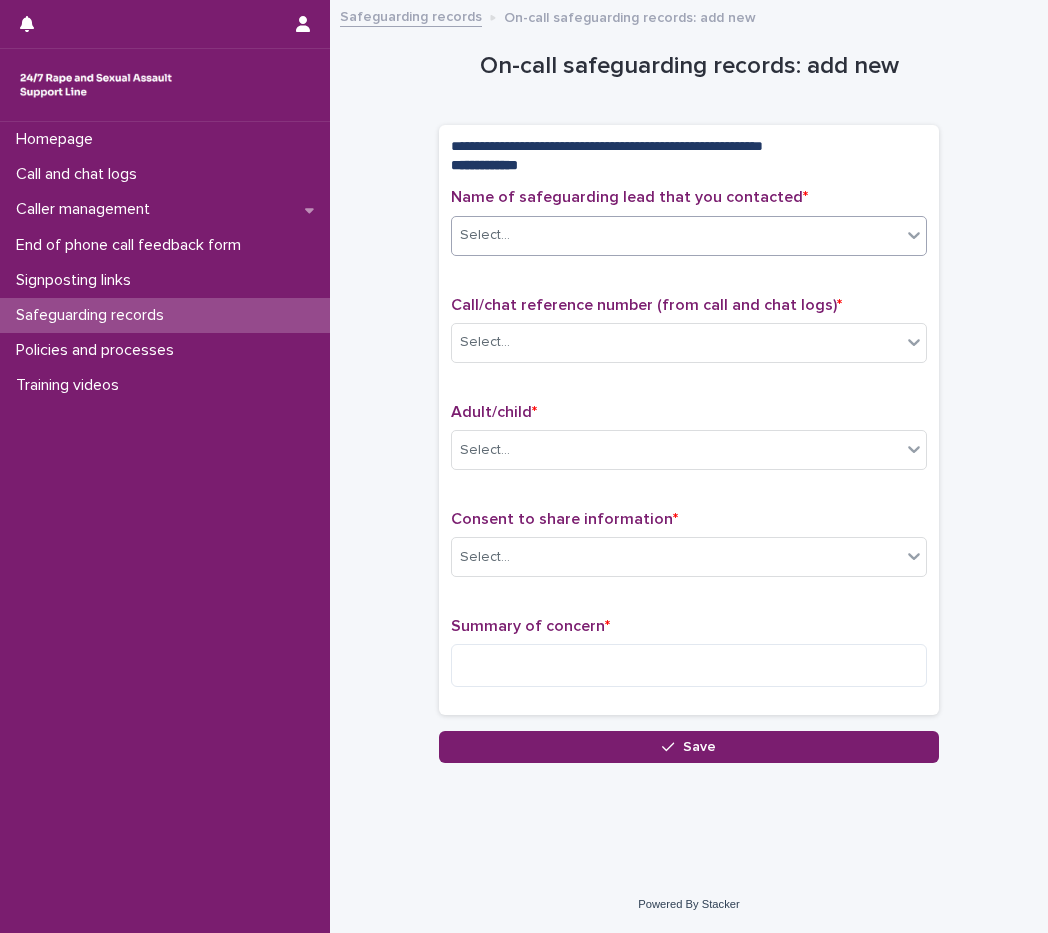 click on "Select..." at bounding box center [676, 235] 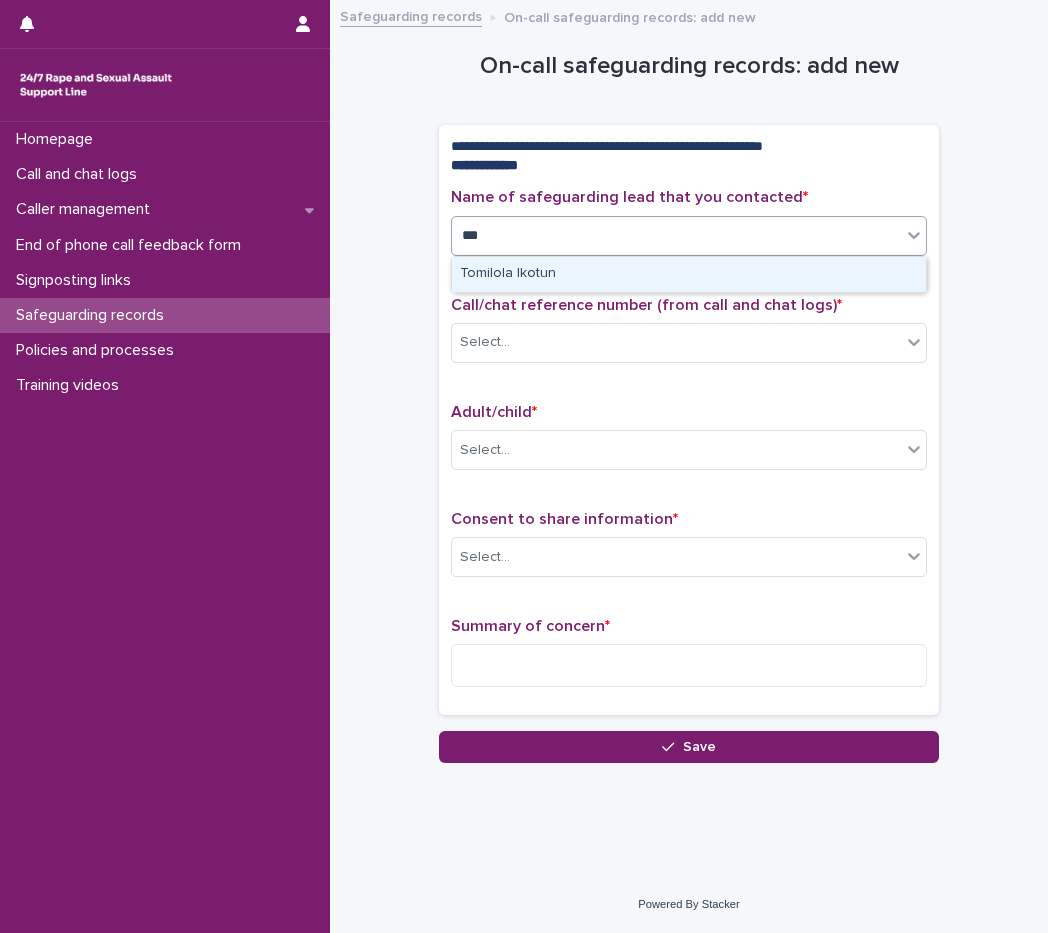 type on "****" 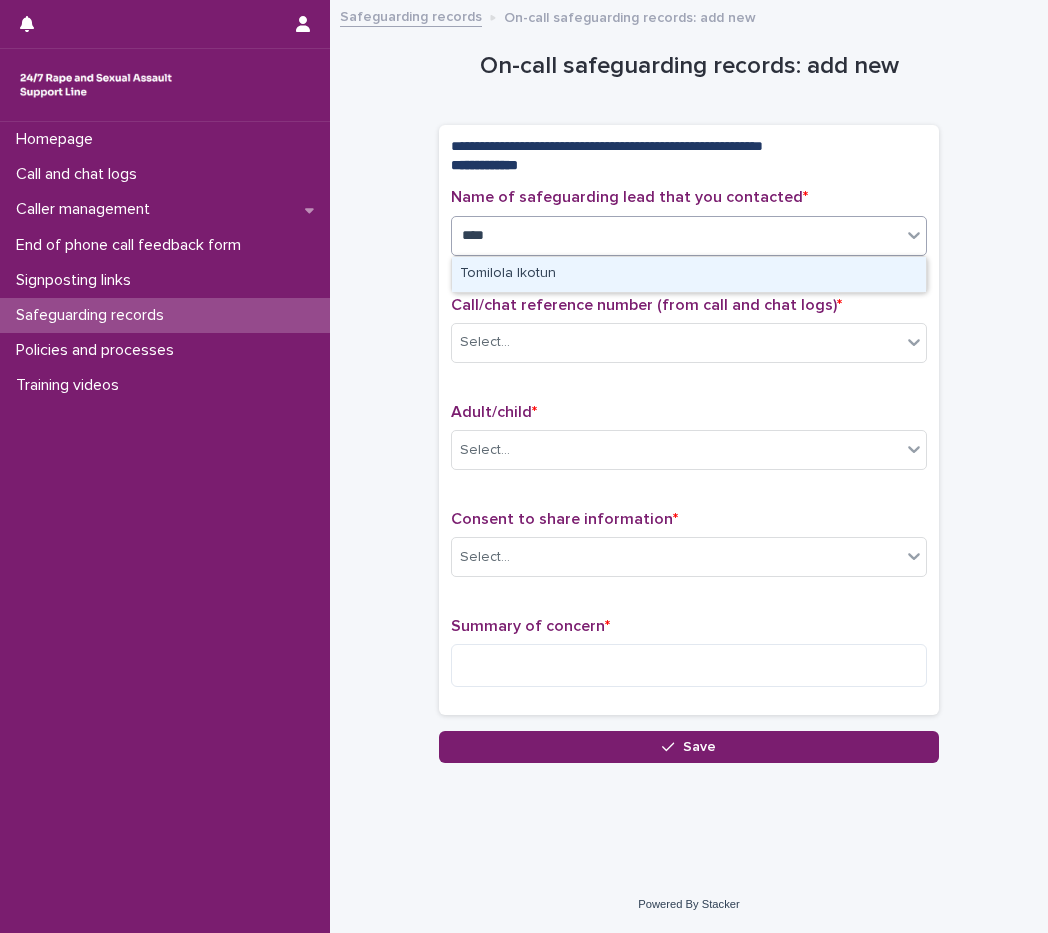 click on "Tomilola Ikotun" at bounding box center (689, 274) 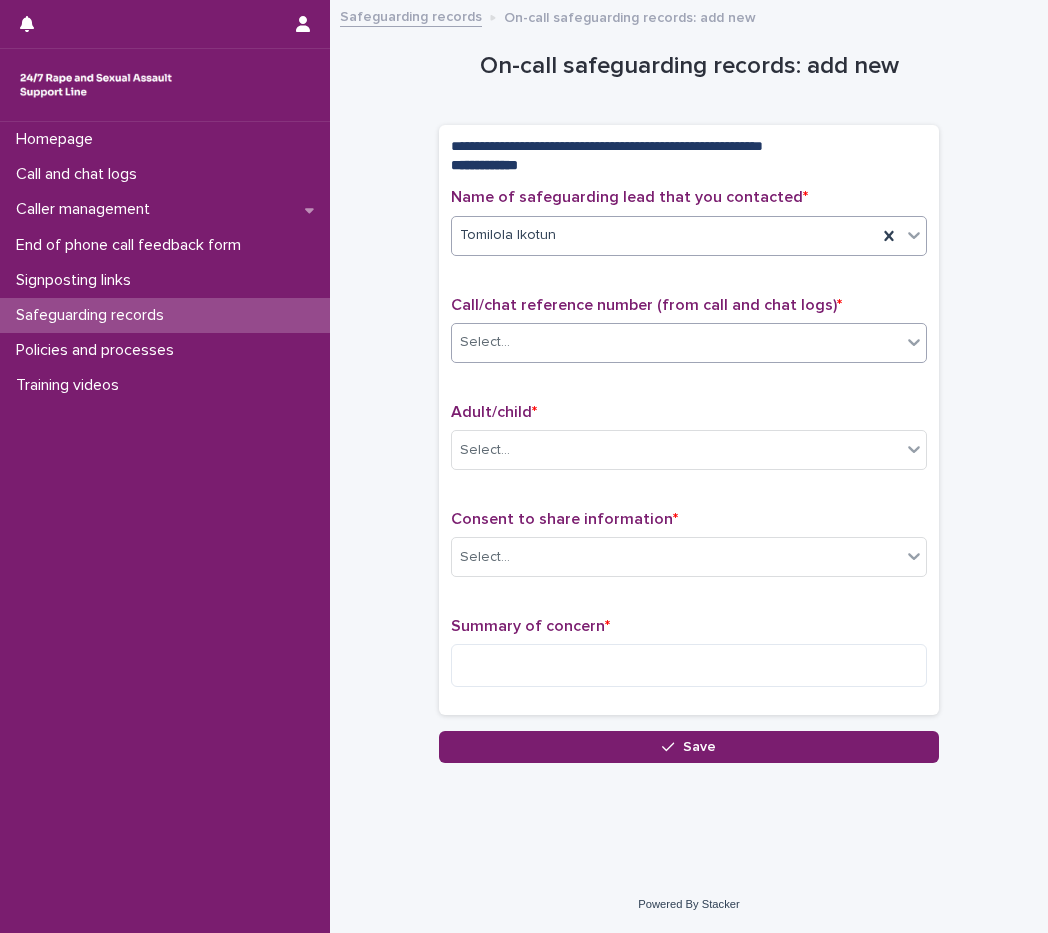 click on "Select..." at bounding box center (676, 342) 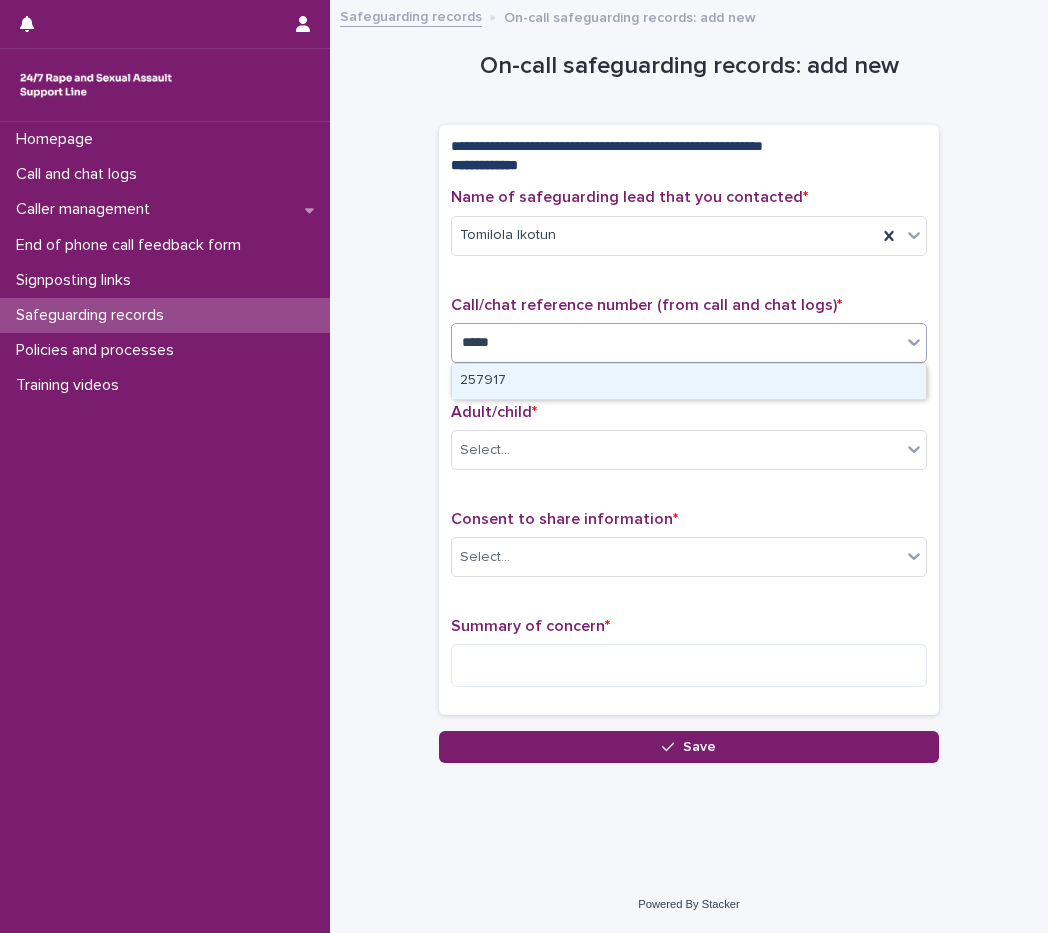 type on "******" 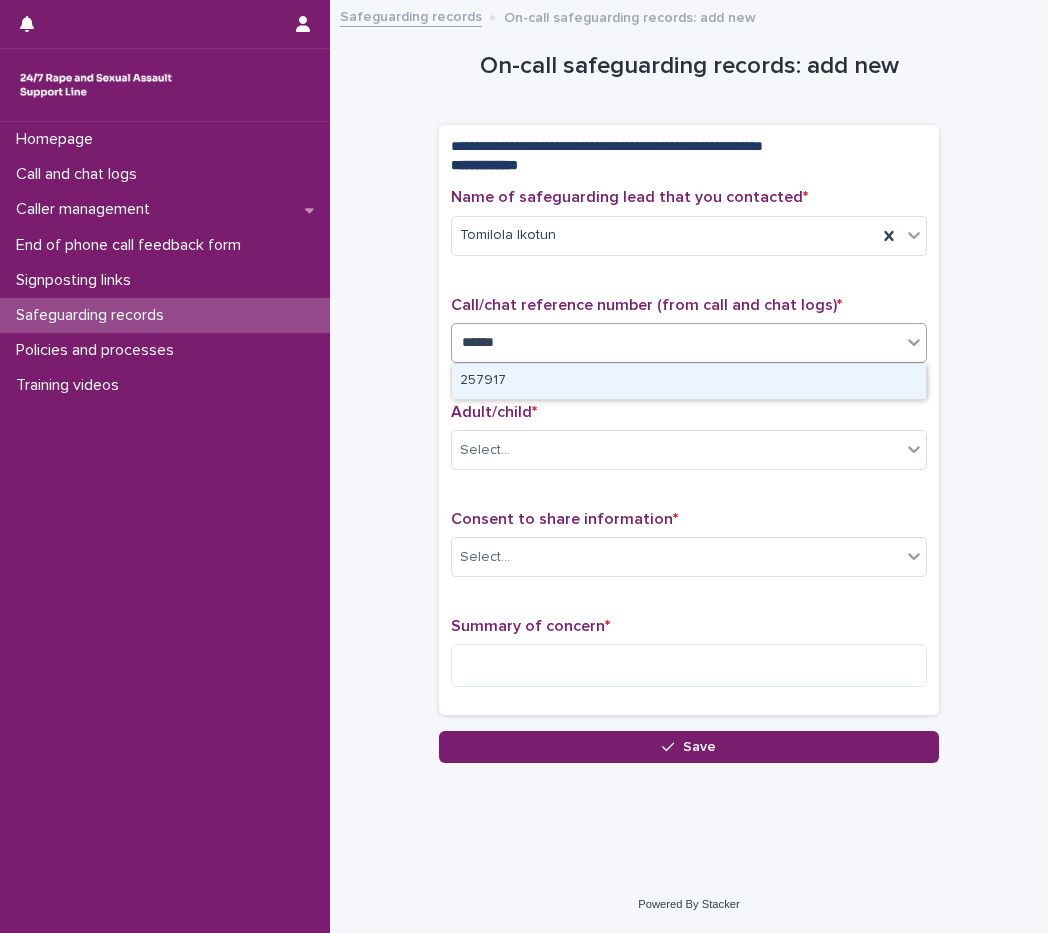 click on "257917" at bounding box center [689, 381] 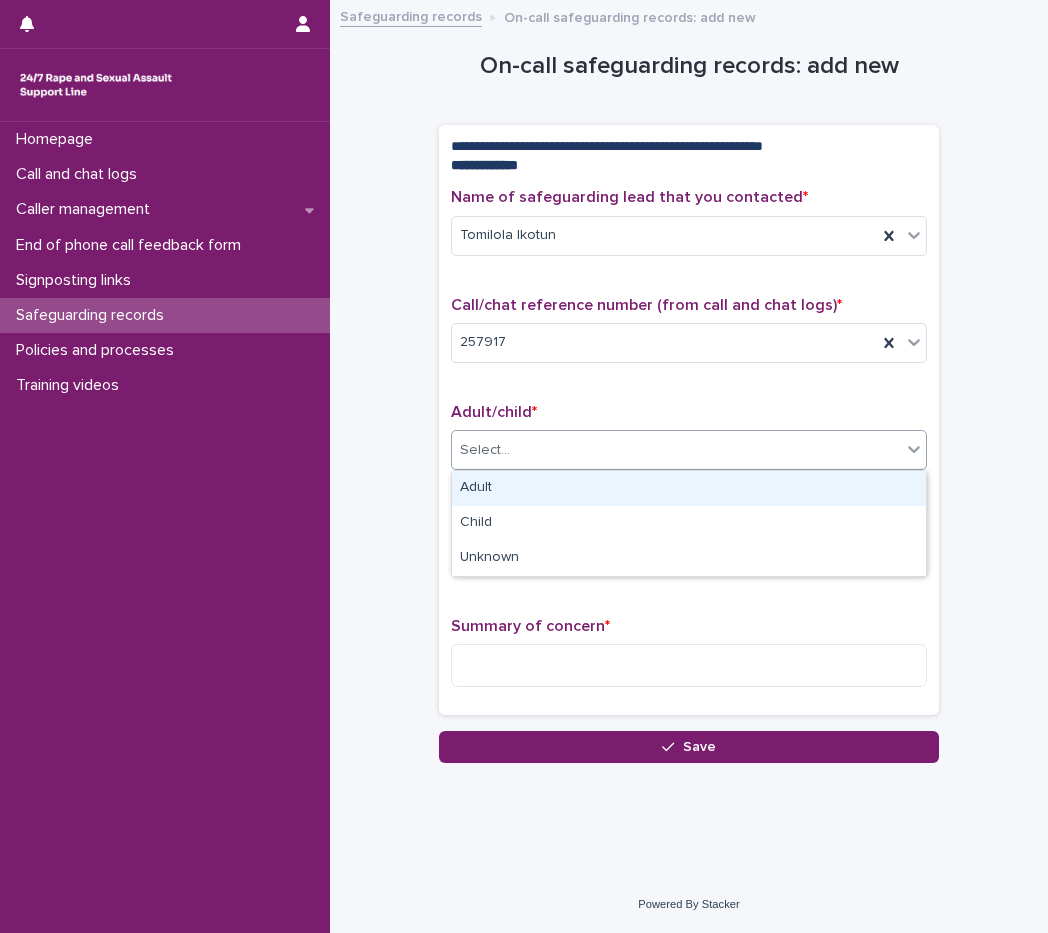 click on "Select..." at bounding box center (676, 450) 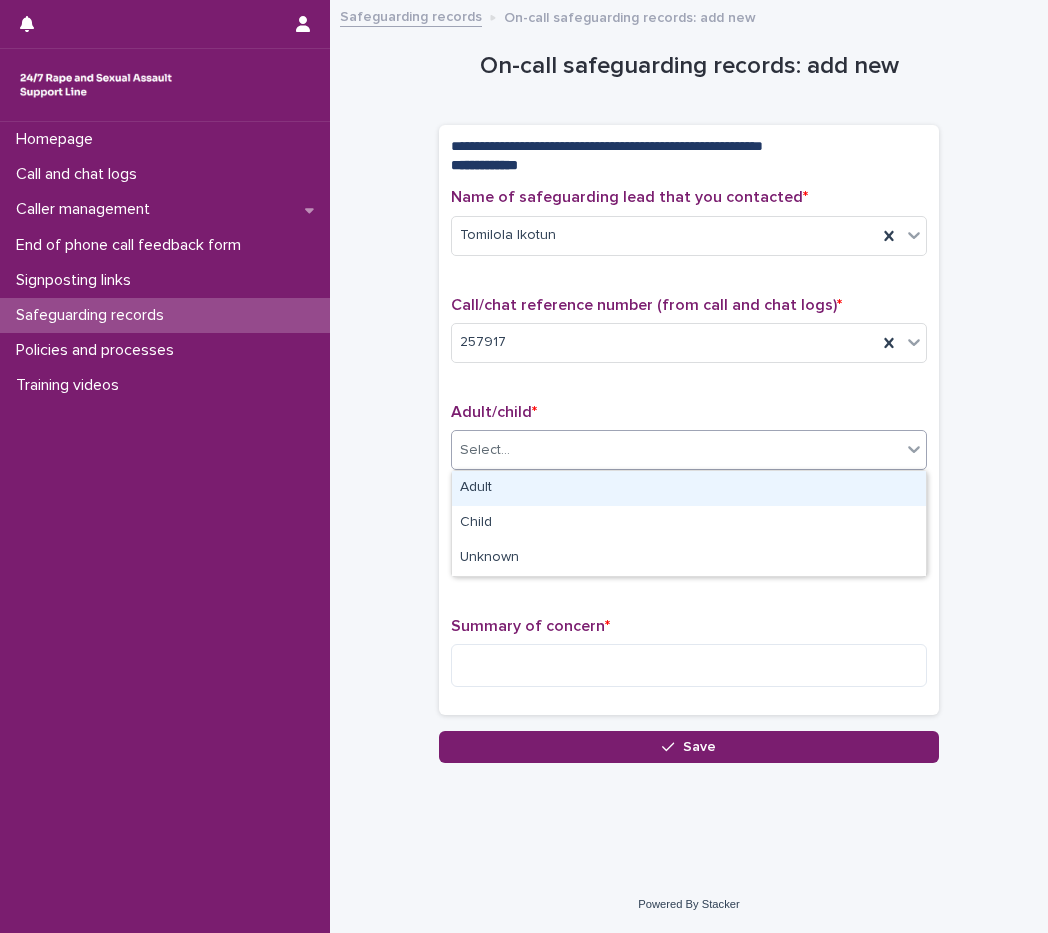 click on "Adult" at bounding box center [689, 488] 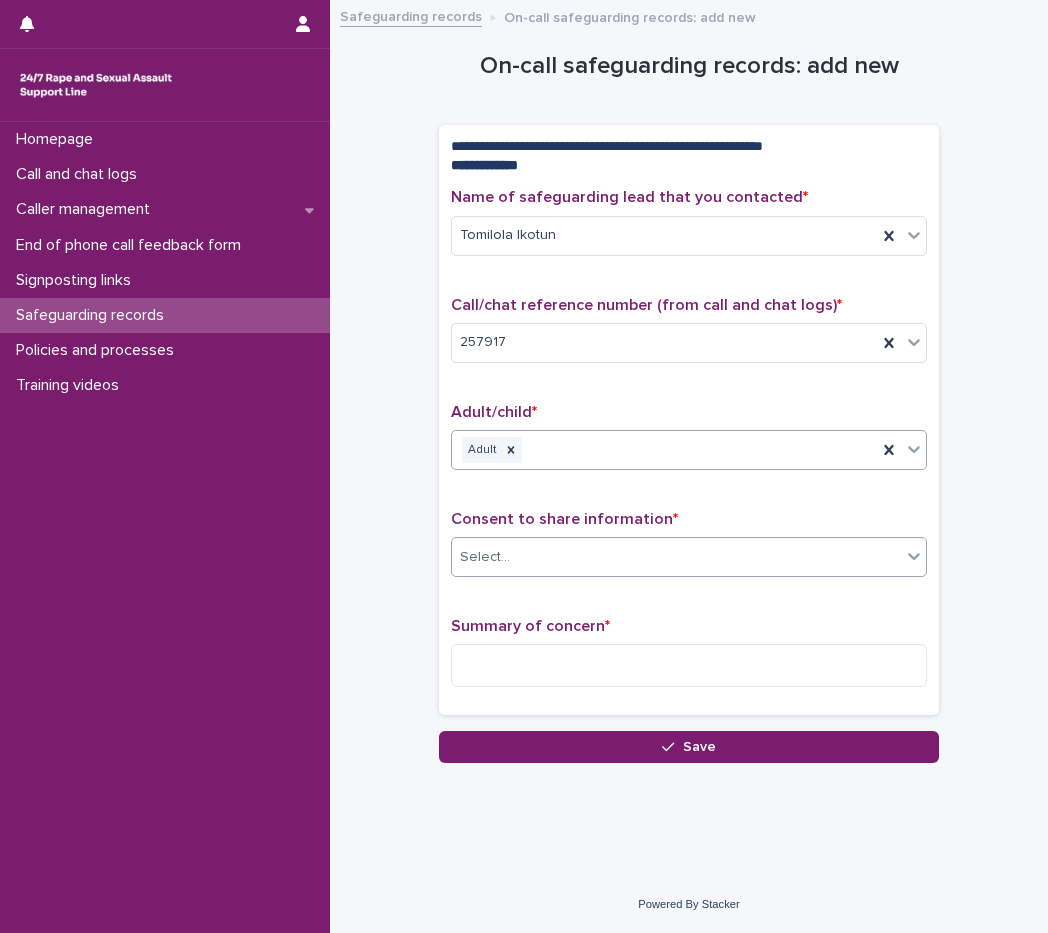 click on "Select..." at bounding box center (676, 557) 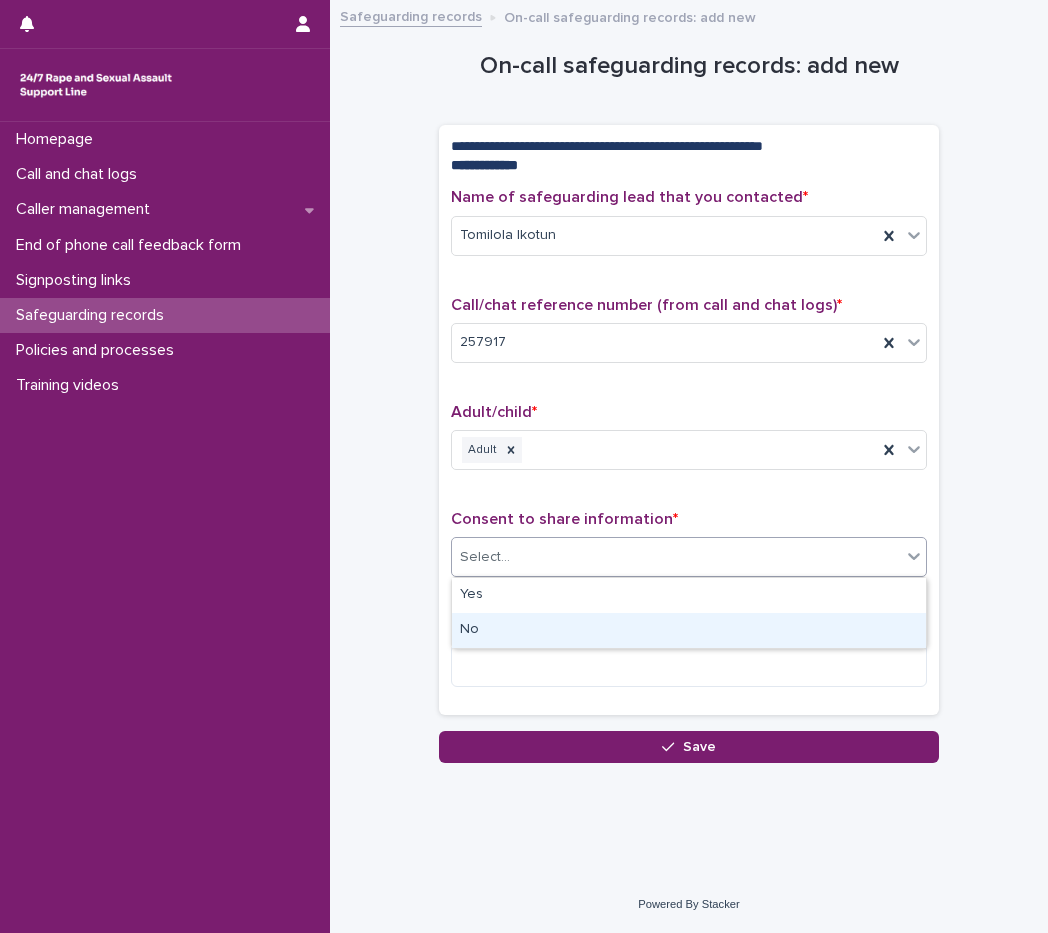 click on "No" at bounding box center [689, 630] 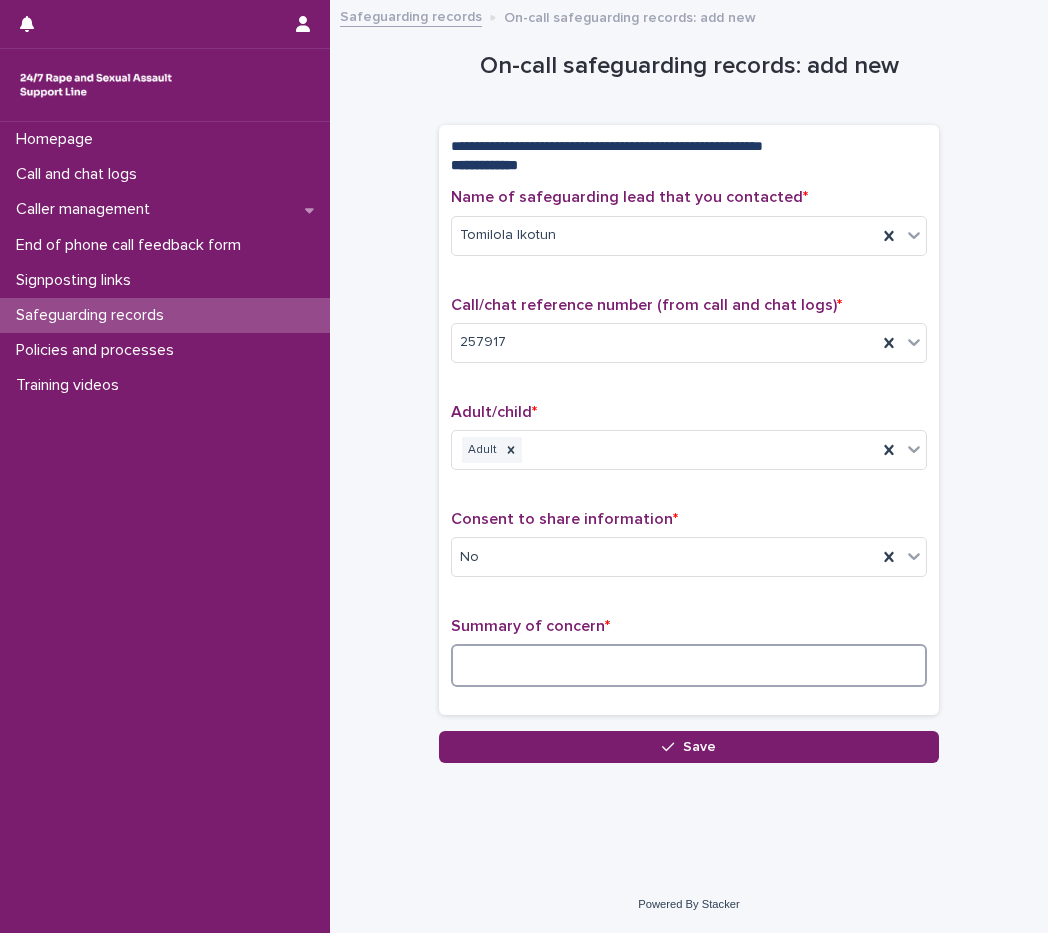 click at bounding box center (689, 665) 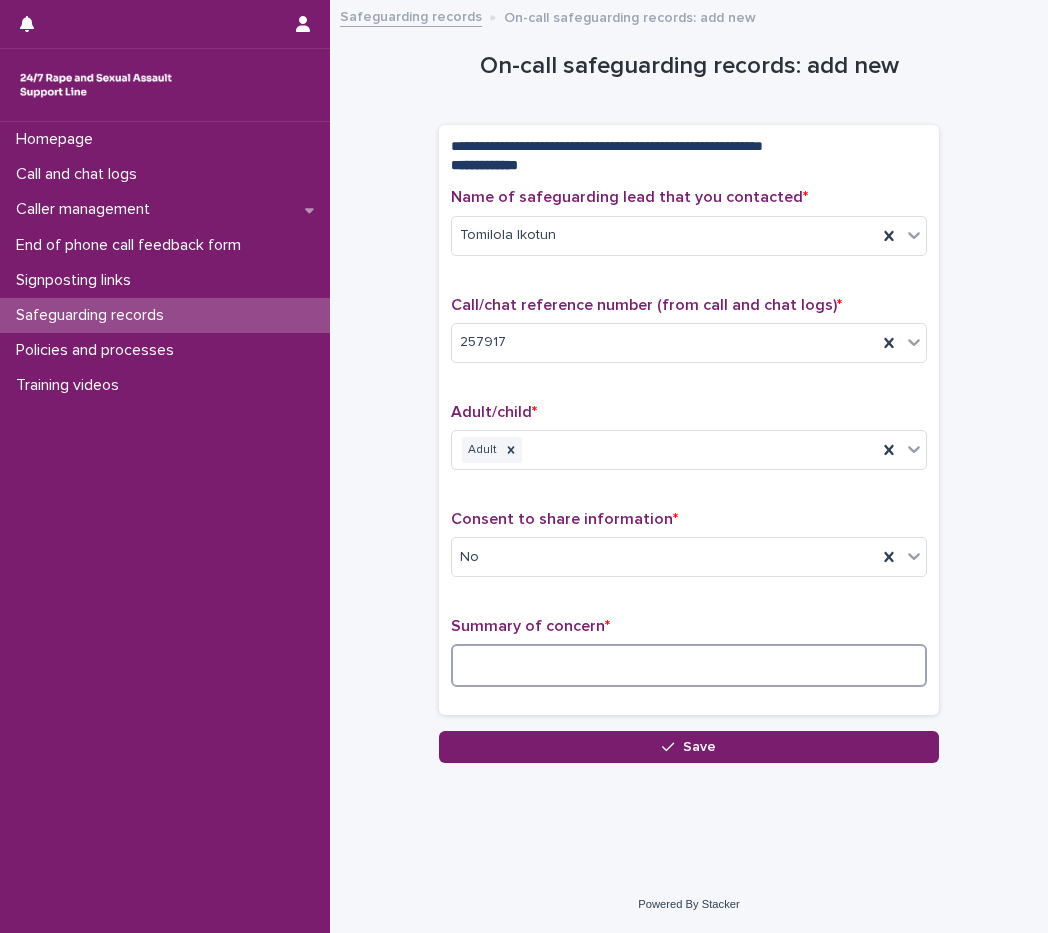 type on "*" 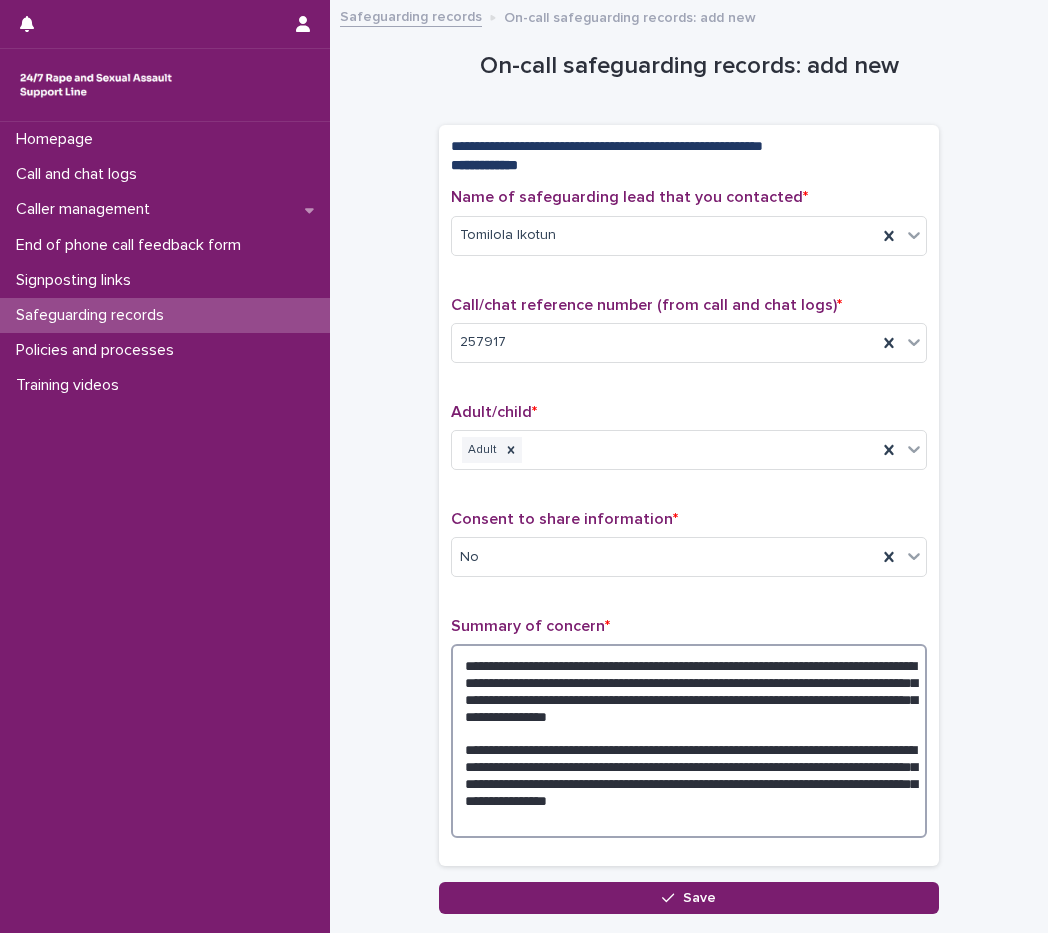 drag, startPoint x: 710, startPoint y: 800, endPoint x: 656, endPoint y: 804, distance: 54.147945 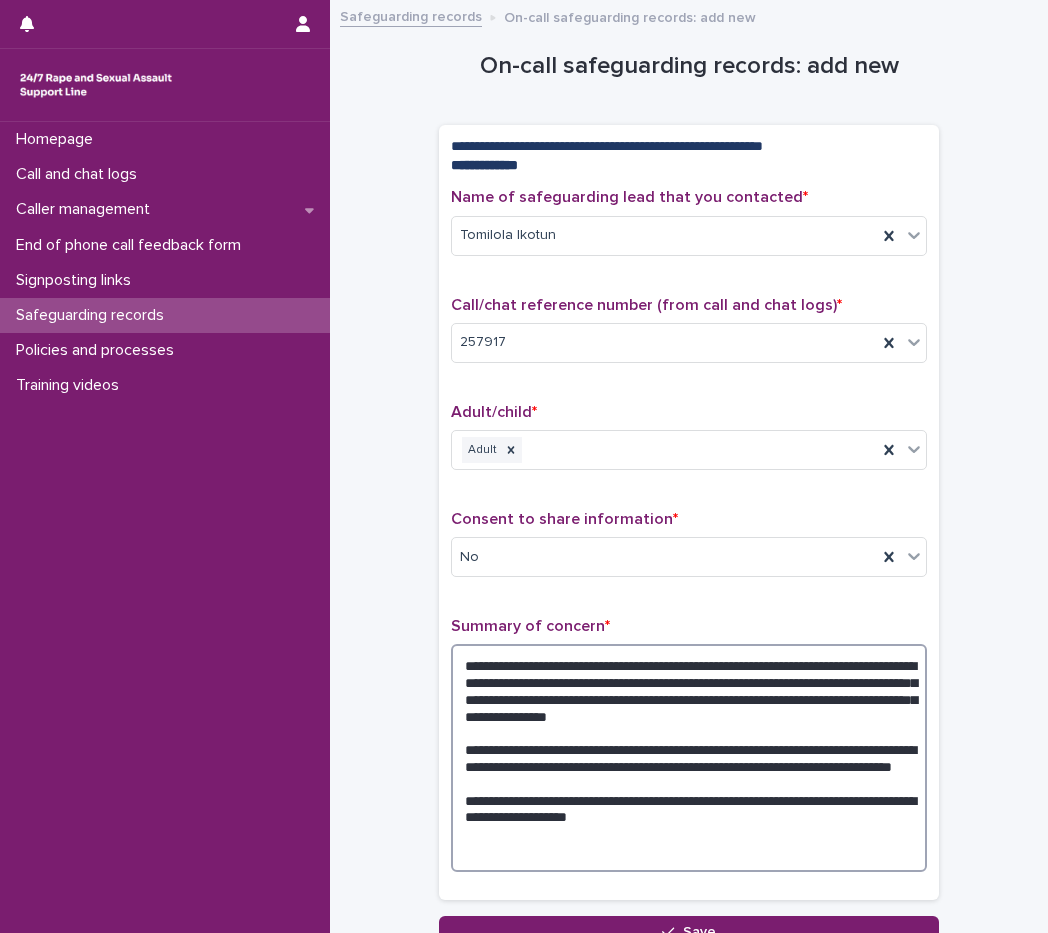 click on "**********" at bounding box center (689, 758) 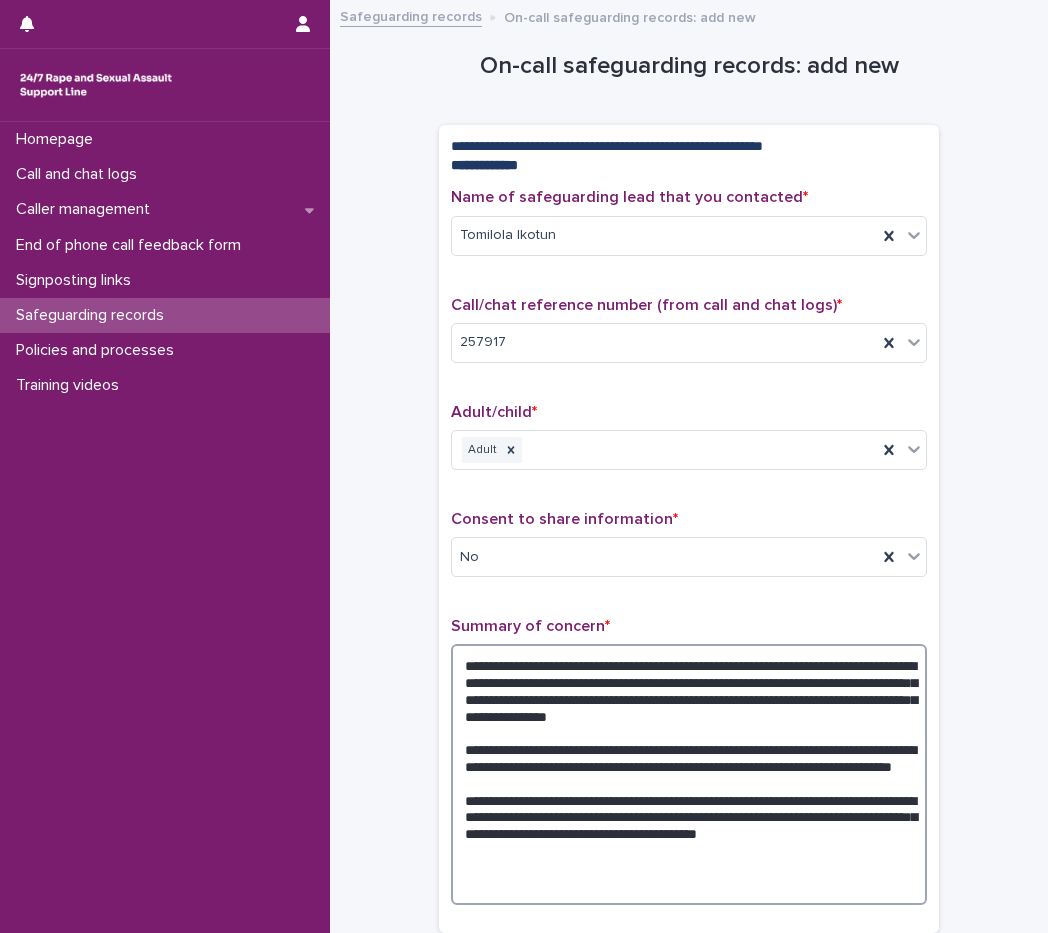 click on "**********" at bounding box center (689, 774) 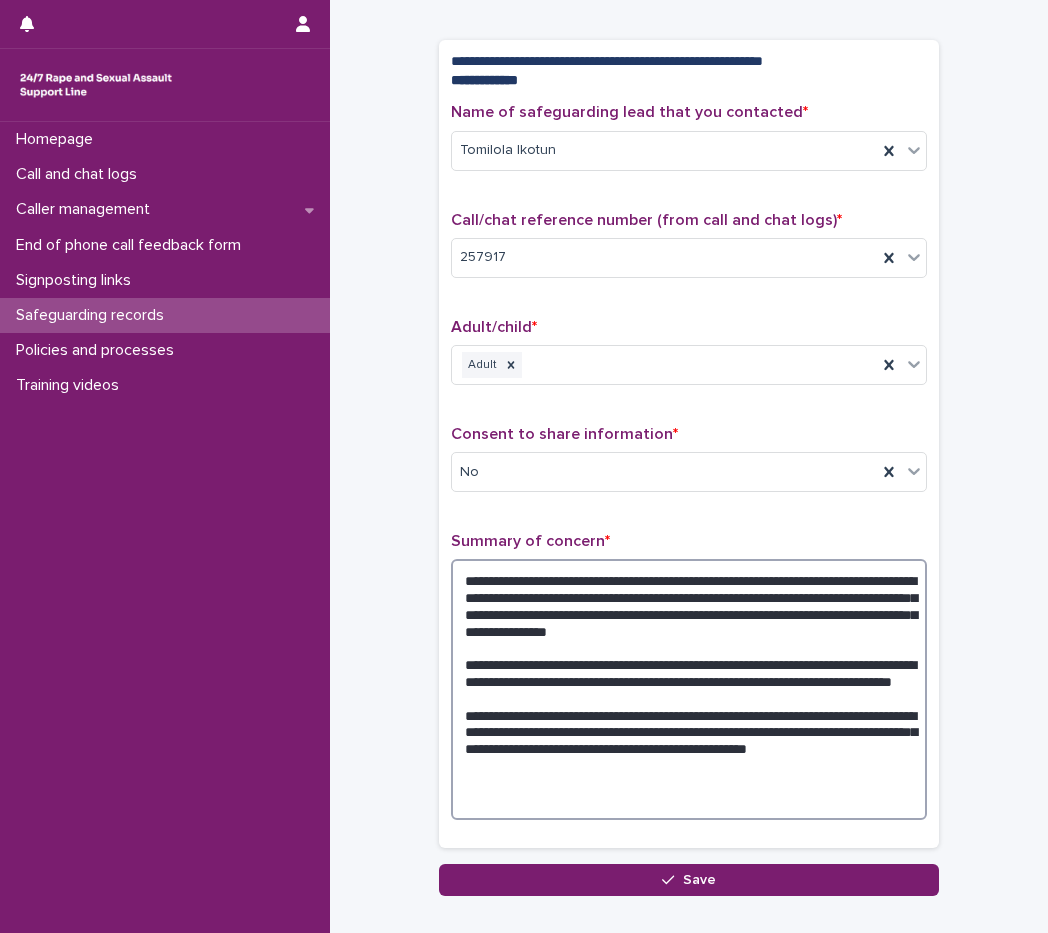 scroll, scrollTop: 87, scrollLeft: 0, axis: vertical 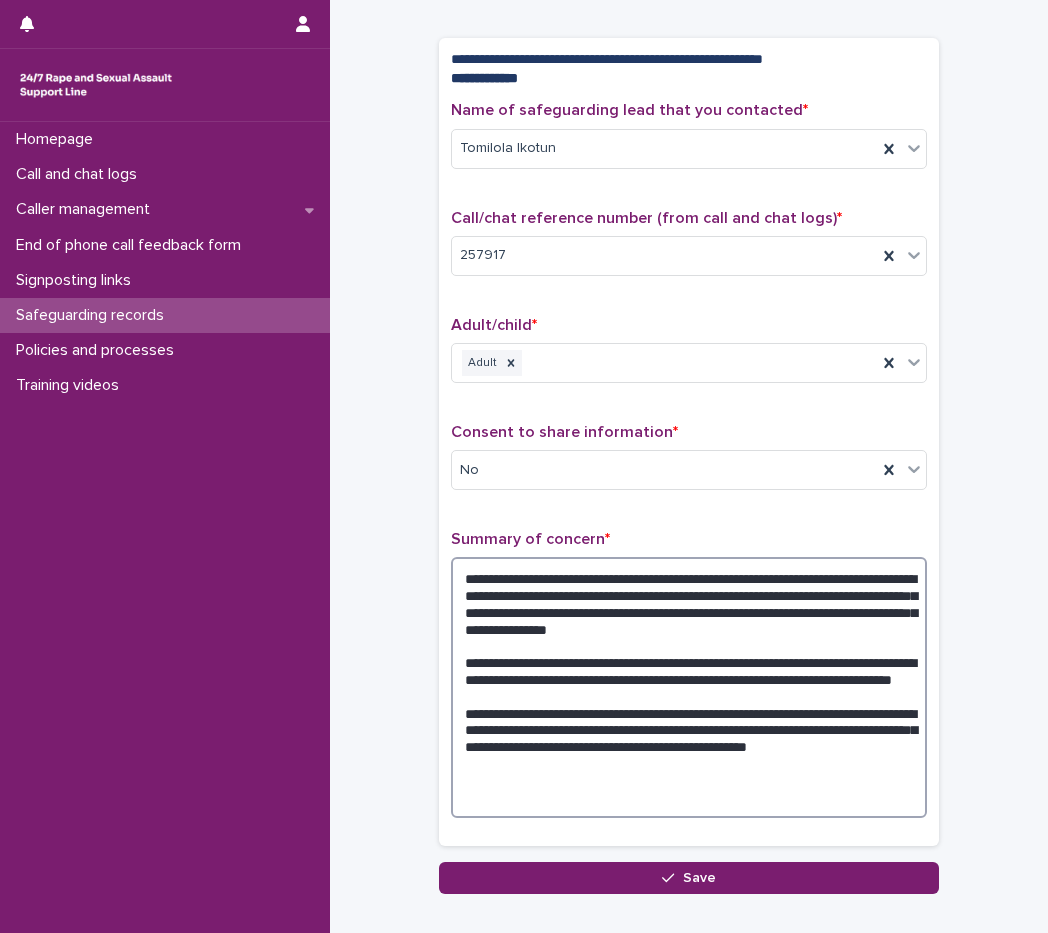 click on "**********" at bounding box center (689, 687) 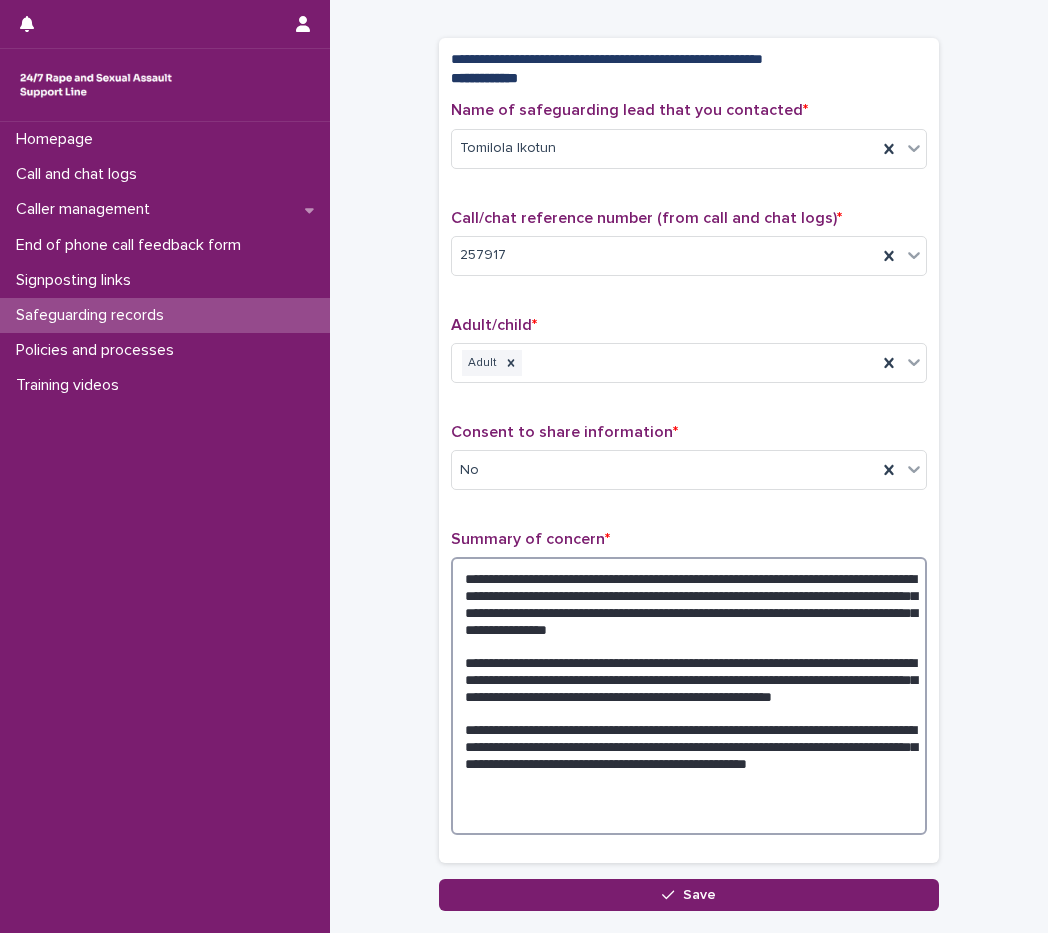 click on "**********" at bounding box center [689, 696] 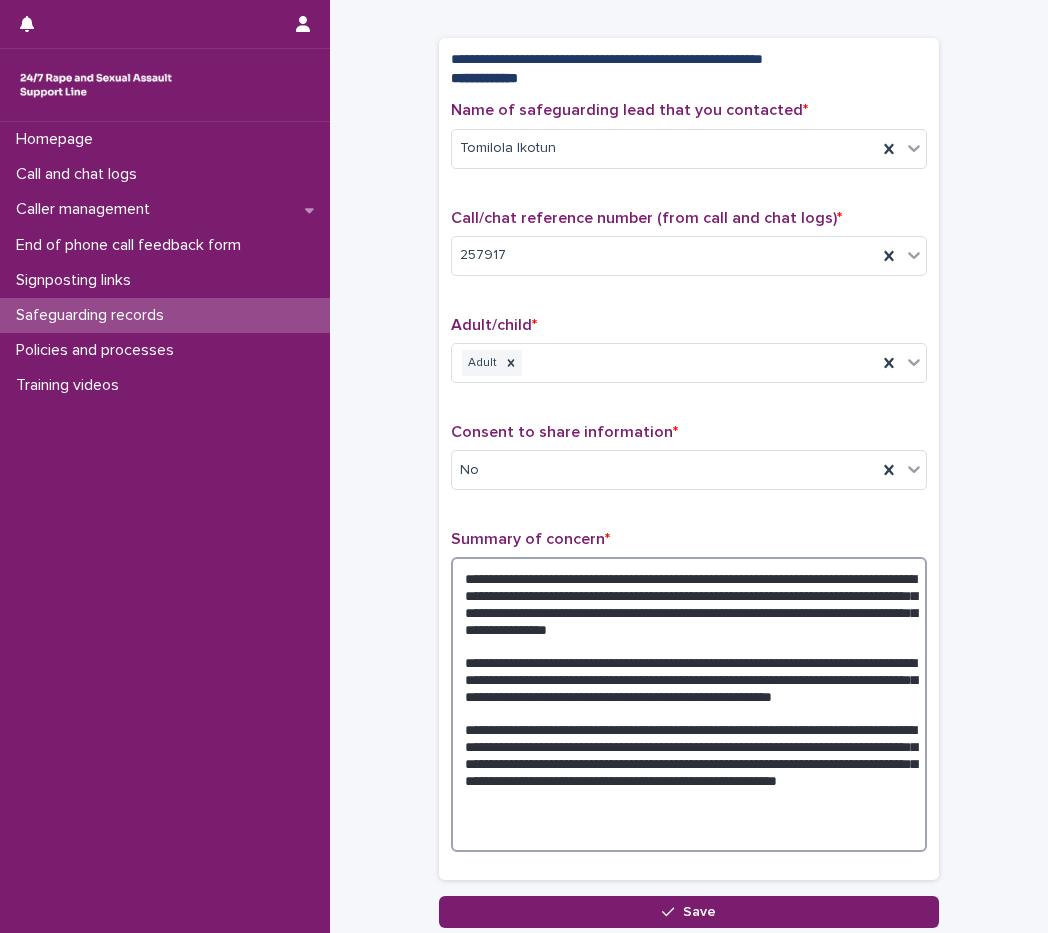 click on "**********" at bounding box center (689, 704) 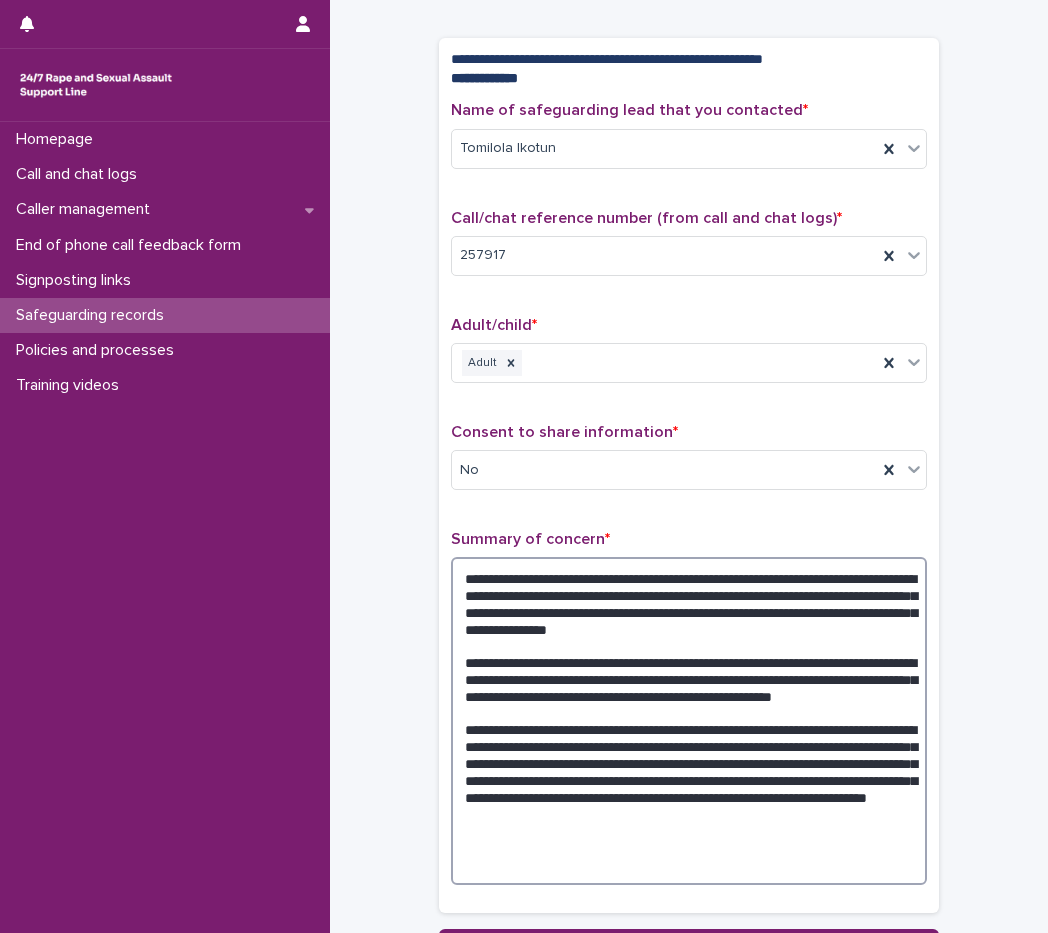 click on "**********" at bounding box center (689, 721) 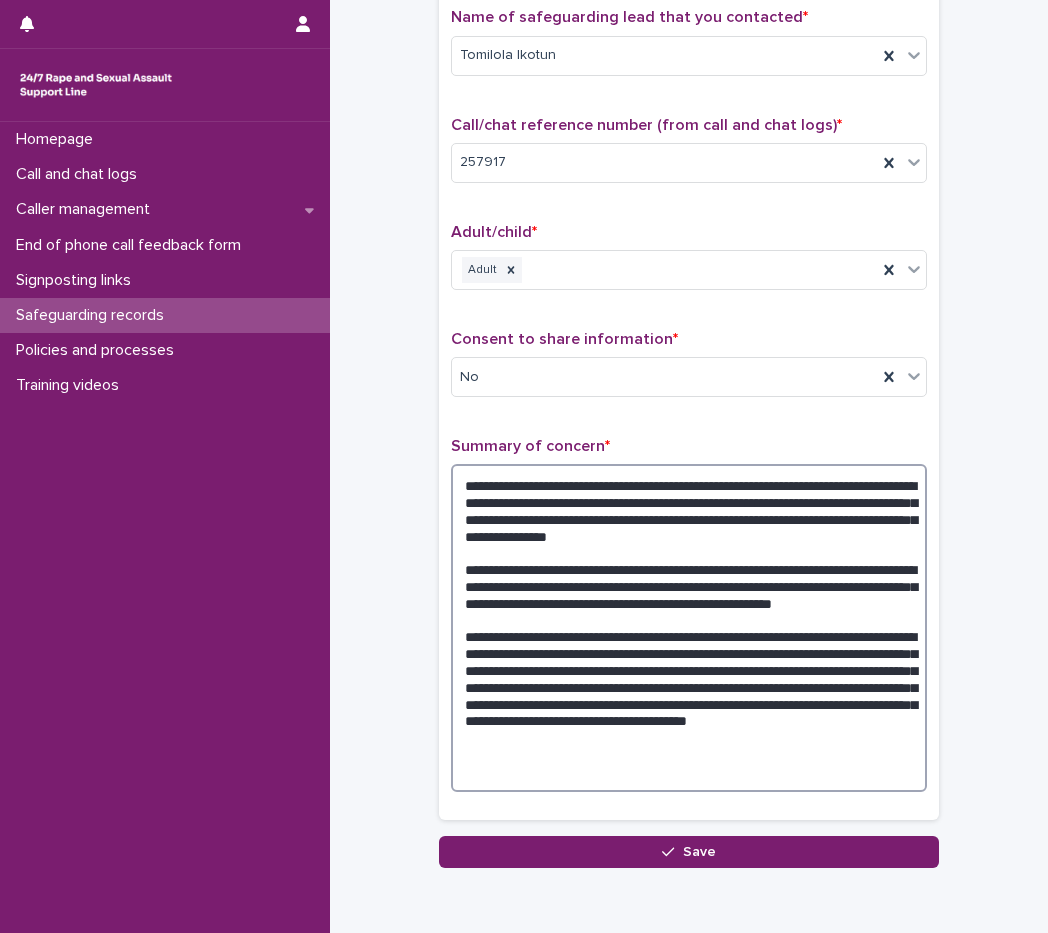 scroll, scrollTop: 272, scrollLeft: 0, axis: vertical 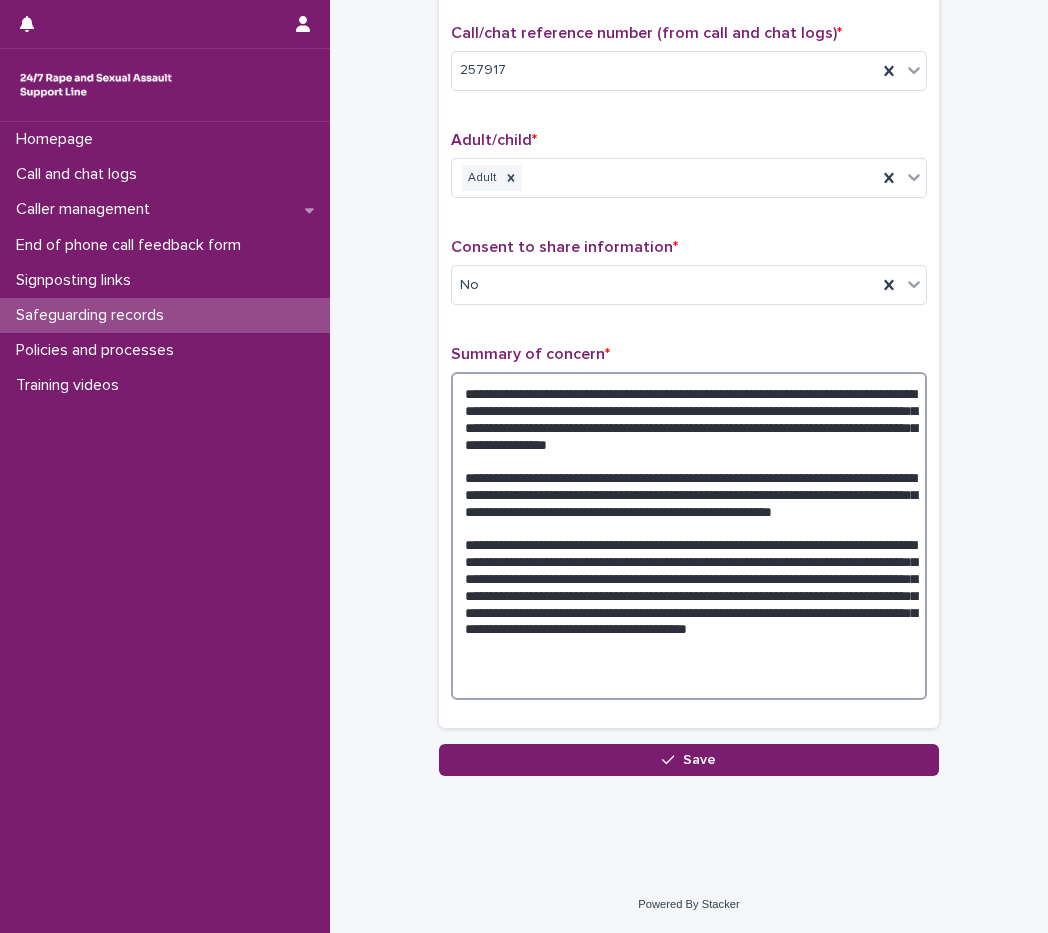 click at bounding box center (689, 536) 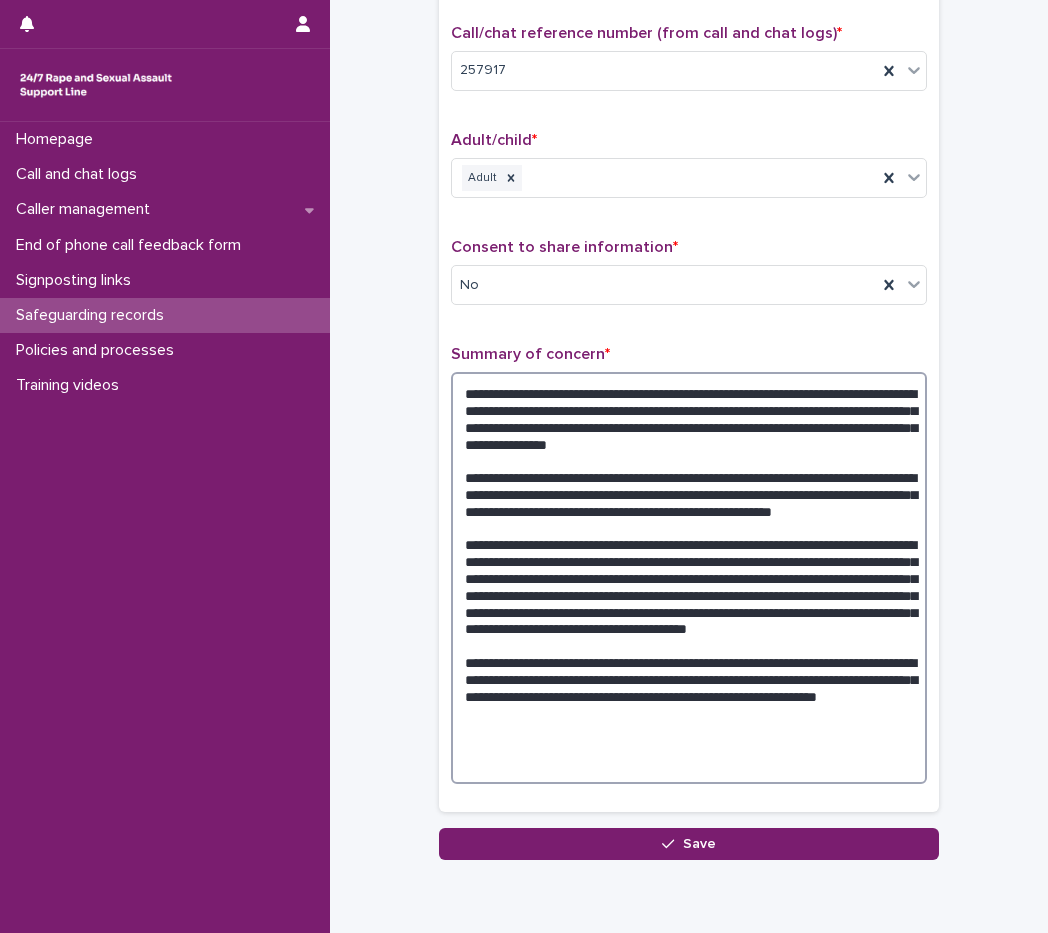 click at bounding box center [689, 578] 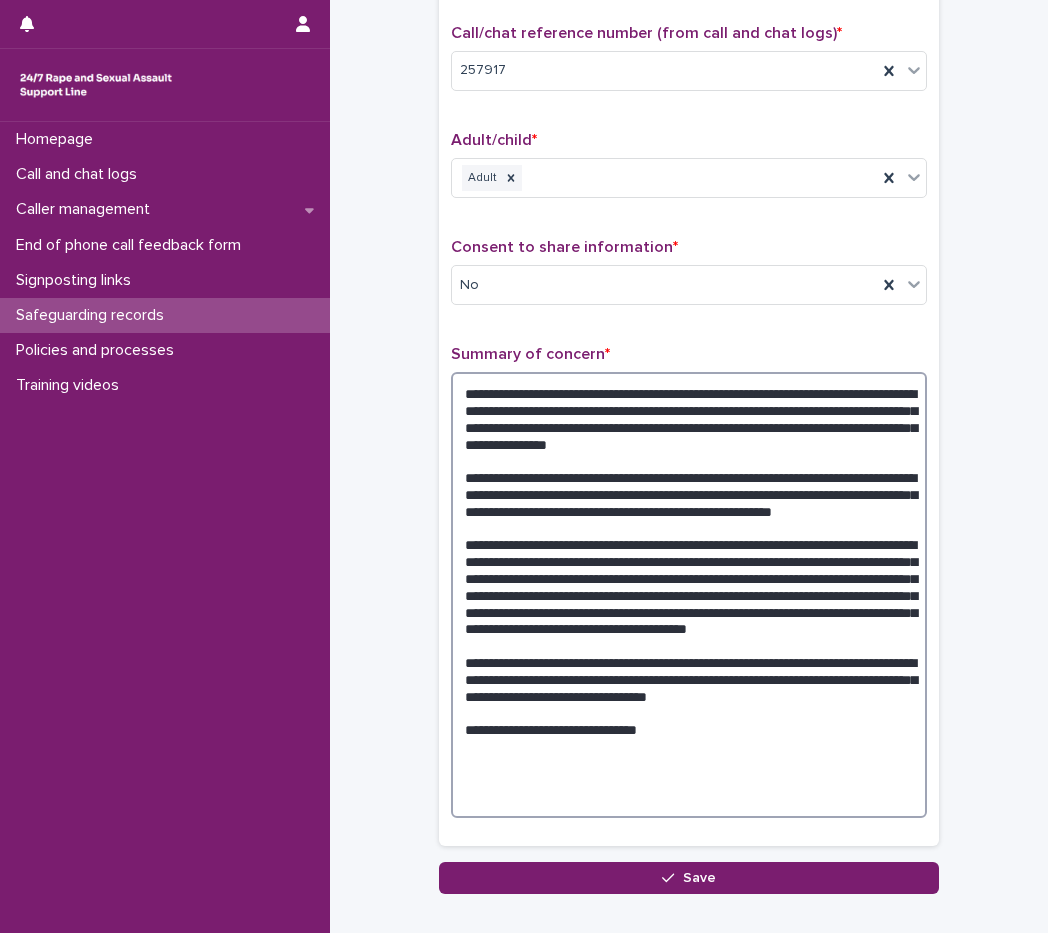 type on "**********" 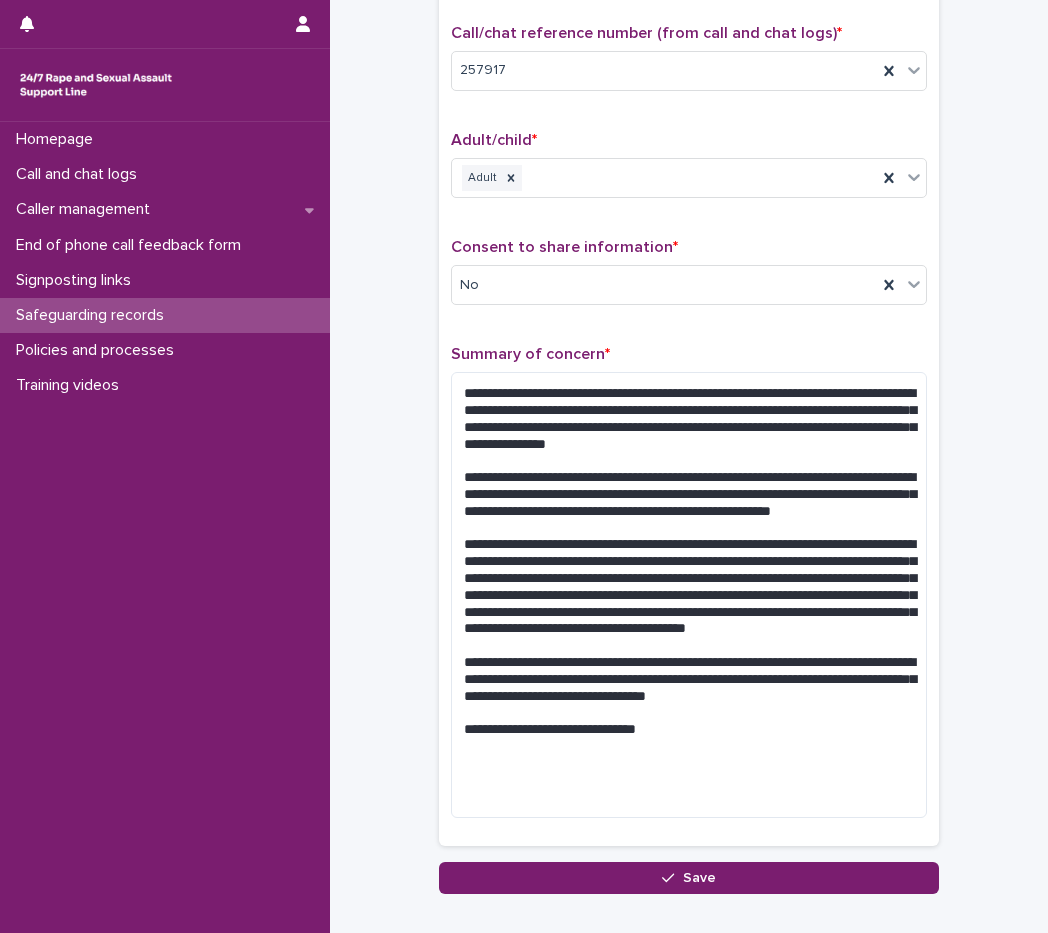 click on "Consent to share information * No" at bounding box center (689, 279) 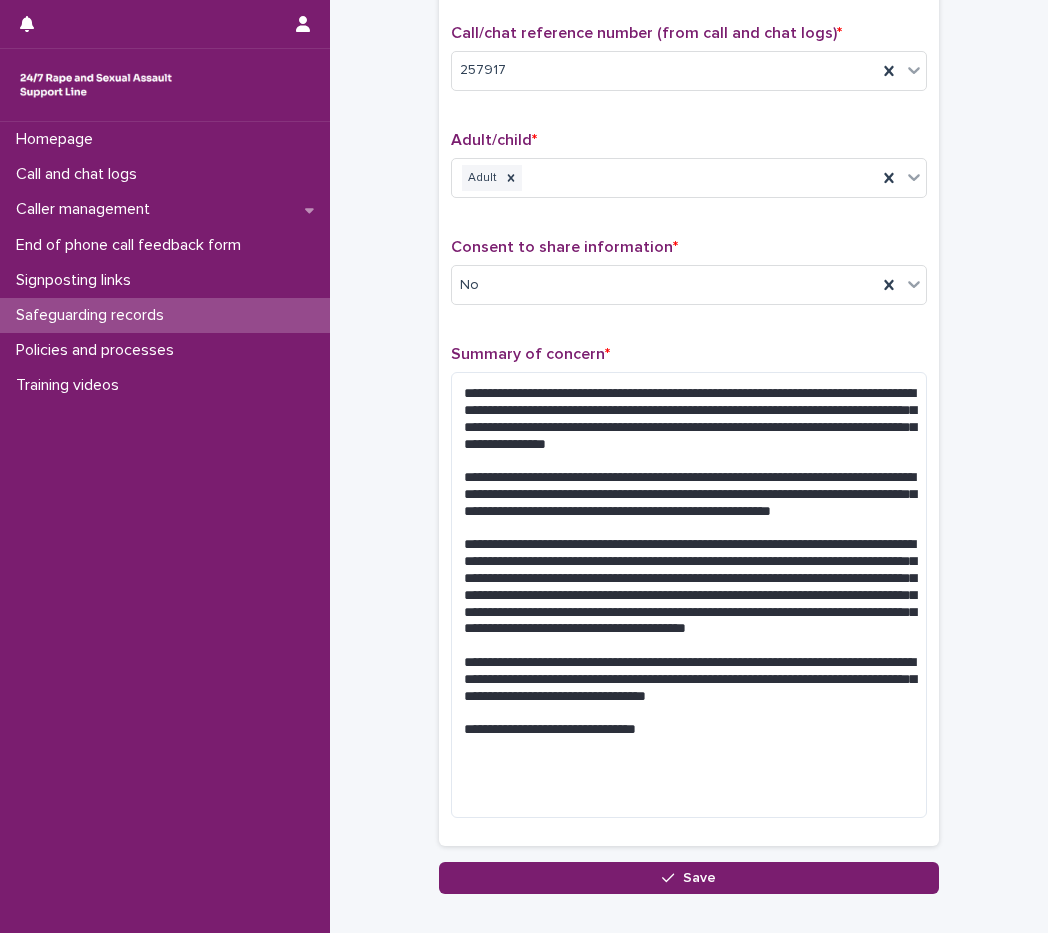 click on "**********" at bounding box center (689, 317) 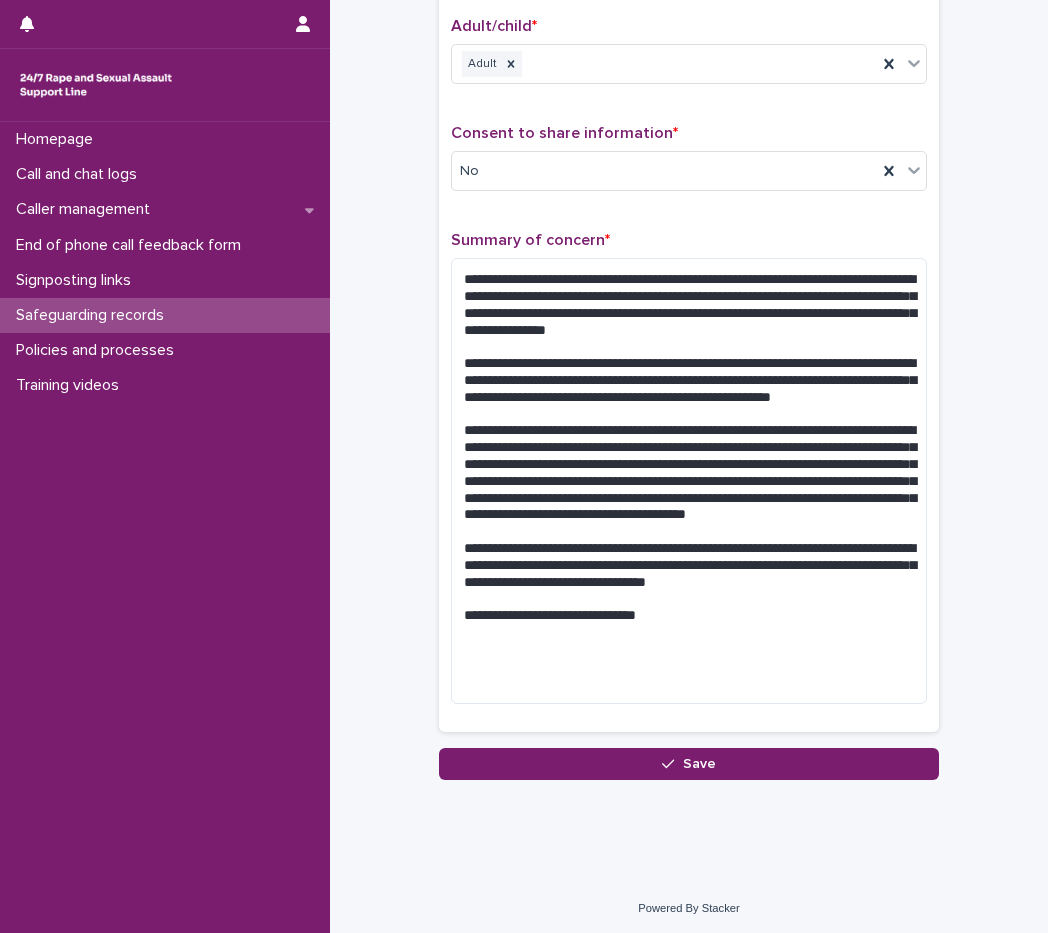 scroll, scrollTop: 390, scrollLeft: 0, axis: vertical 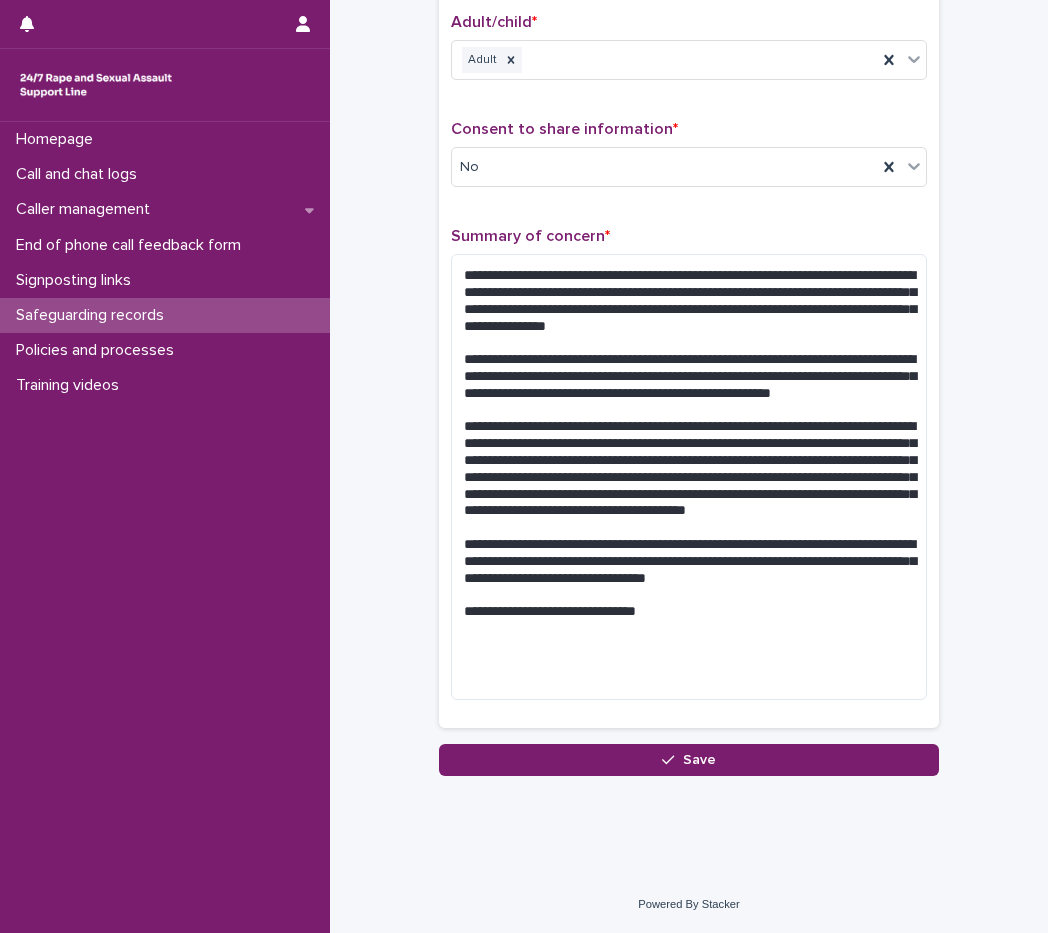 click on "**********" at bounding box center (689, 199) 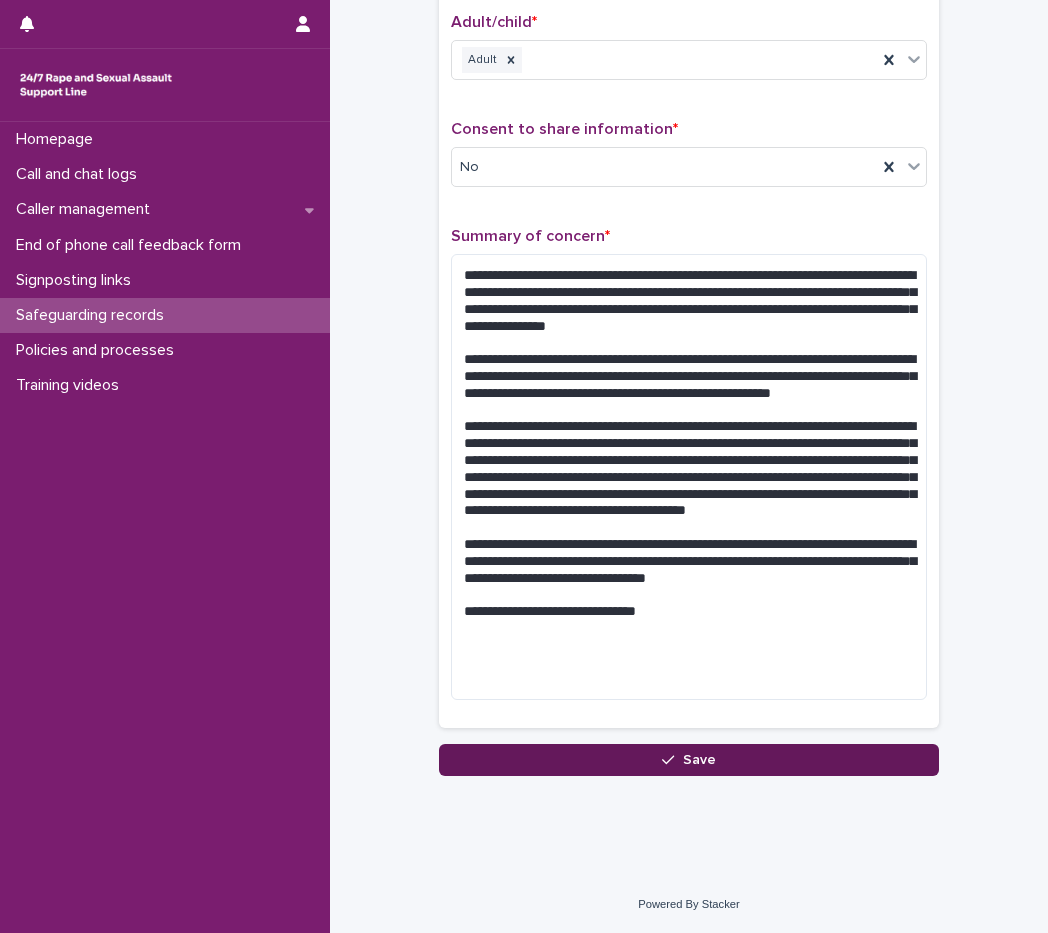 click on "Save" at bounding box center (699, 760) 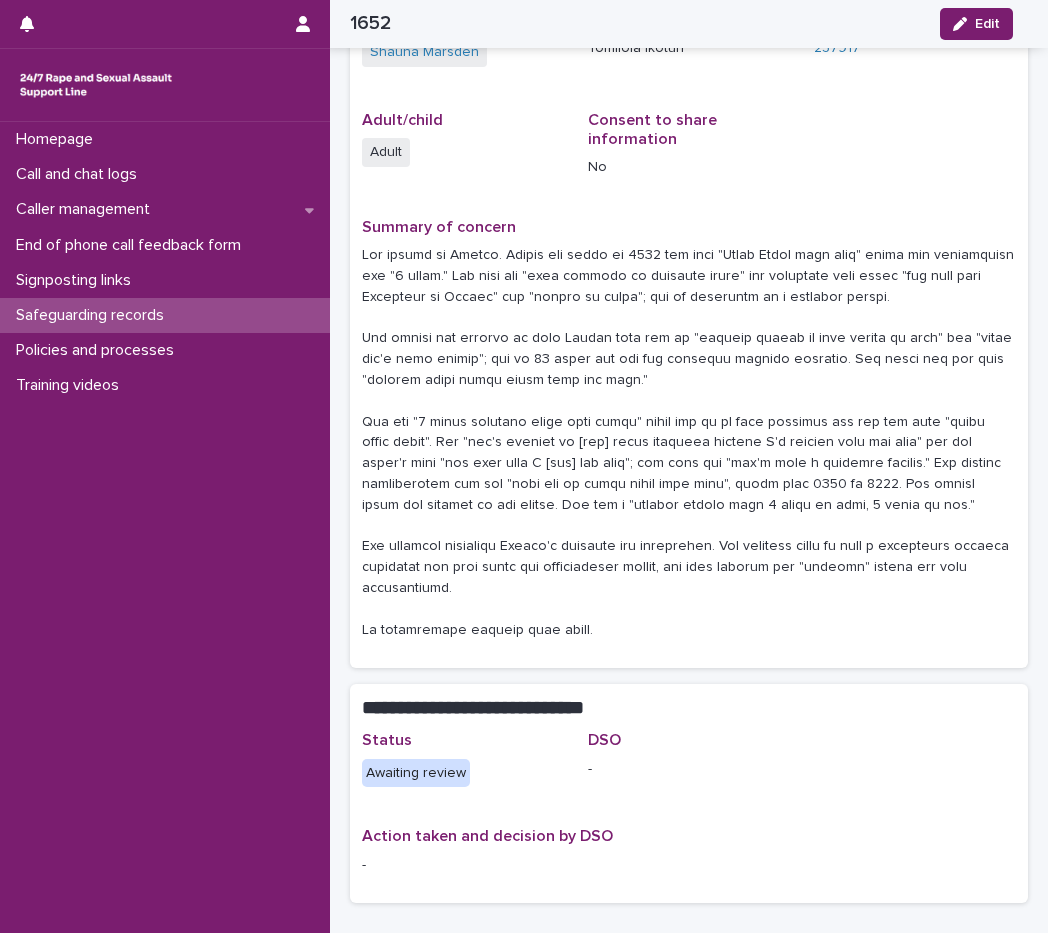 scroll, scrollTop: 250, scrollLeft: 0, axis: vertical 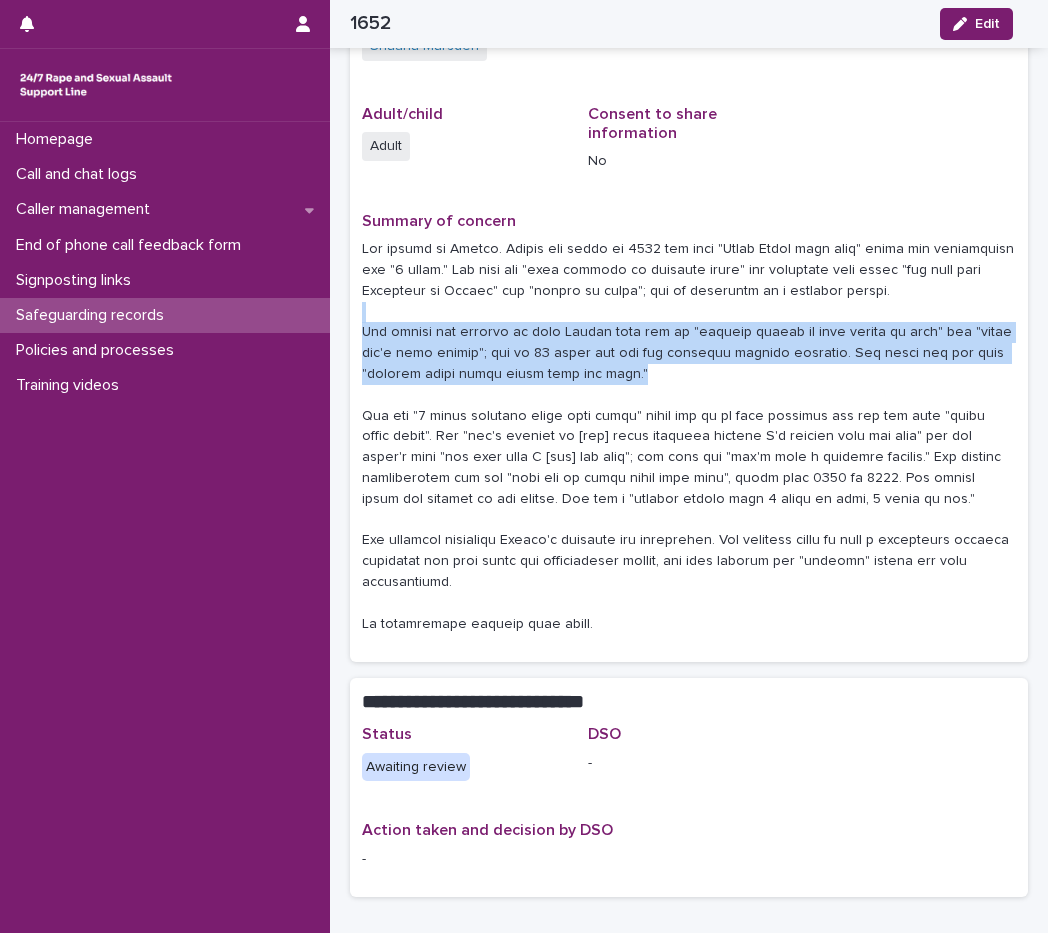 drag, startPoint x: 665, startPoint y: 318, endPoint x: 695, endPoint y: 382, distance: 70.68239 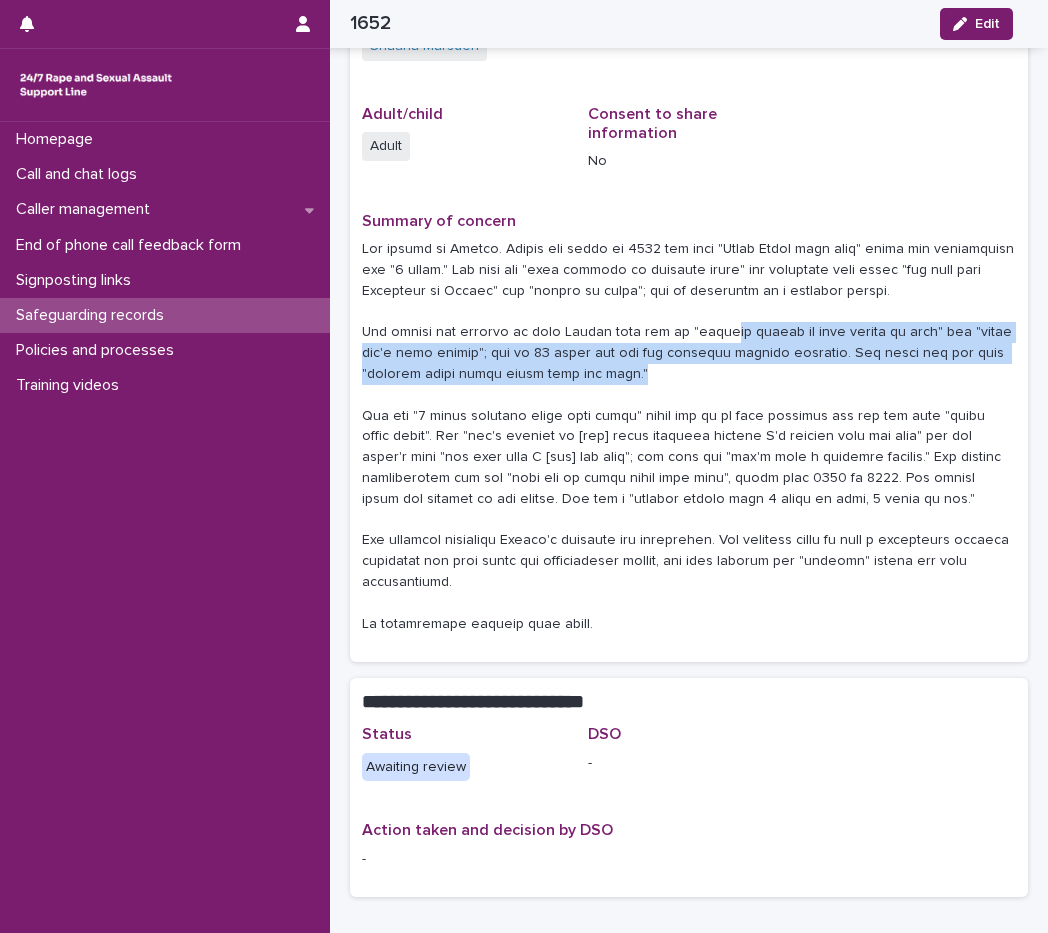 drag, startPoint x: 700, startPoint y: 377, endPoint x: 700, endPoint y: 324, distance: 53 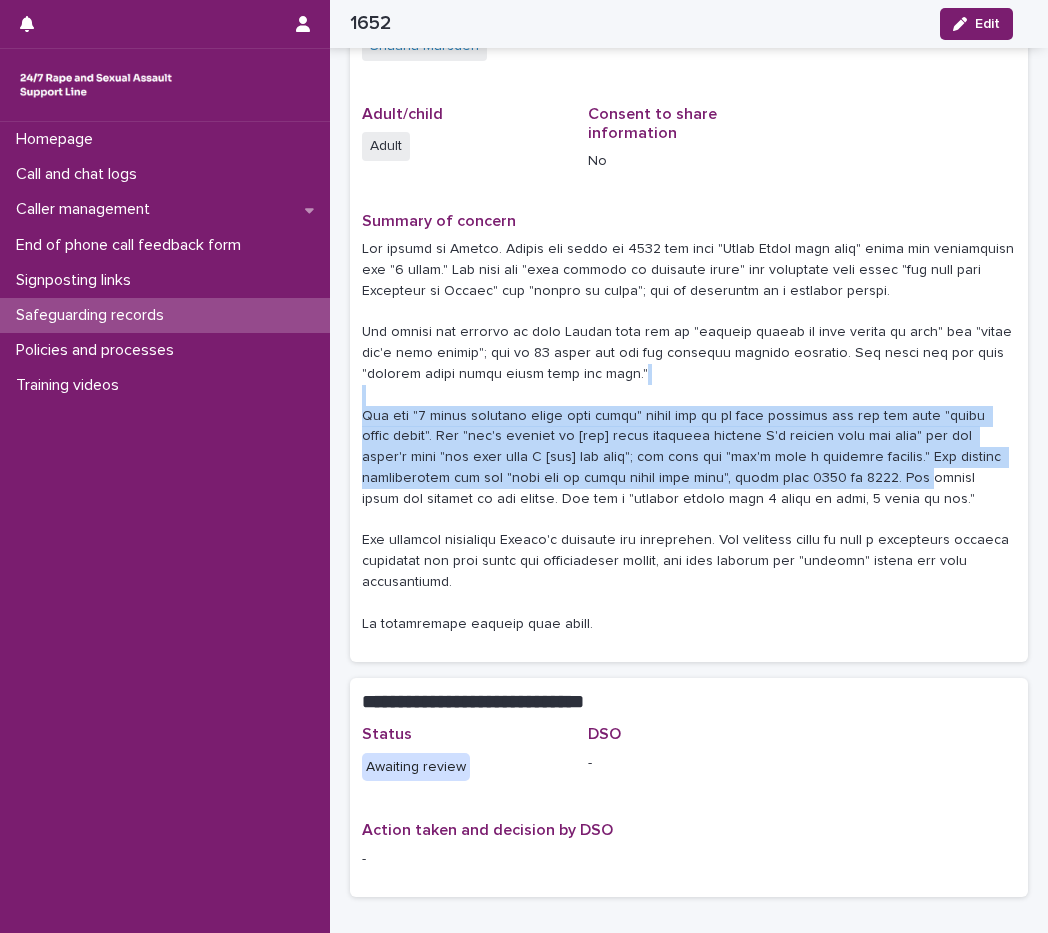 drag, startPoint x: 899, startPoint y: 485, endPoint x: 888, endPoint y: 384, distance: 101.597244 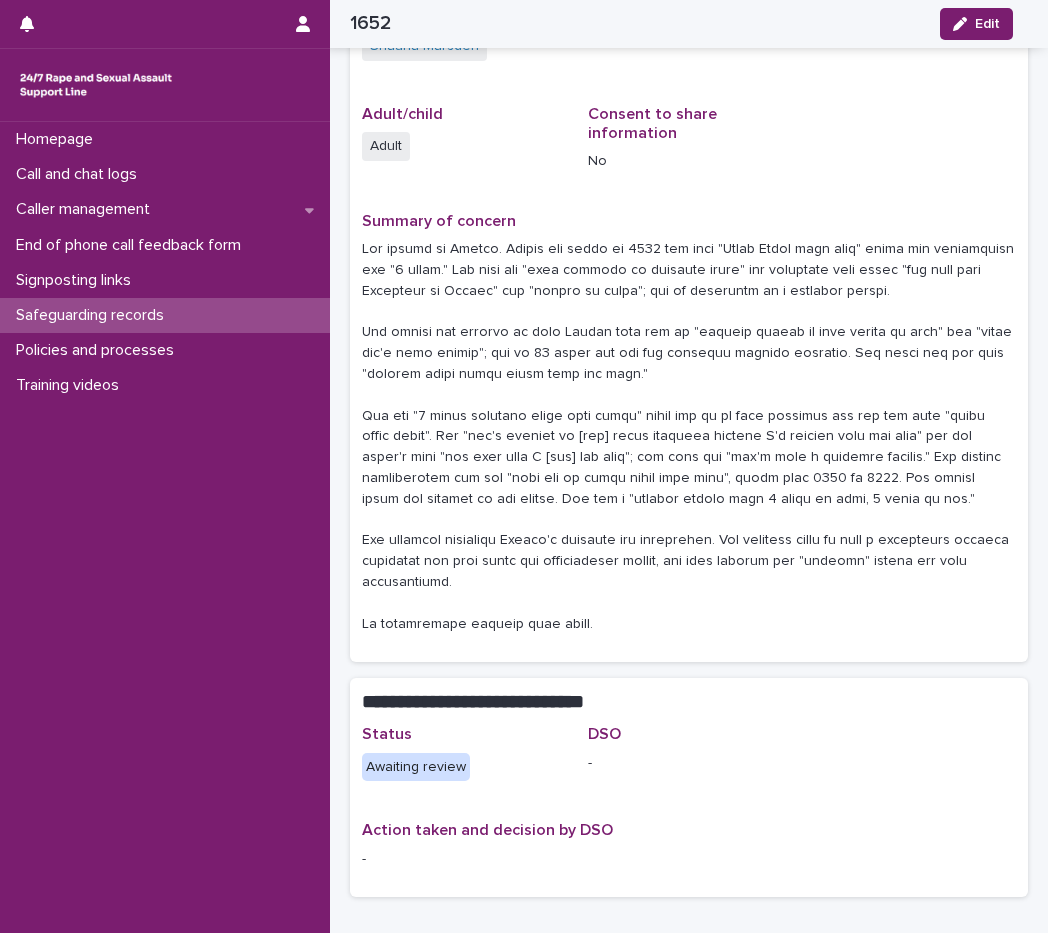 click on "Safeguarding records" at bounding box center [94, 315] 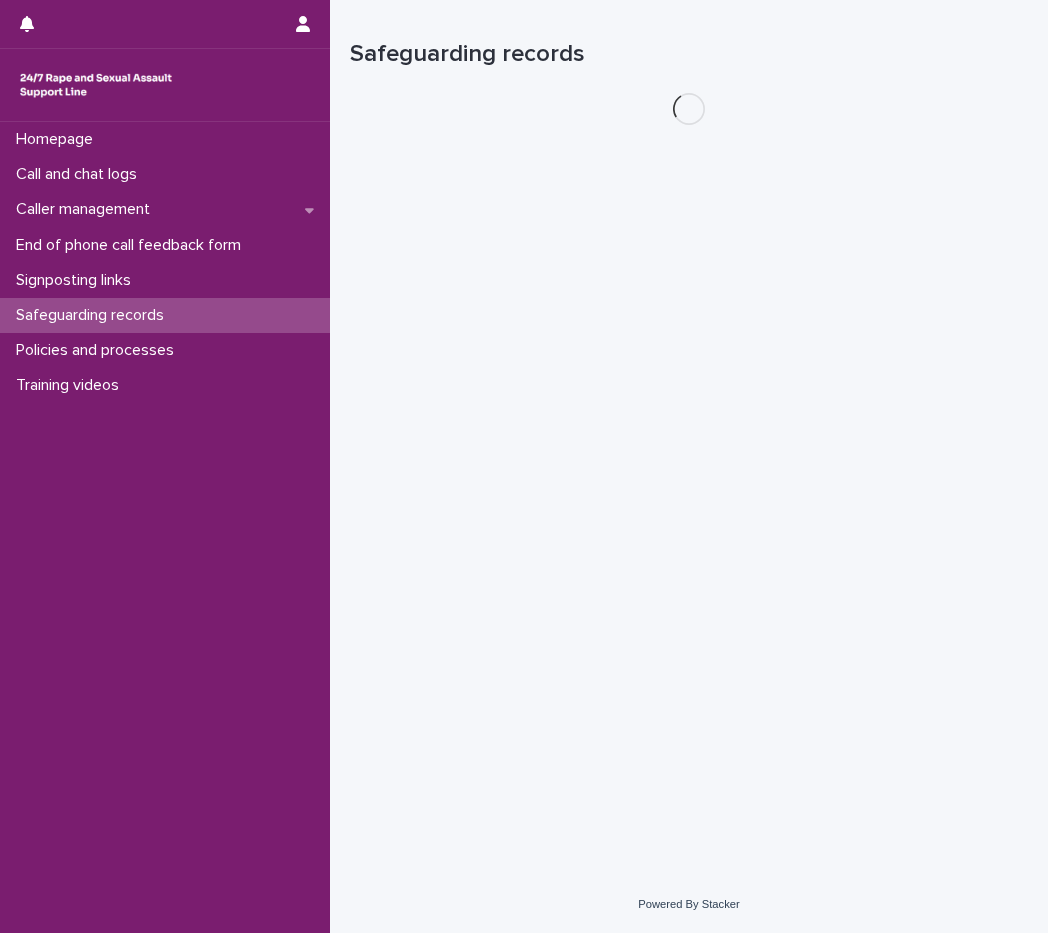 scroll, scrollTop: 0, scrollLeft: 0, axis: both 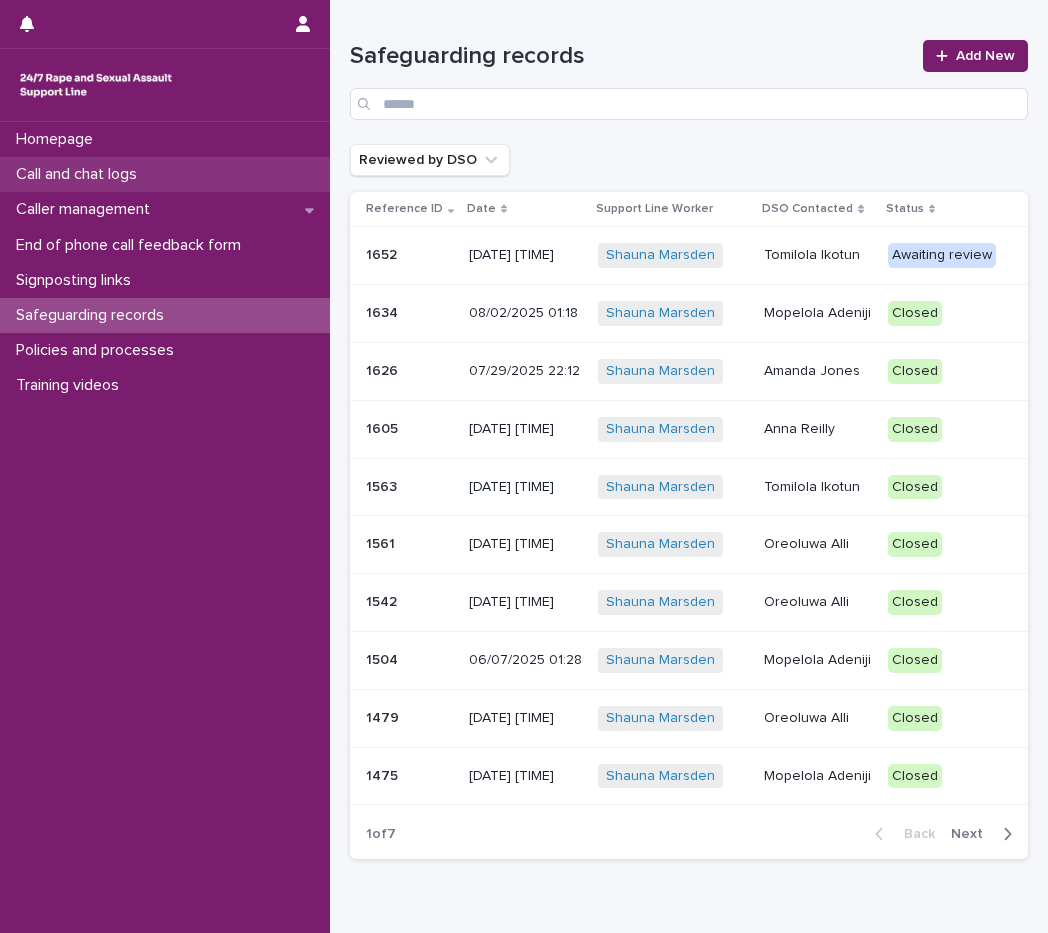 click on "Call and chat logs" at bounding box center [165, 174] 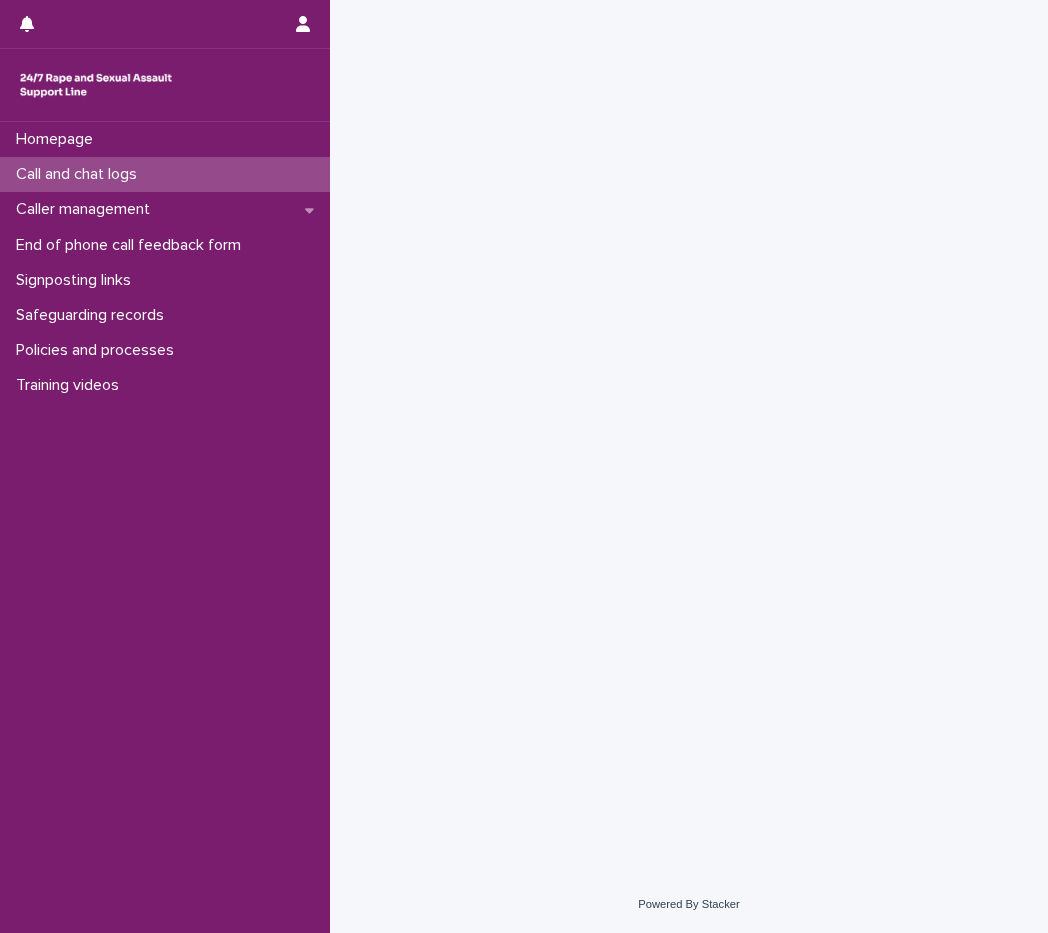scroll, scrollTop: 0, scrollLeft: 0, axis: both 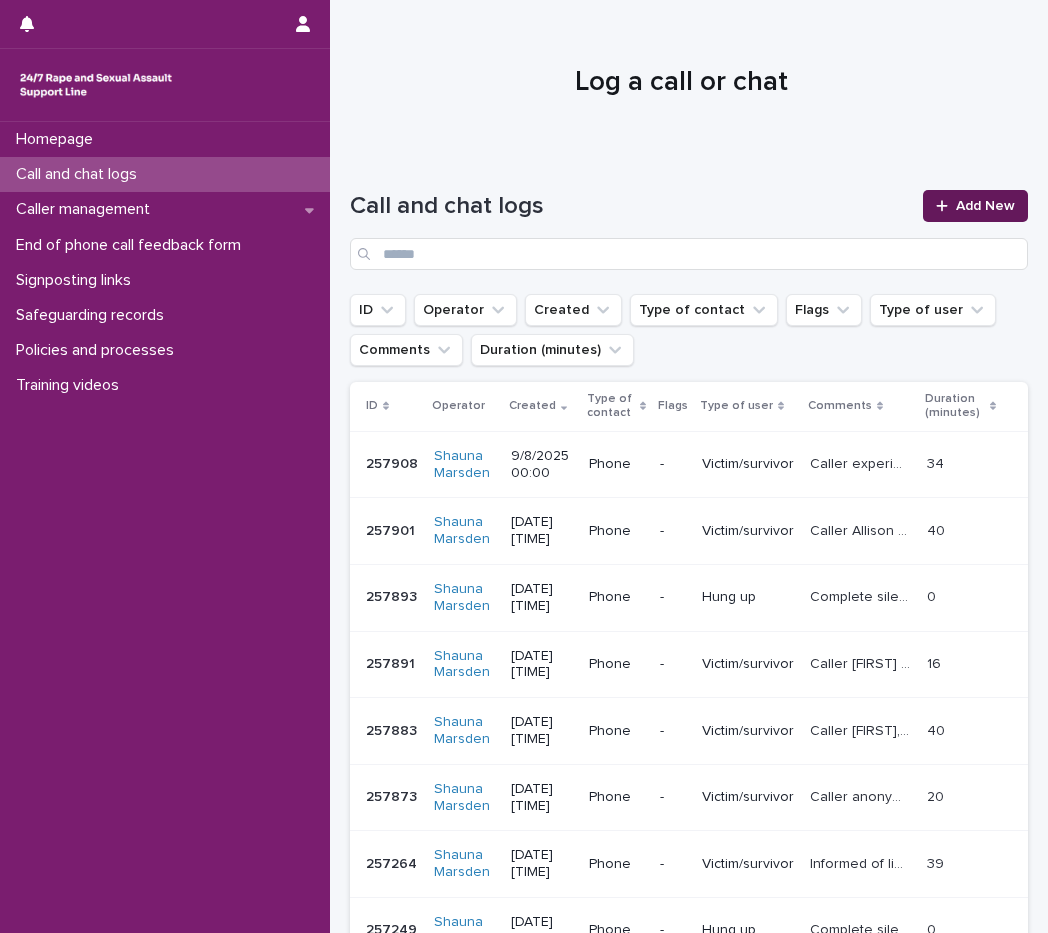 click 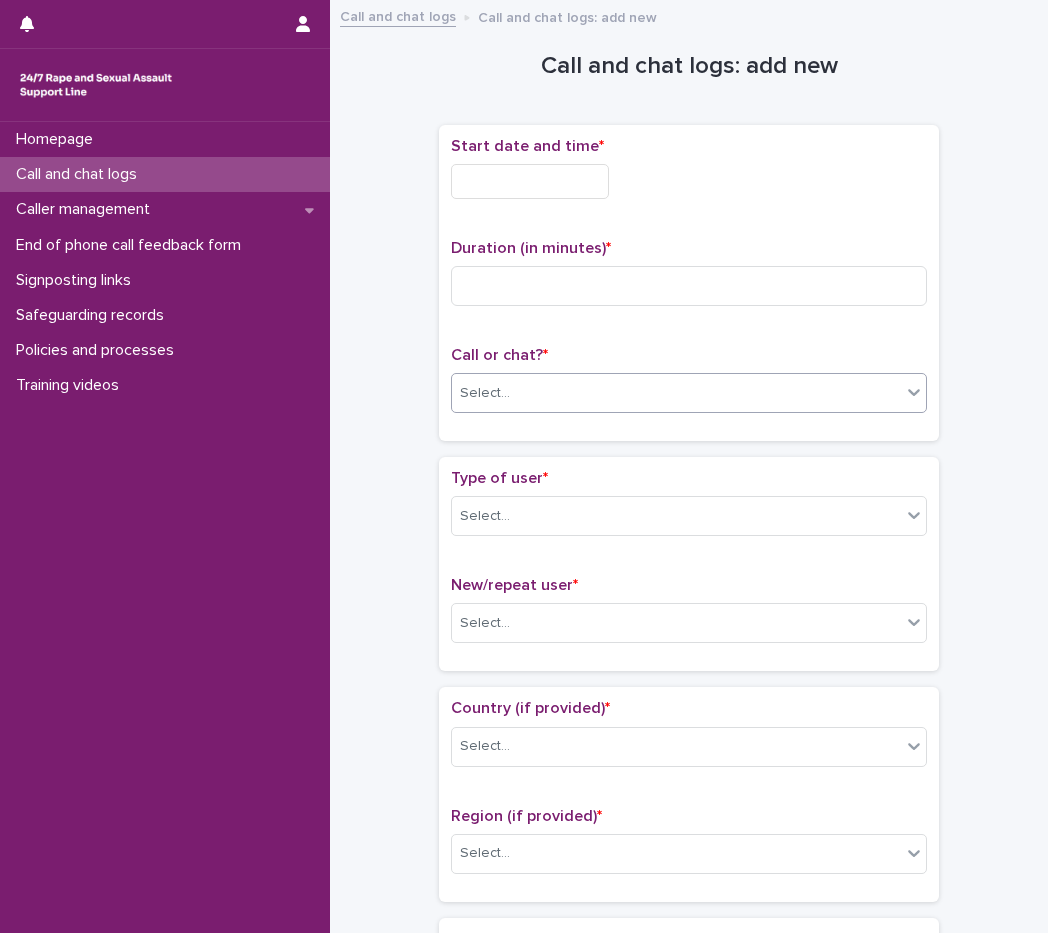 drag, startPoint x: 482, startPoint y: 402, endPoint x: 492, endPoint y: 399, distance: 10.440307 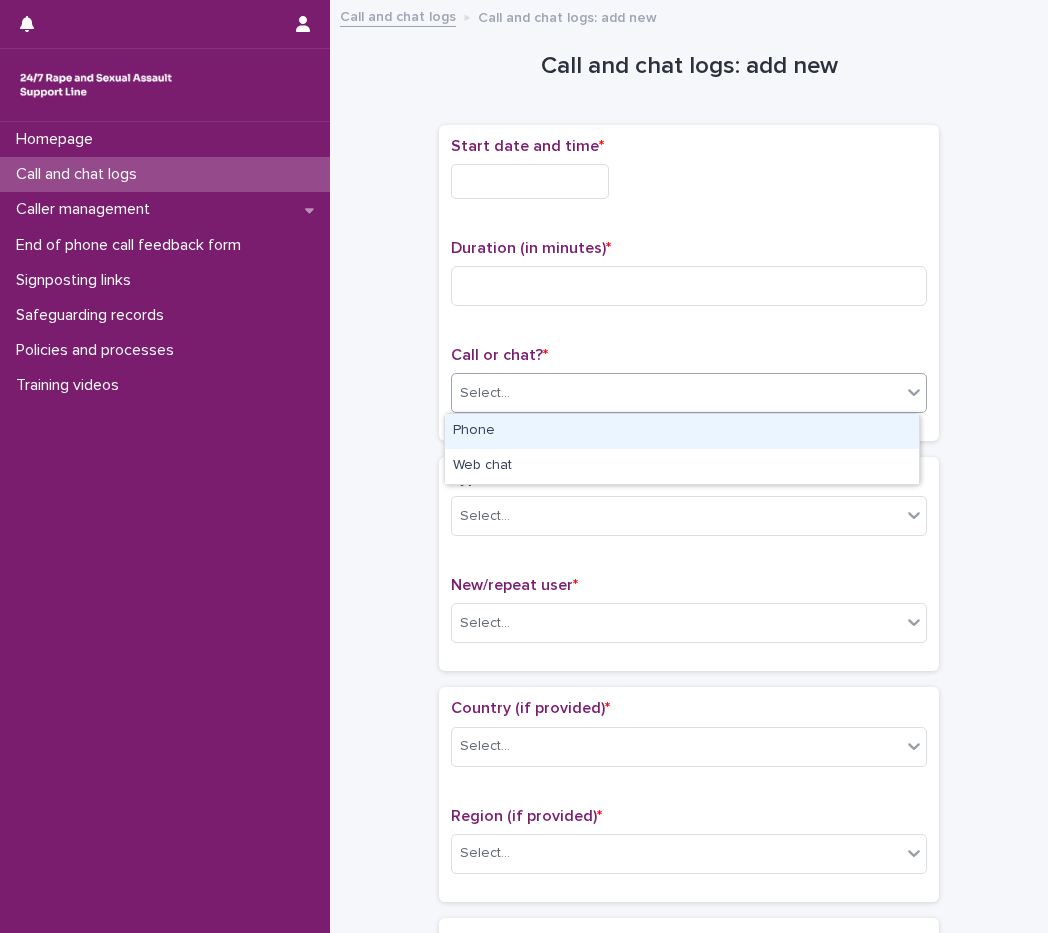click on "Phone" at bounding box center (682, 431) 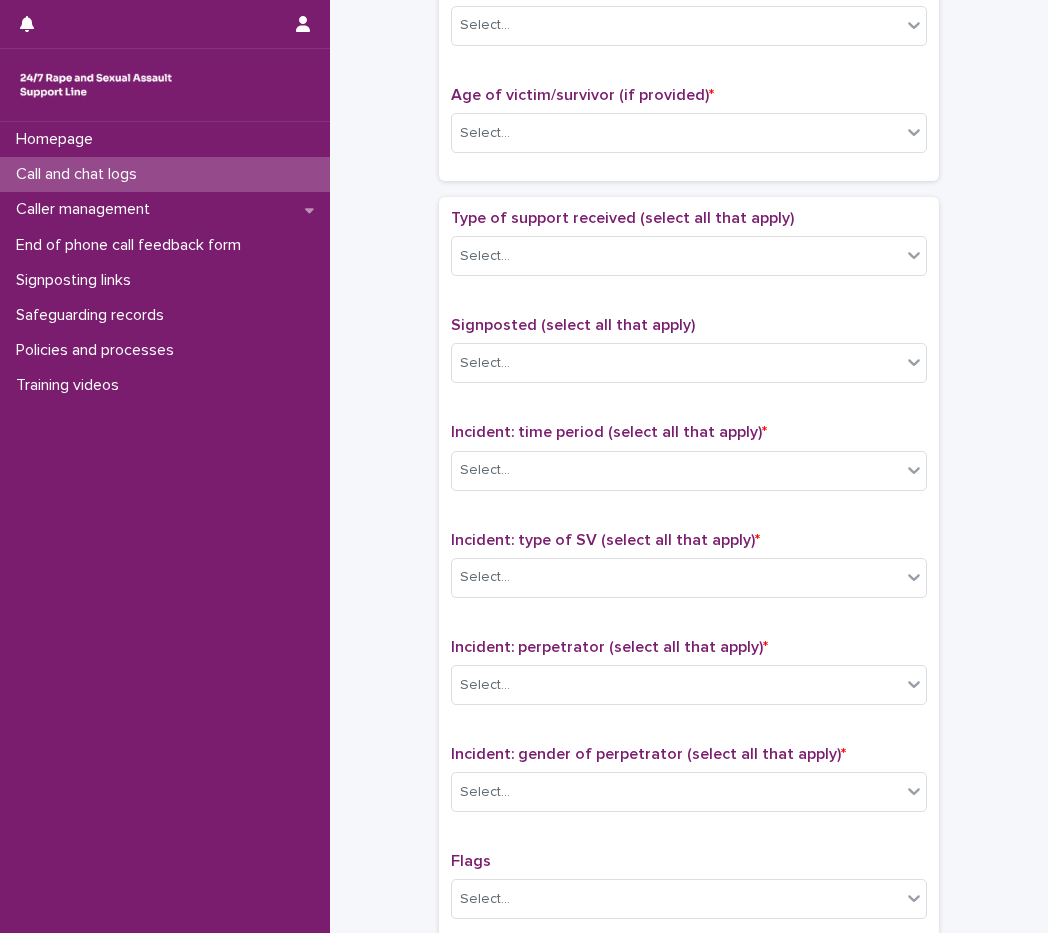 scroll, scrollTop: 981, scrollLeft: 0, axis: vertical 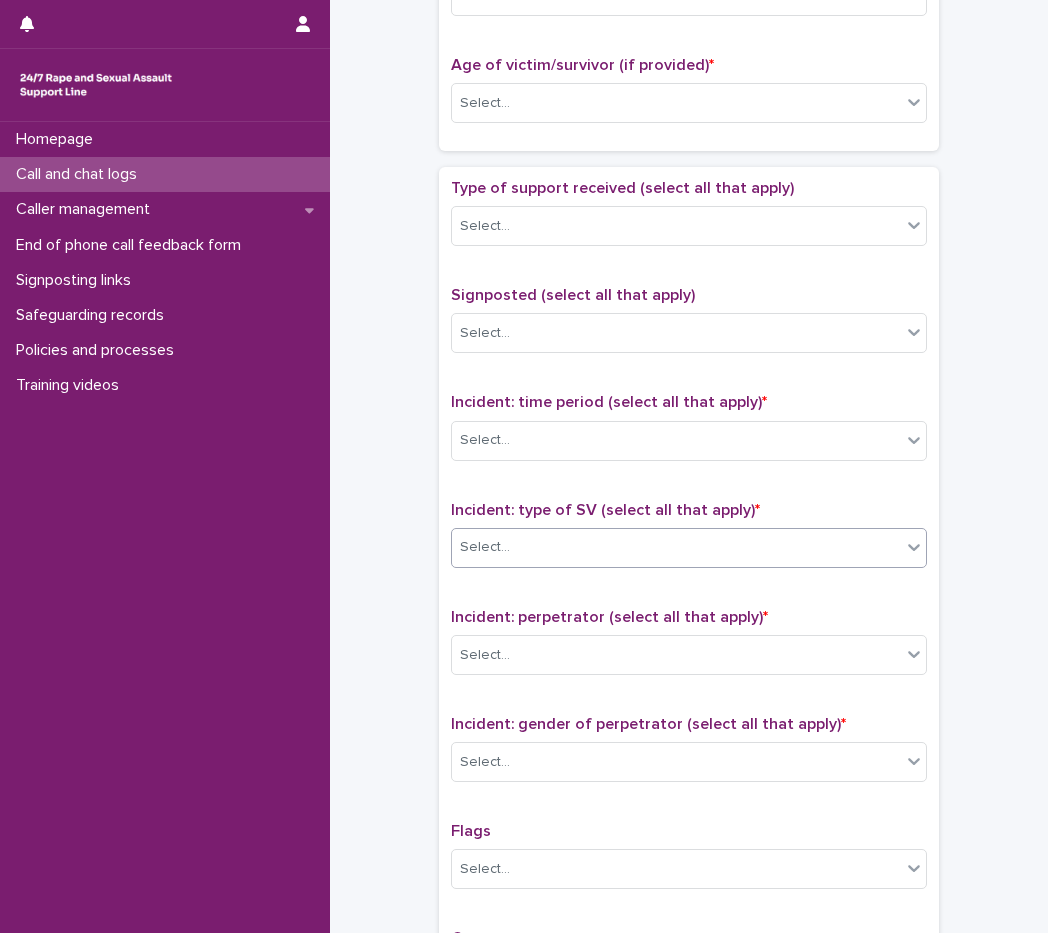 click on "Select..." at bounding box center [676, 547] 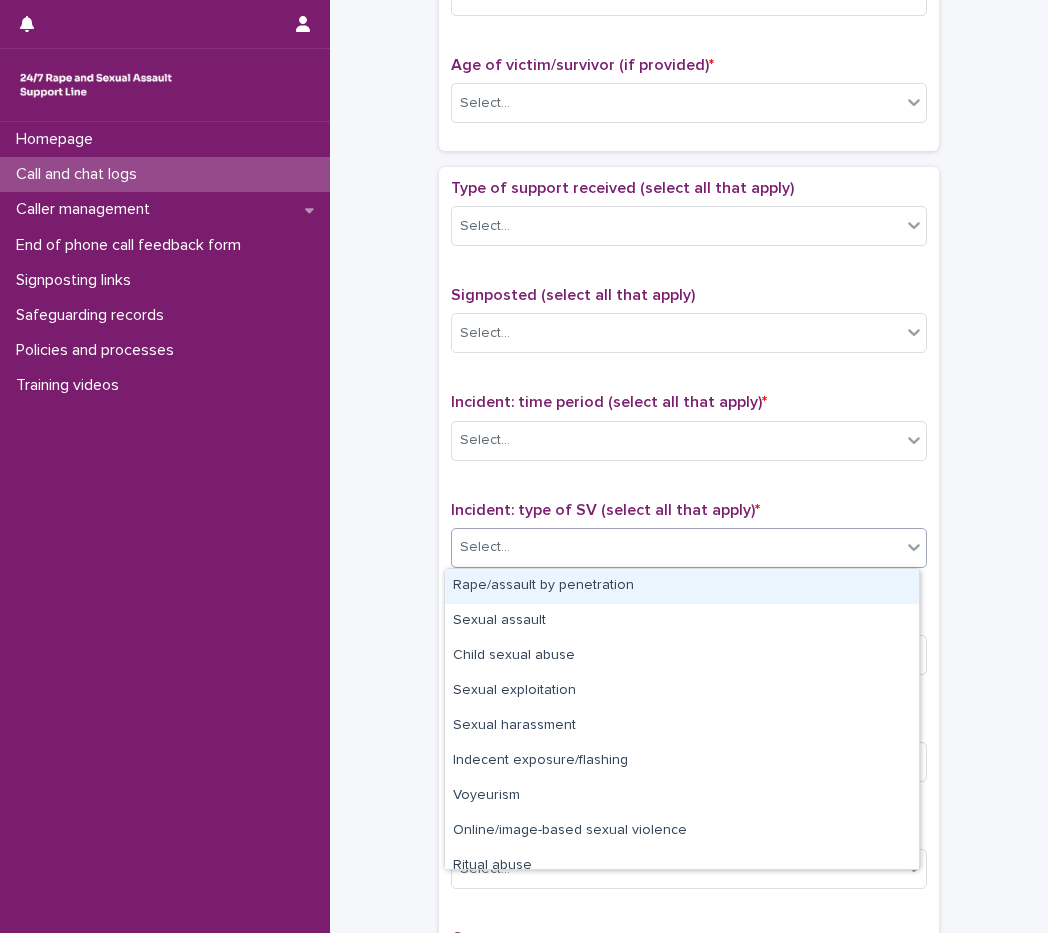 click on "Rape/assault by penetration" at bounding box center [682, 586] 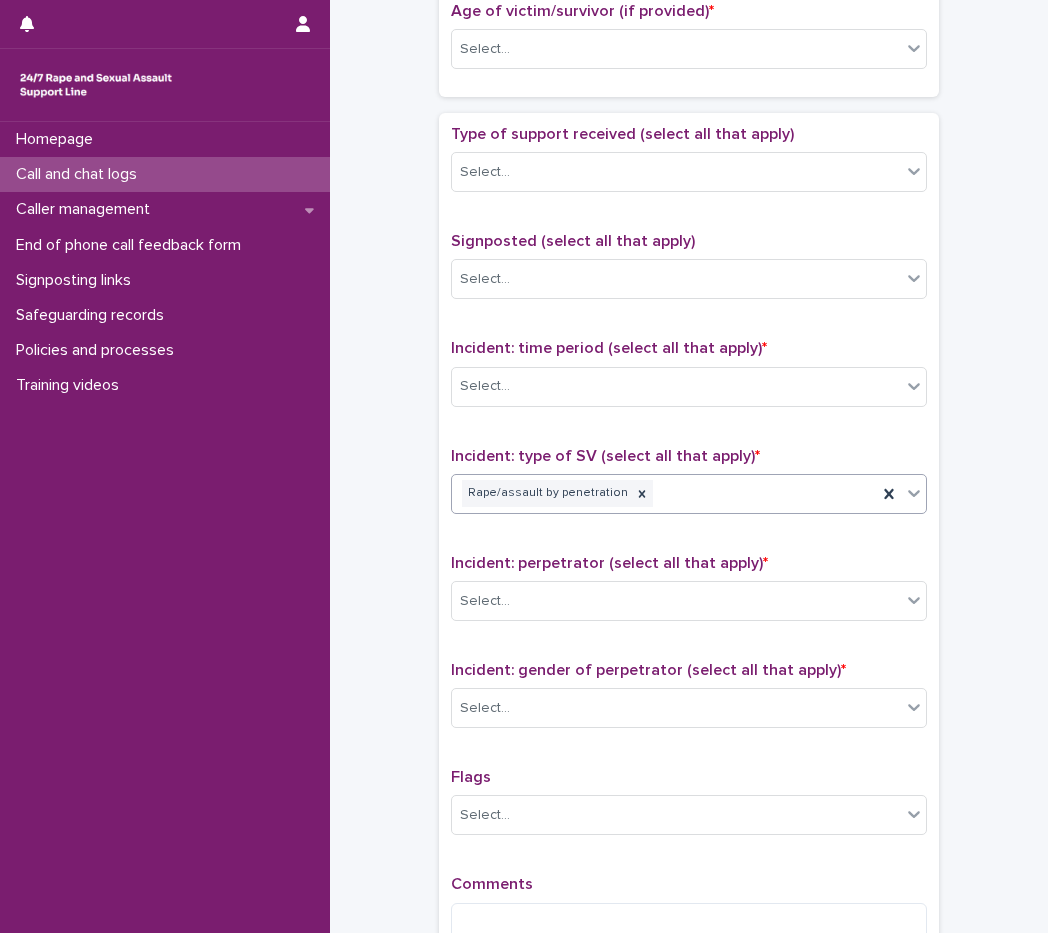 scroll, scrollTop: 1280, scrollLeft: 0, axis: vertical 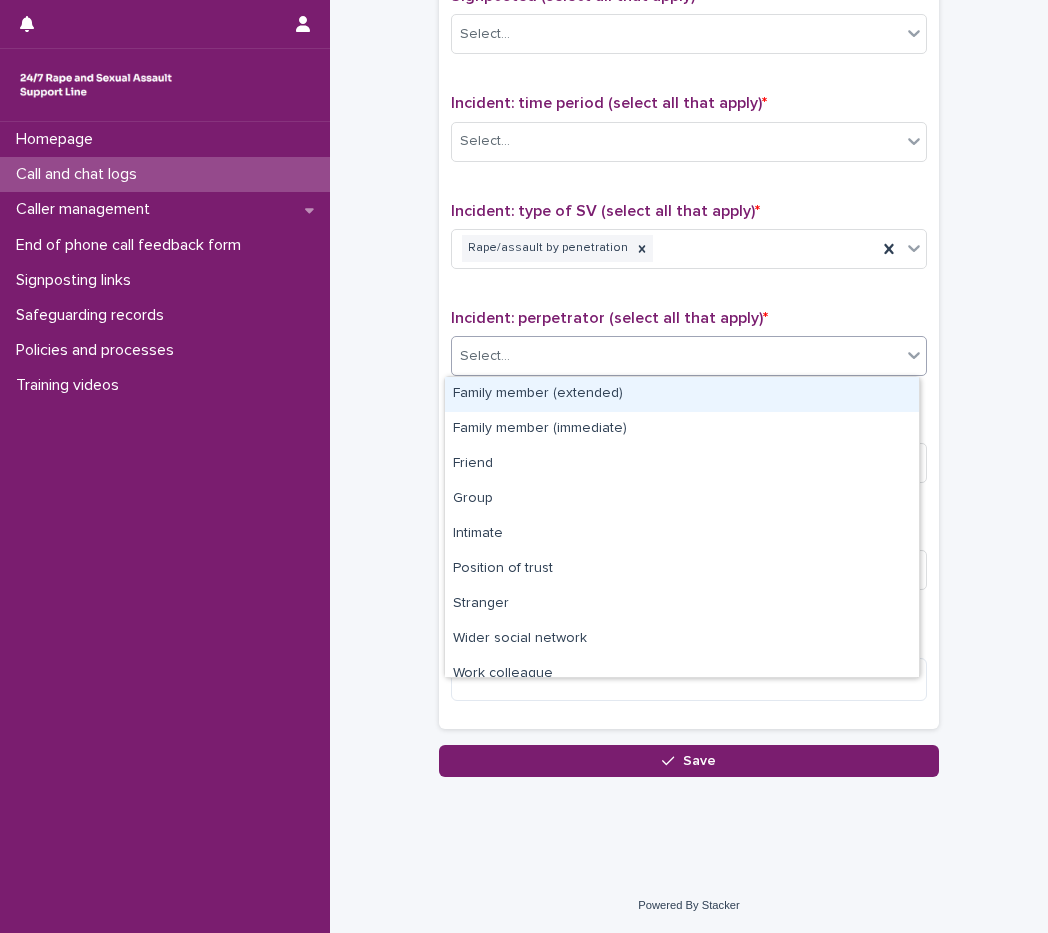 click on "Select..." at bounding box center [676, 356] 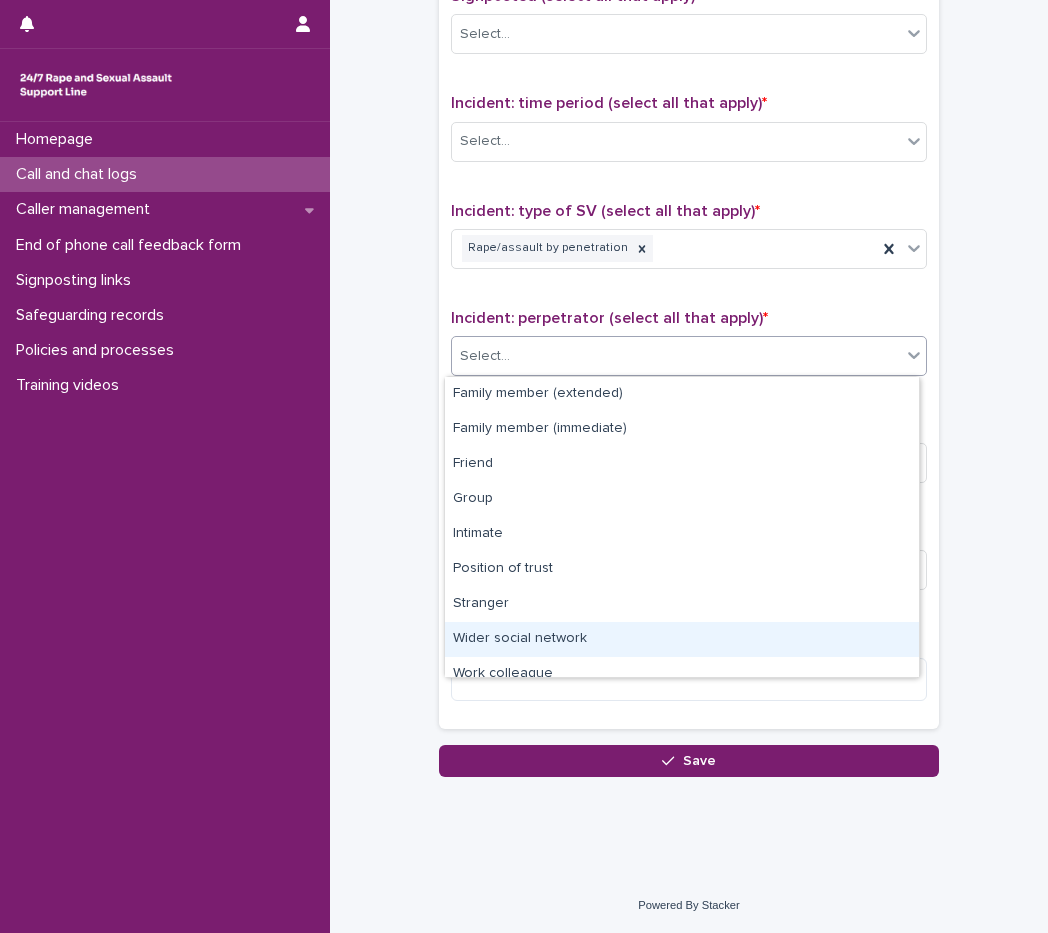 scroll, scrollTop: 85, scrollLeft: 0, axis: vertical 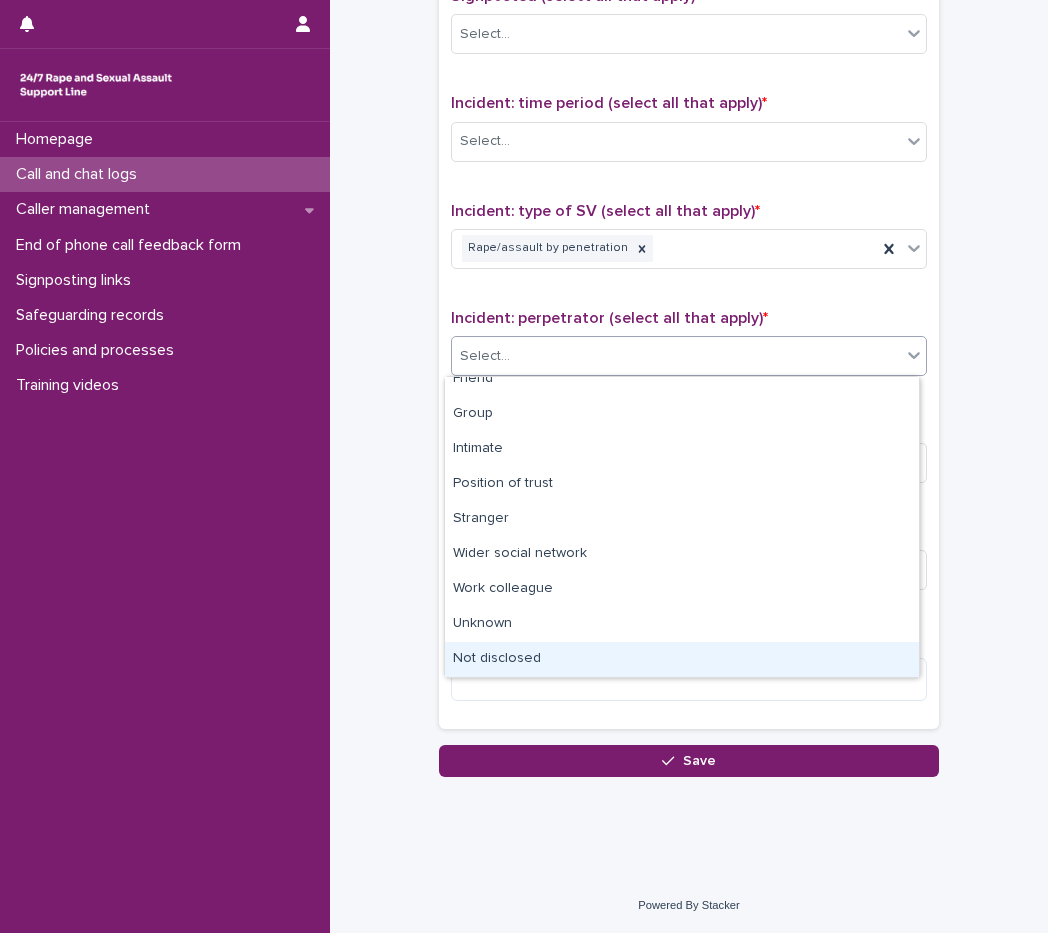 click on "Not disclosed" at bounding box center (682, 659) 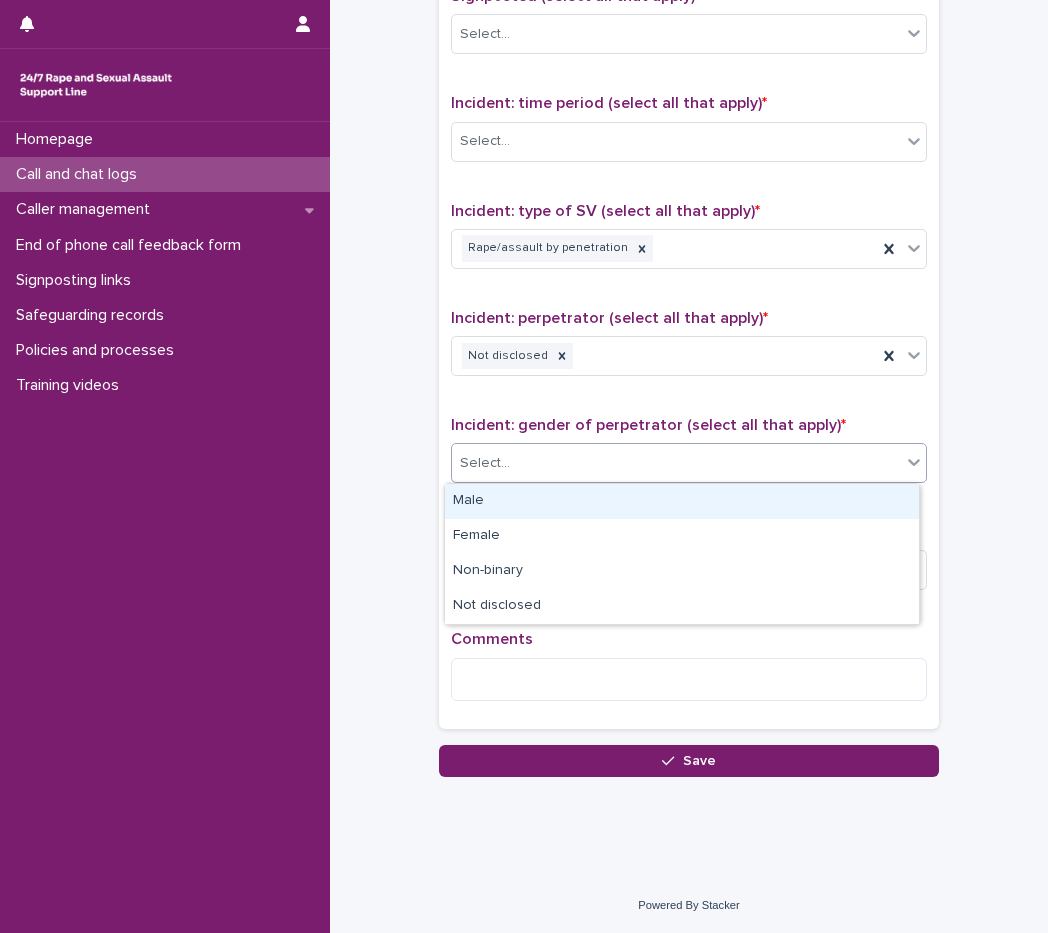 click at bounding box center (513, 463) 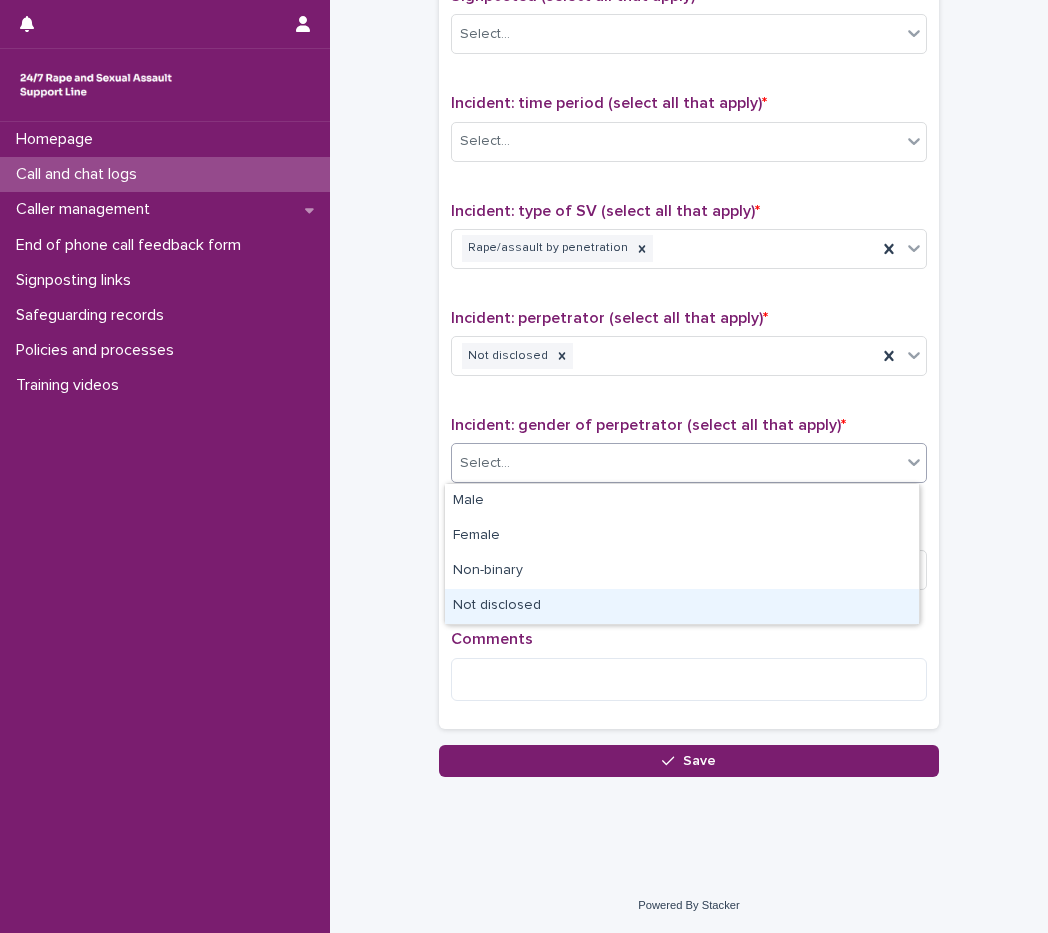 click on "Not disclosed" at bounding box center [682, 606] 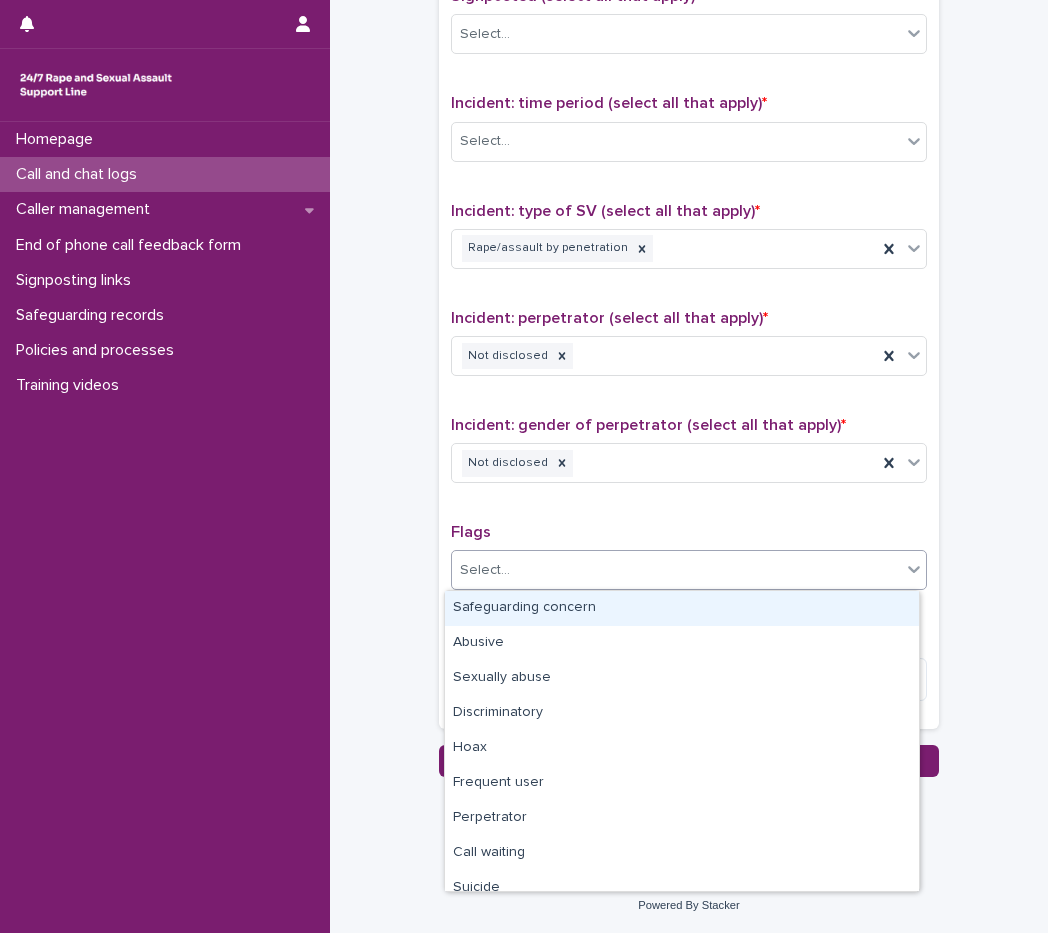 click on "Select..." at bounding box center (676, 570) 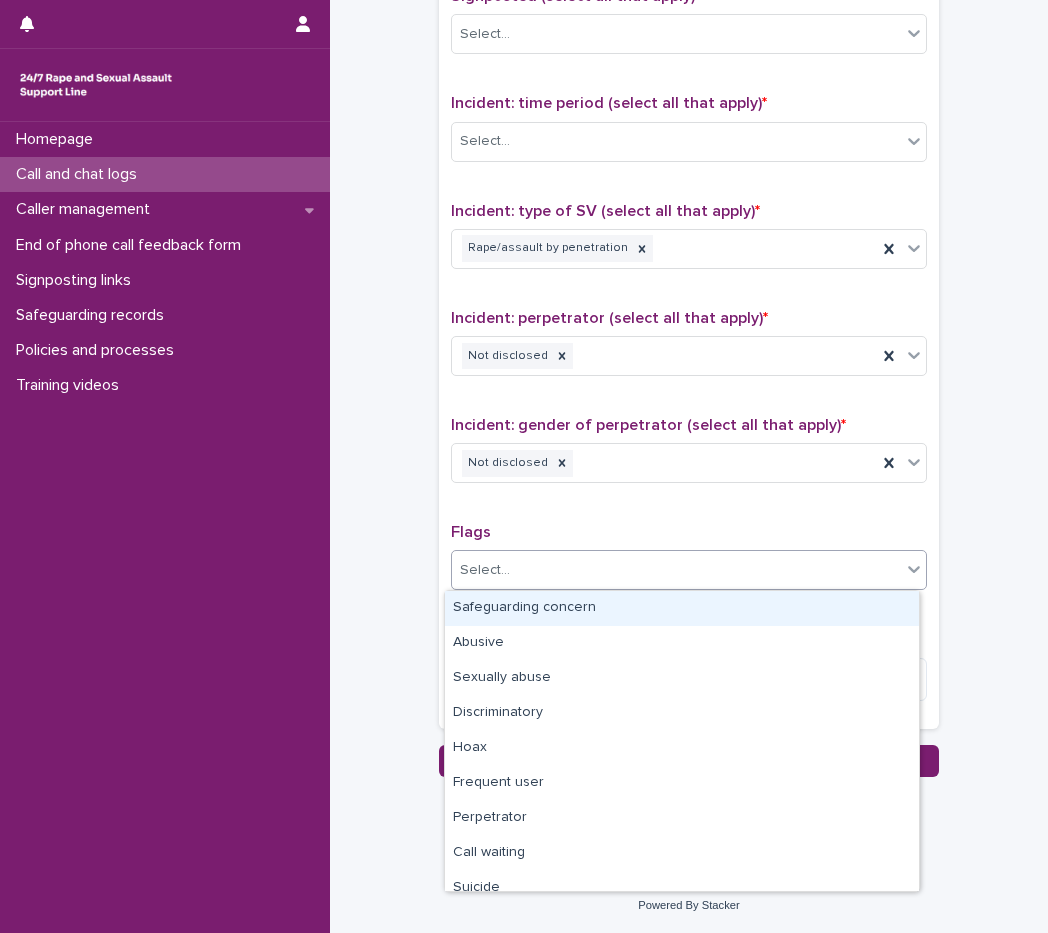 click on "Safeguarding concern" at bounding box center (682, 608) 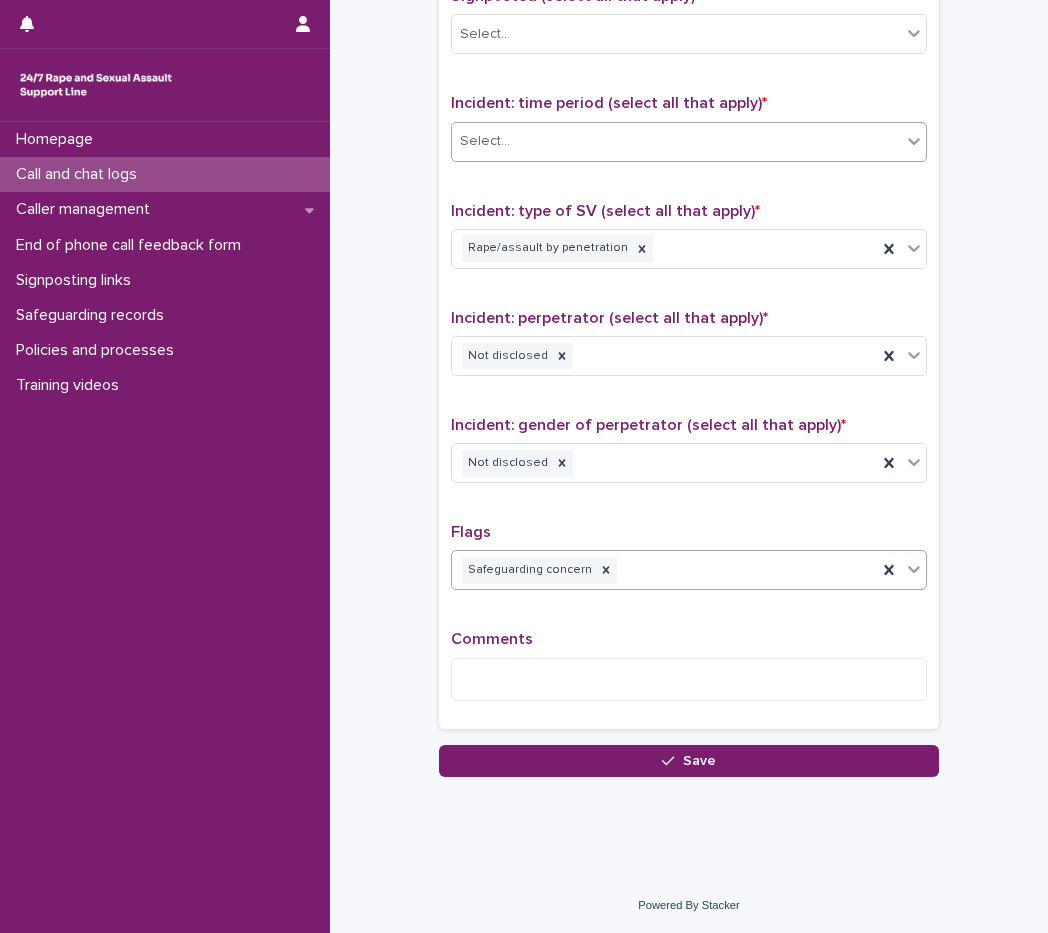 click on "Select..." at bounding box center (676, 141) 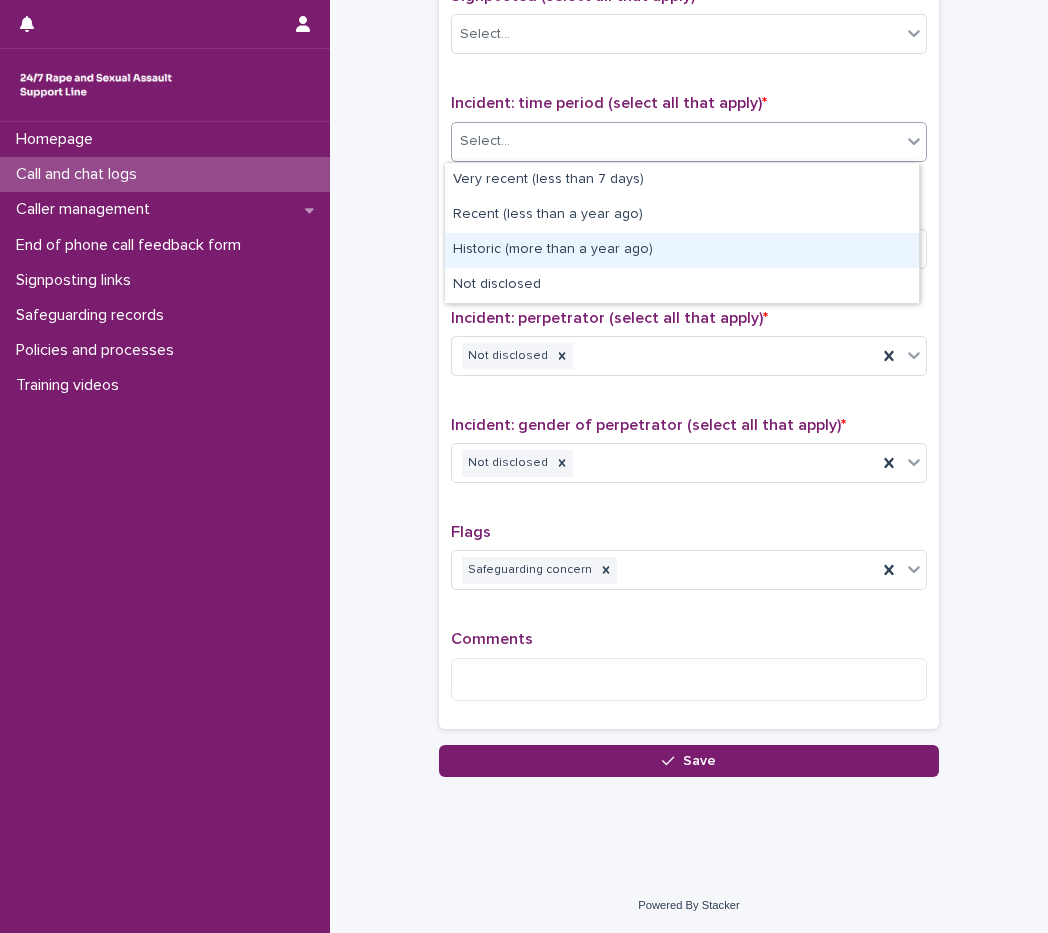 click on "Historic (more than a year ago)" at bounding box center (682, 250) 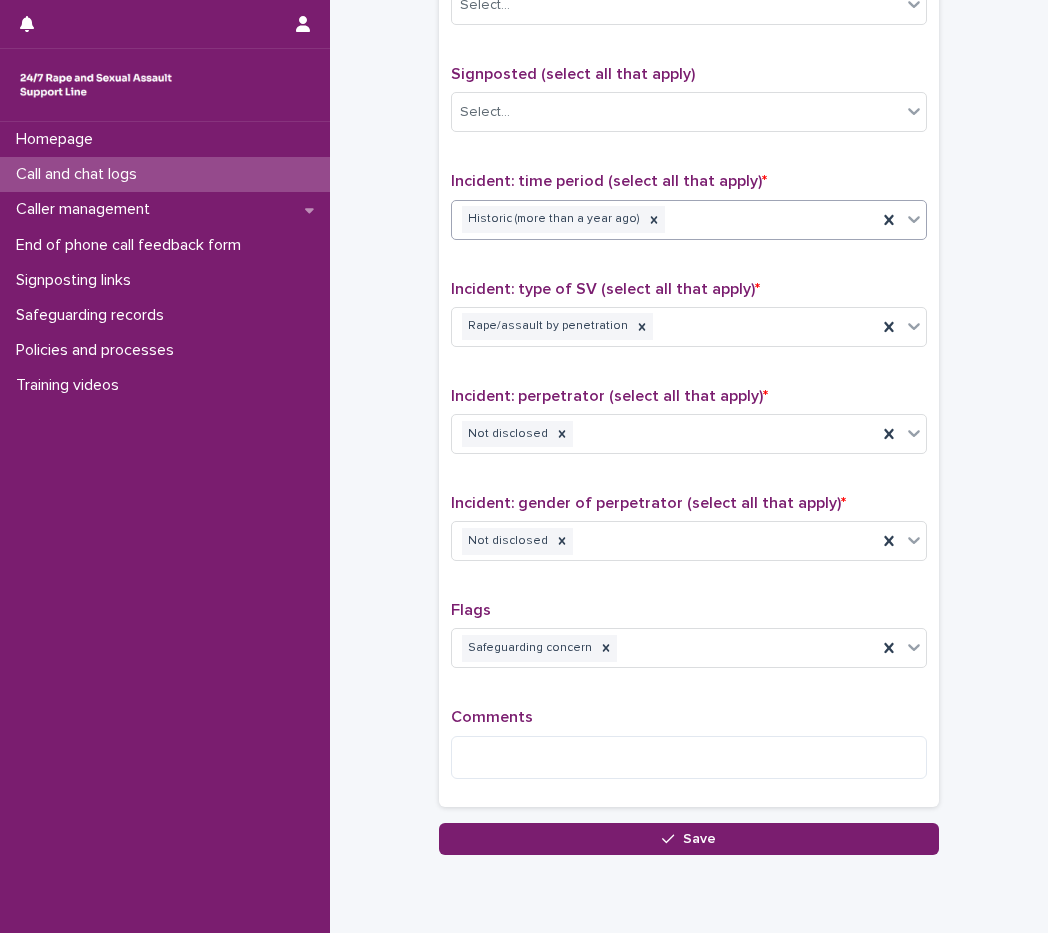 scroll, scrollTop: 1080, scrollLeft: 0, axis: vertical 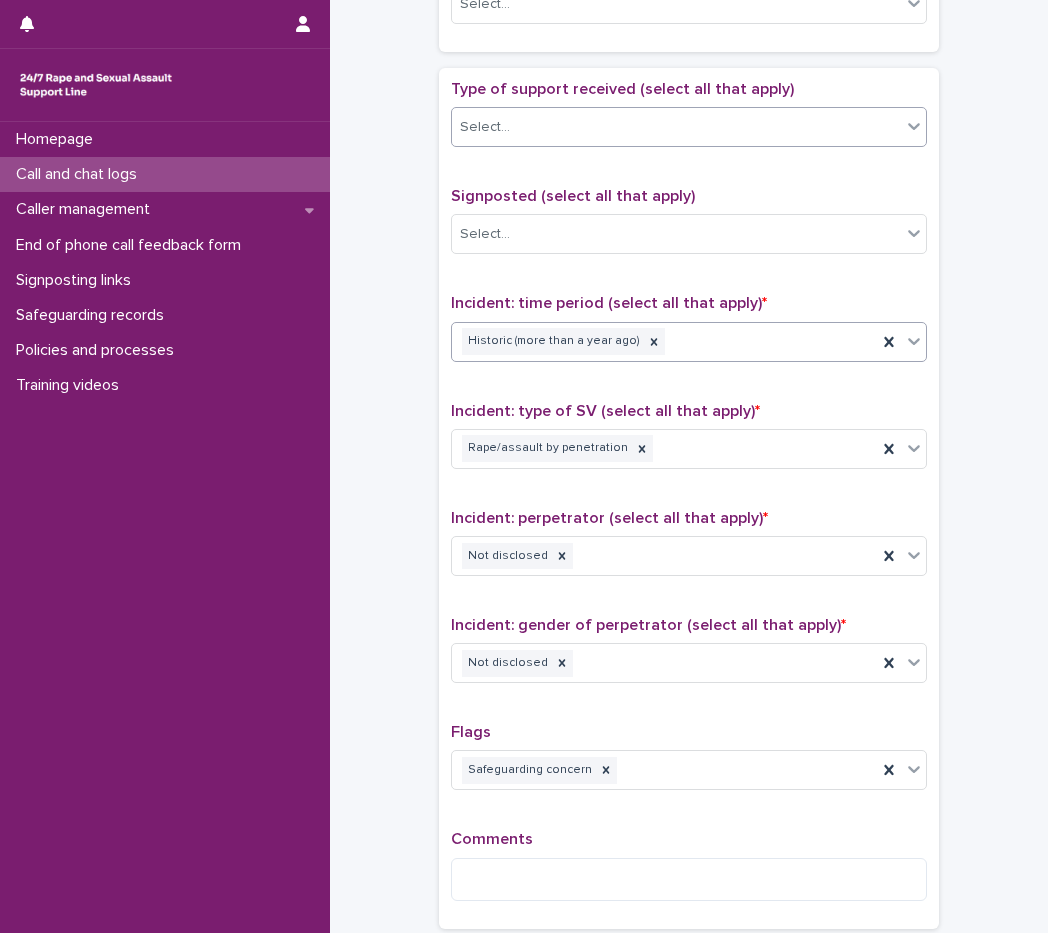 click on "Select..." at bounding box center (689, 127) 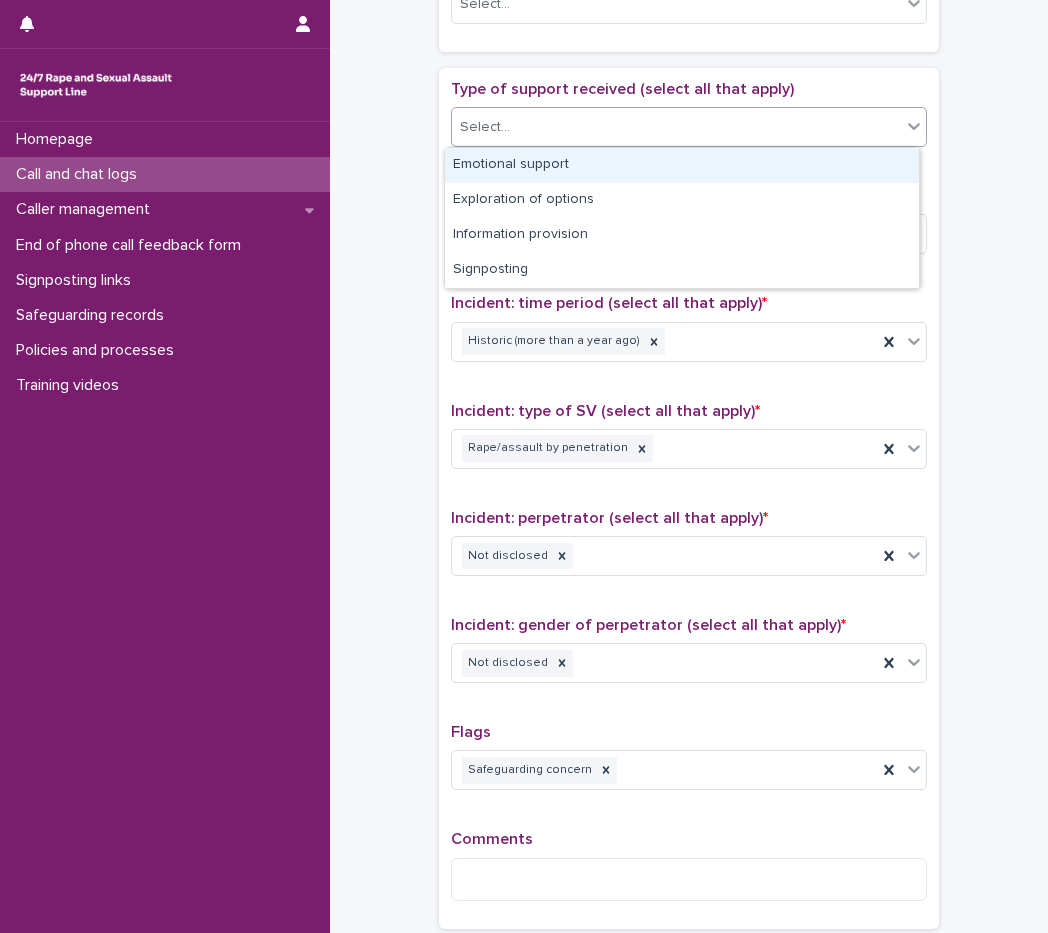 click on "Emotional support" at bounding box center [682, 165] 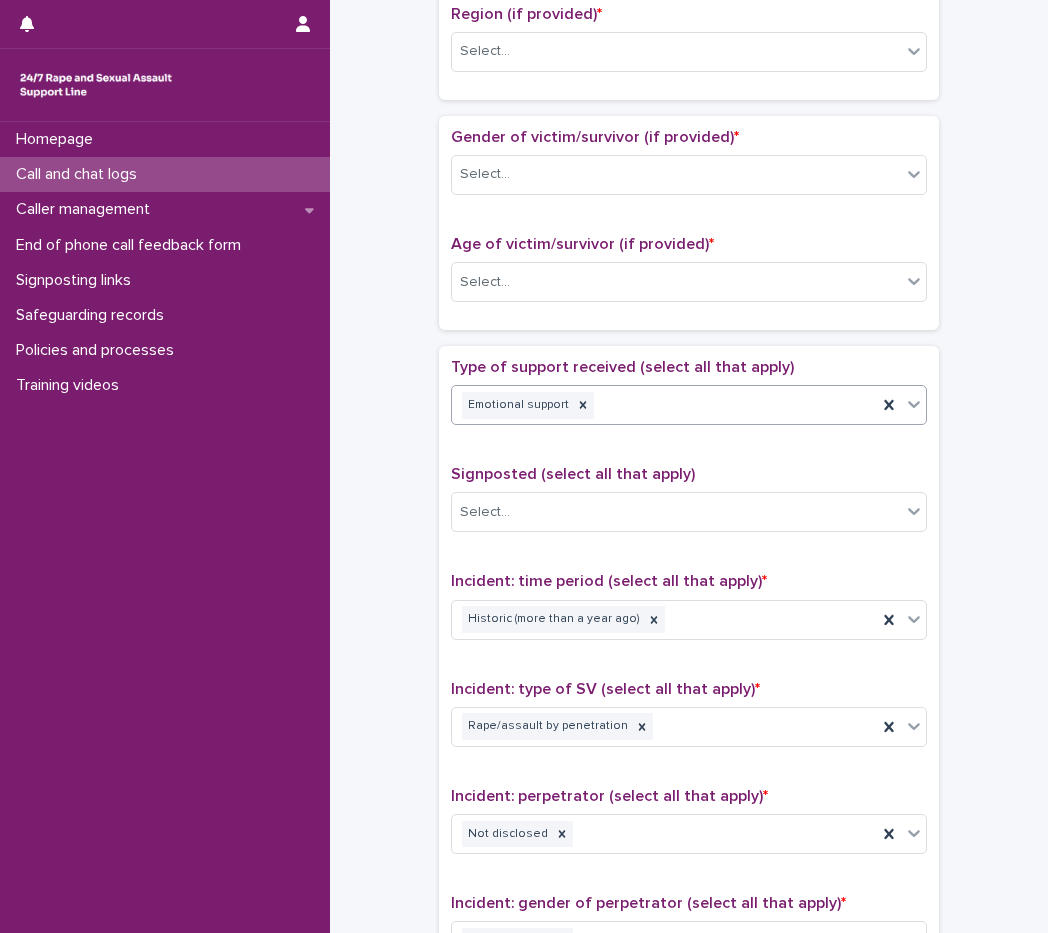 scroll, scrollTop: 780, scrollLeft: 0, axis: vertical 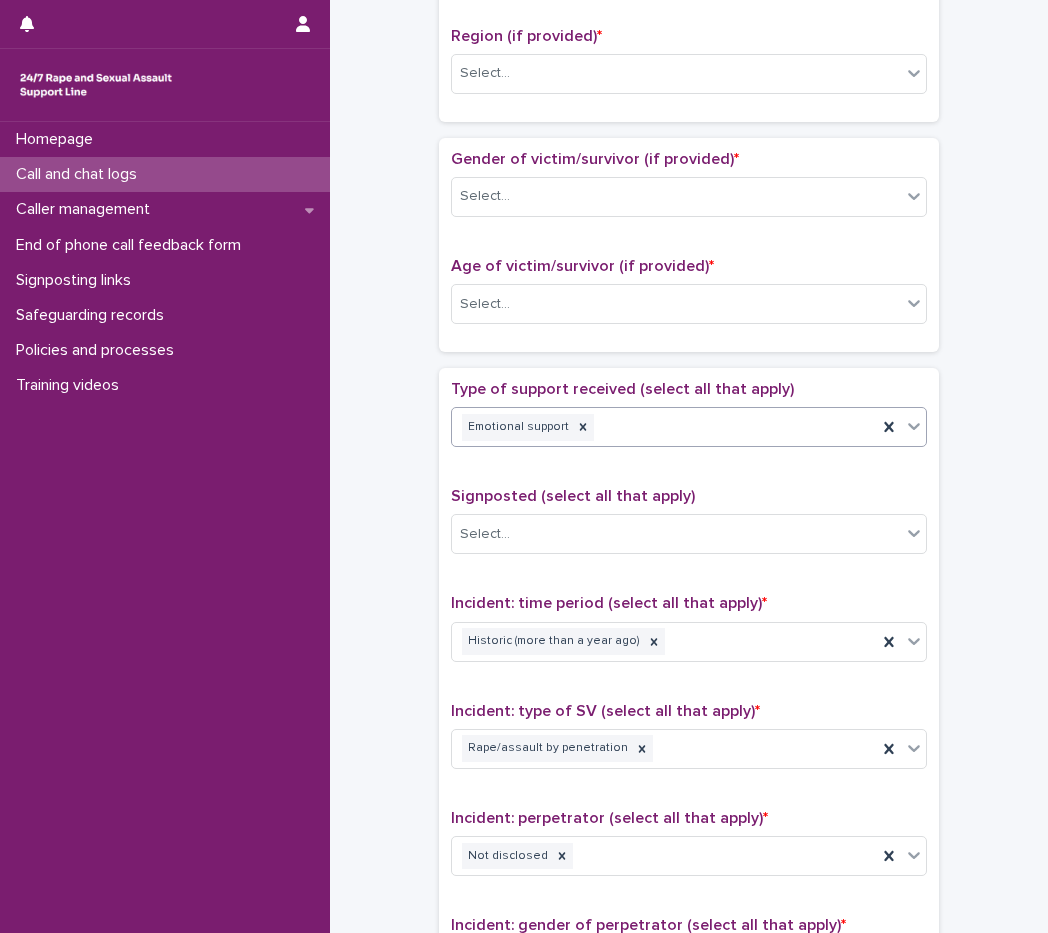 click on "Age of victim/survivor (if provided) * Select..." at bounding box center (689, 298) 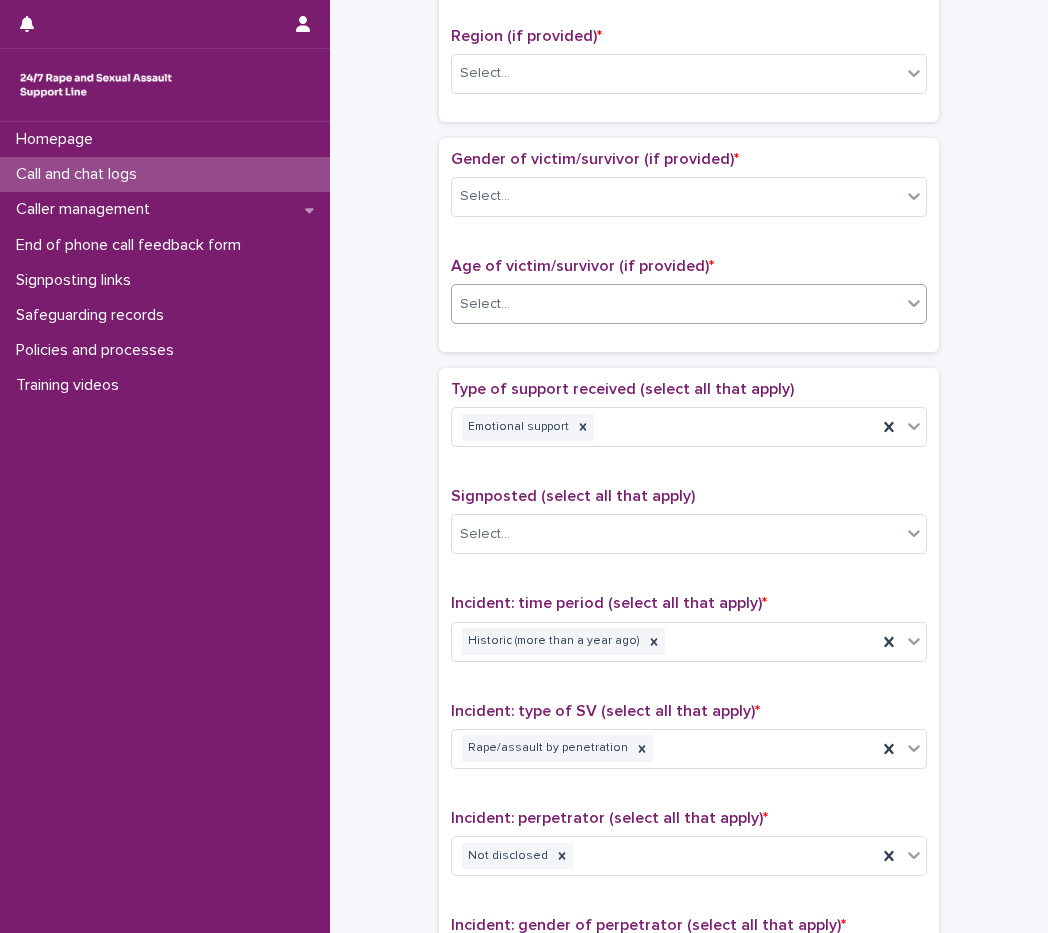 click on "Select..." at bounding box center (676, 304) 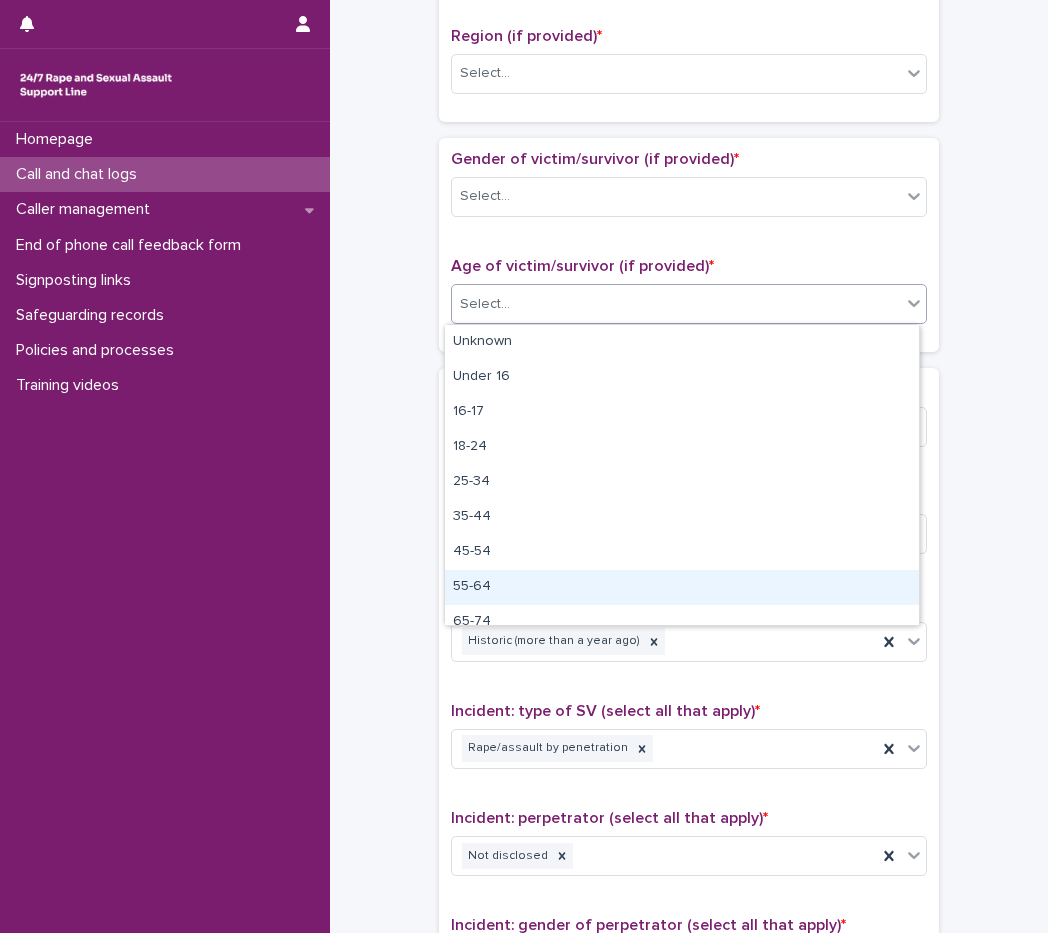 click on "55-64" at bounding box center [682, 587] 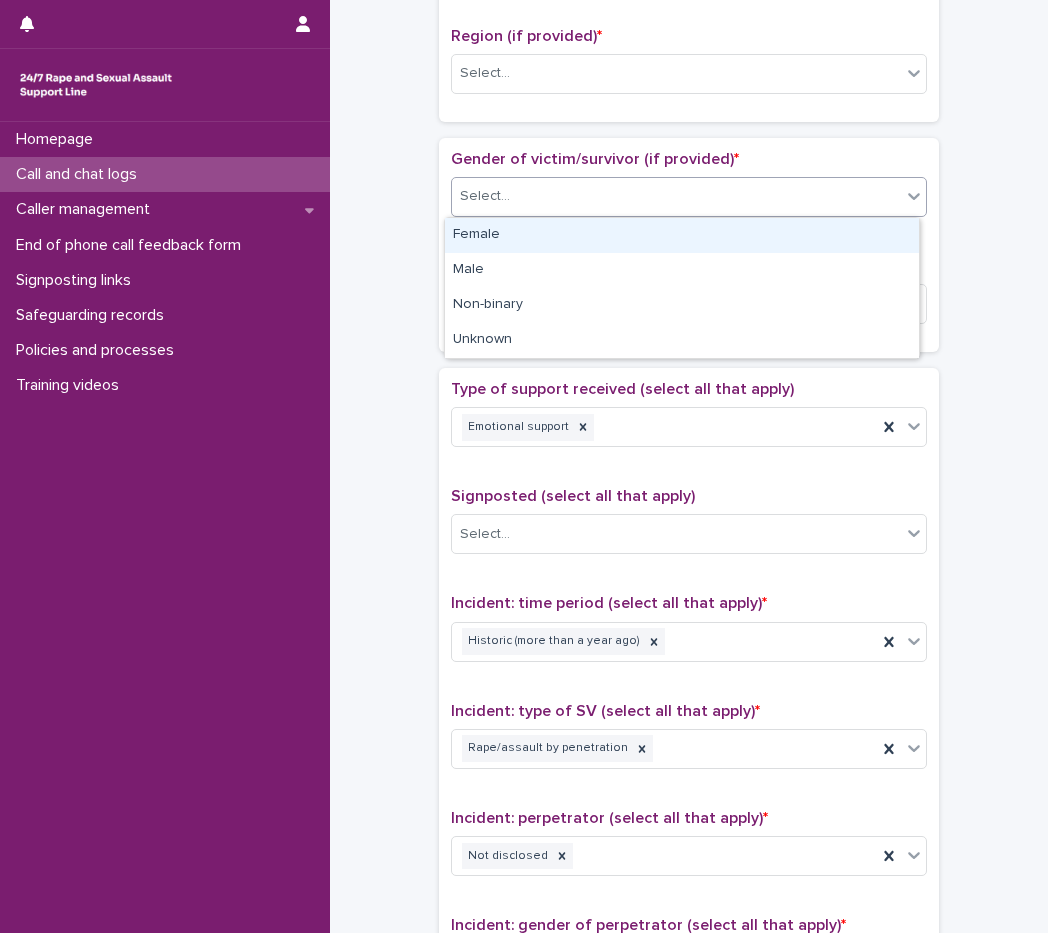 click on "Select..." at bounding box center (676, 196) 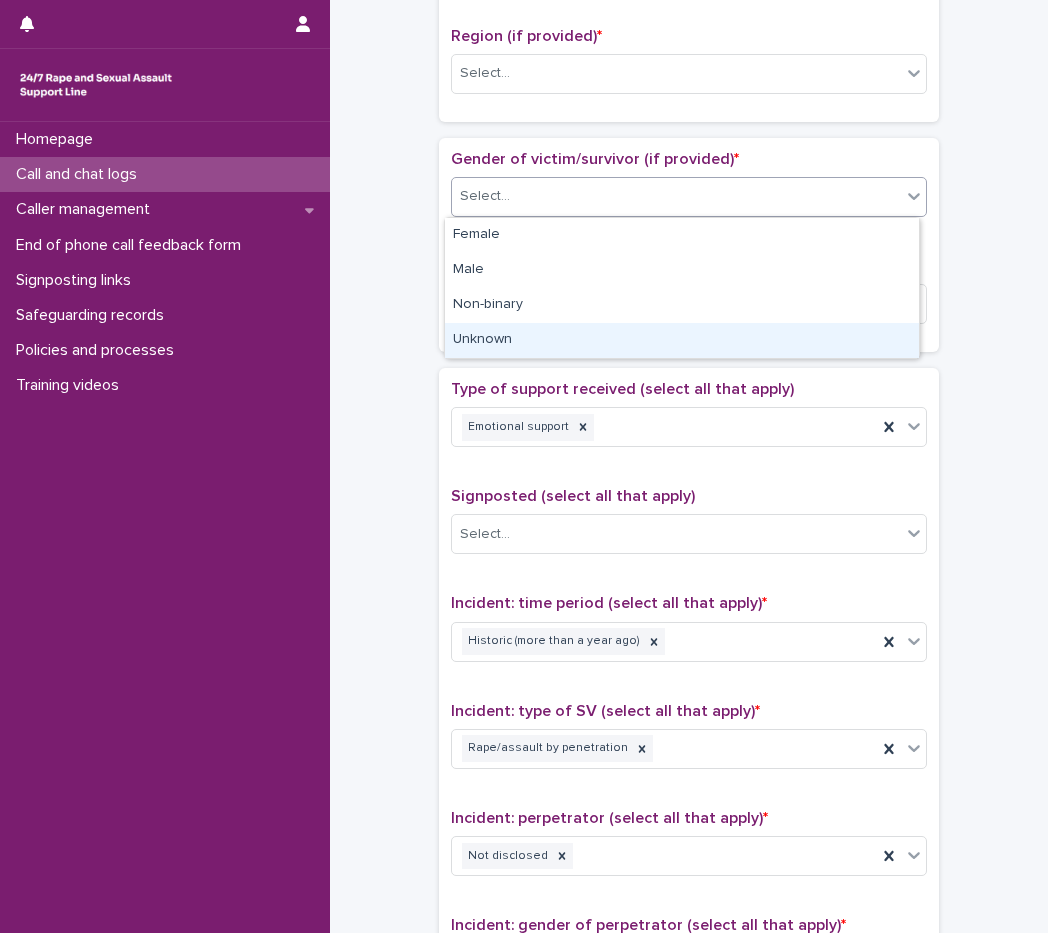 click on "Unknown" at bounding box center (682, 340) 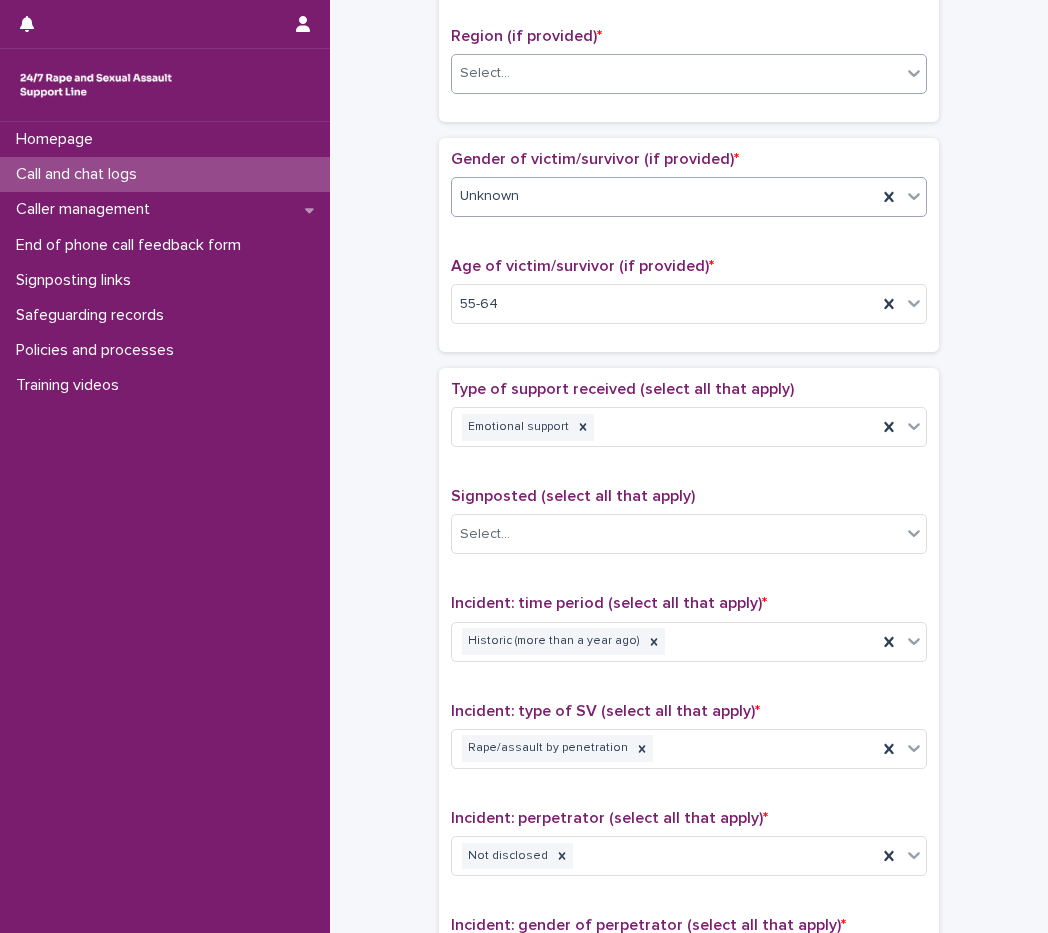 click on "Select..." at bounding box center (676, 73) 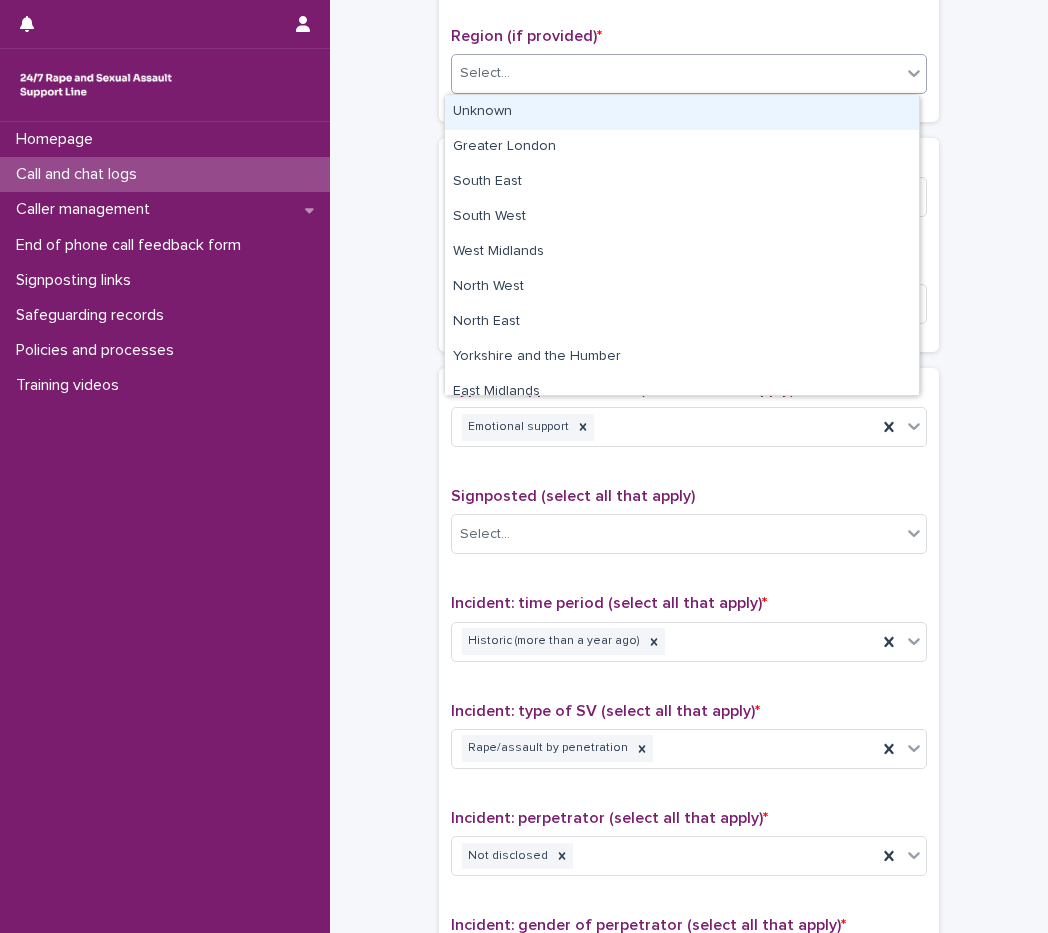 click on "Unknown" at bounding box center (682, 112) 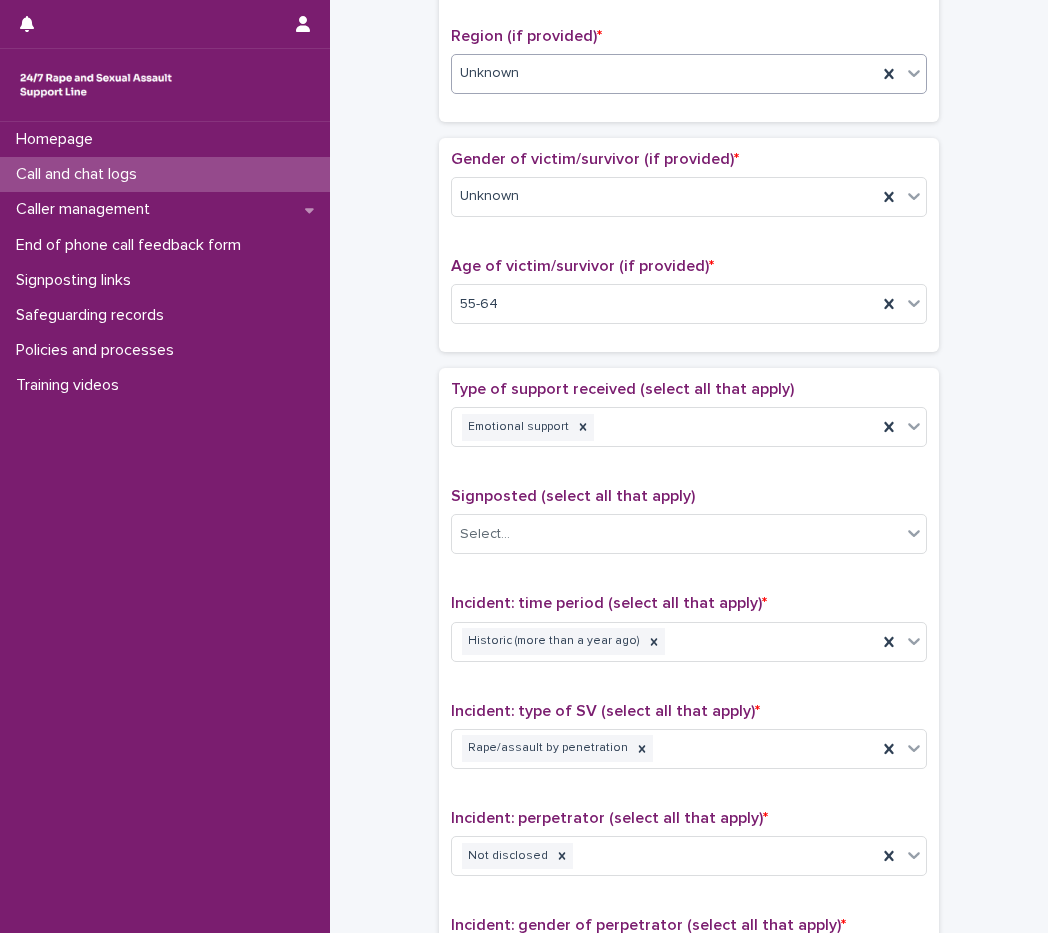 scroll, scrollTop: 480, scrollLeft: 0, axis: vertical 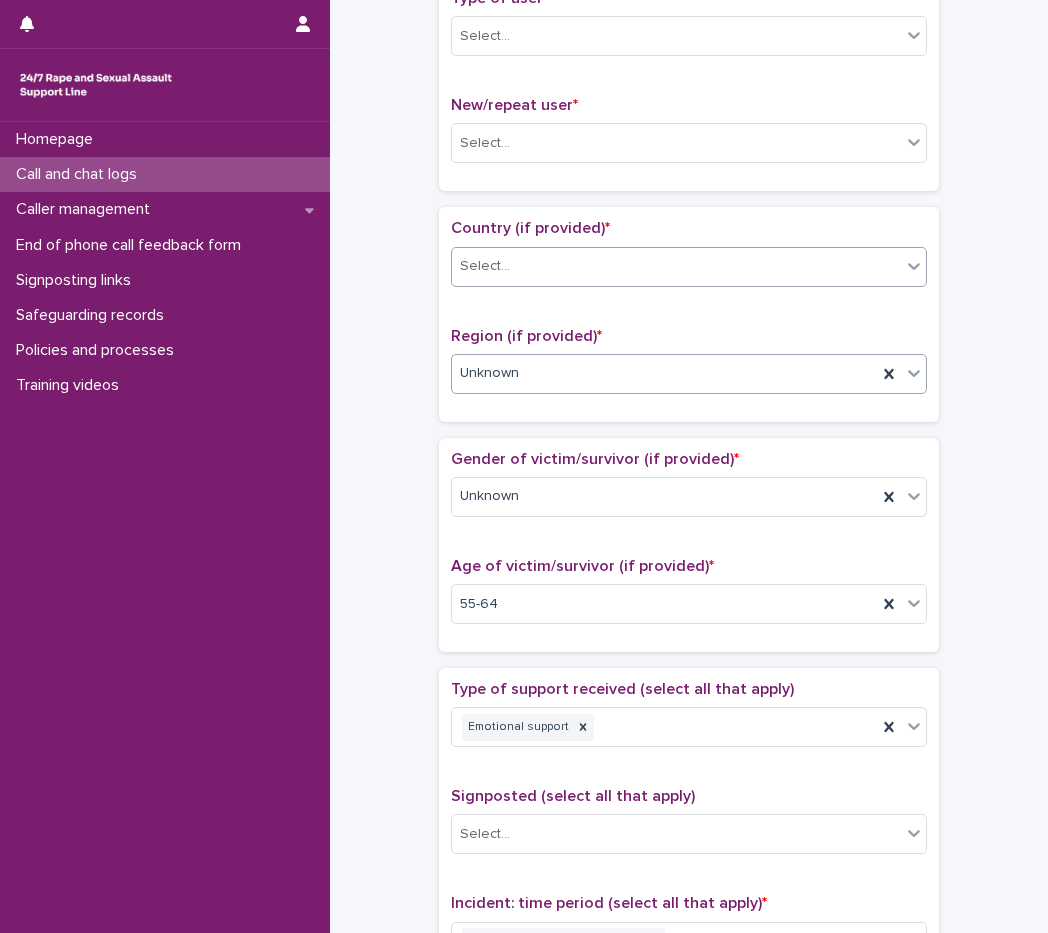click on "Select..." at bounding box center [689, 267] 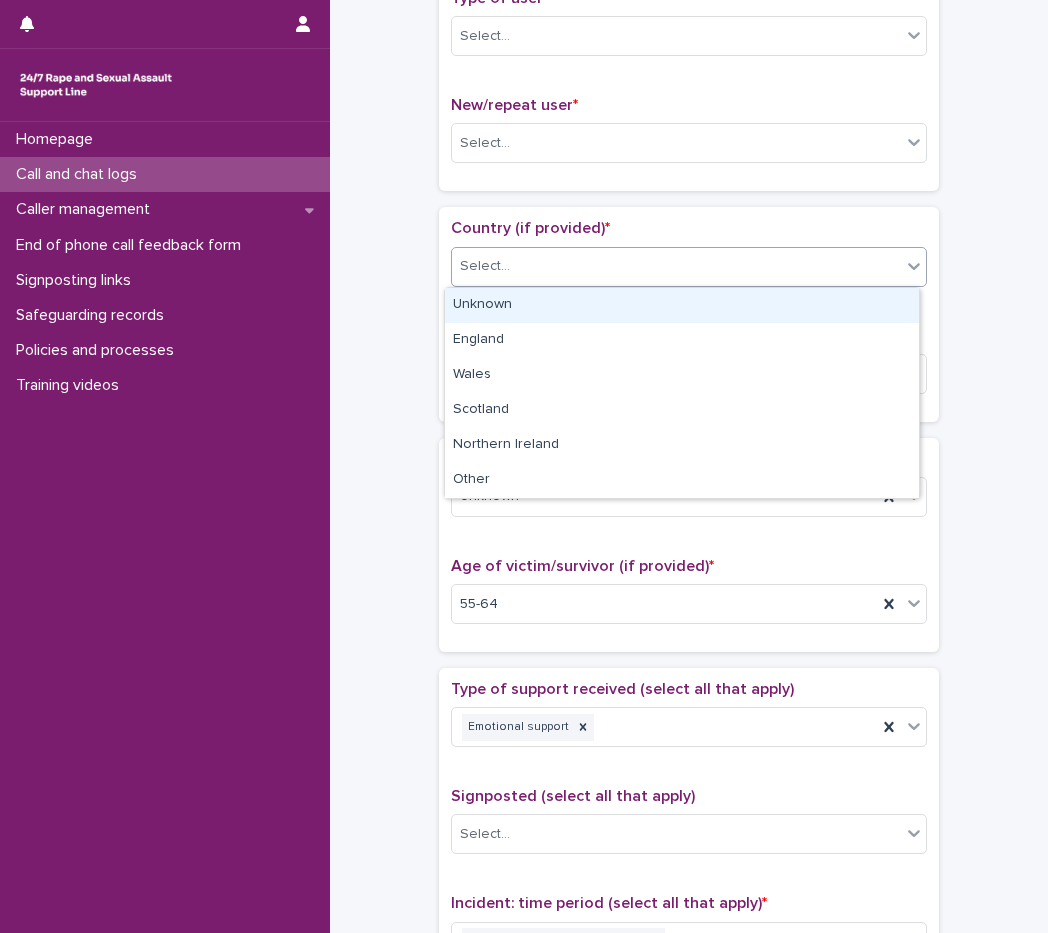 click on "Unknown" at bounding box center (682, 305) 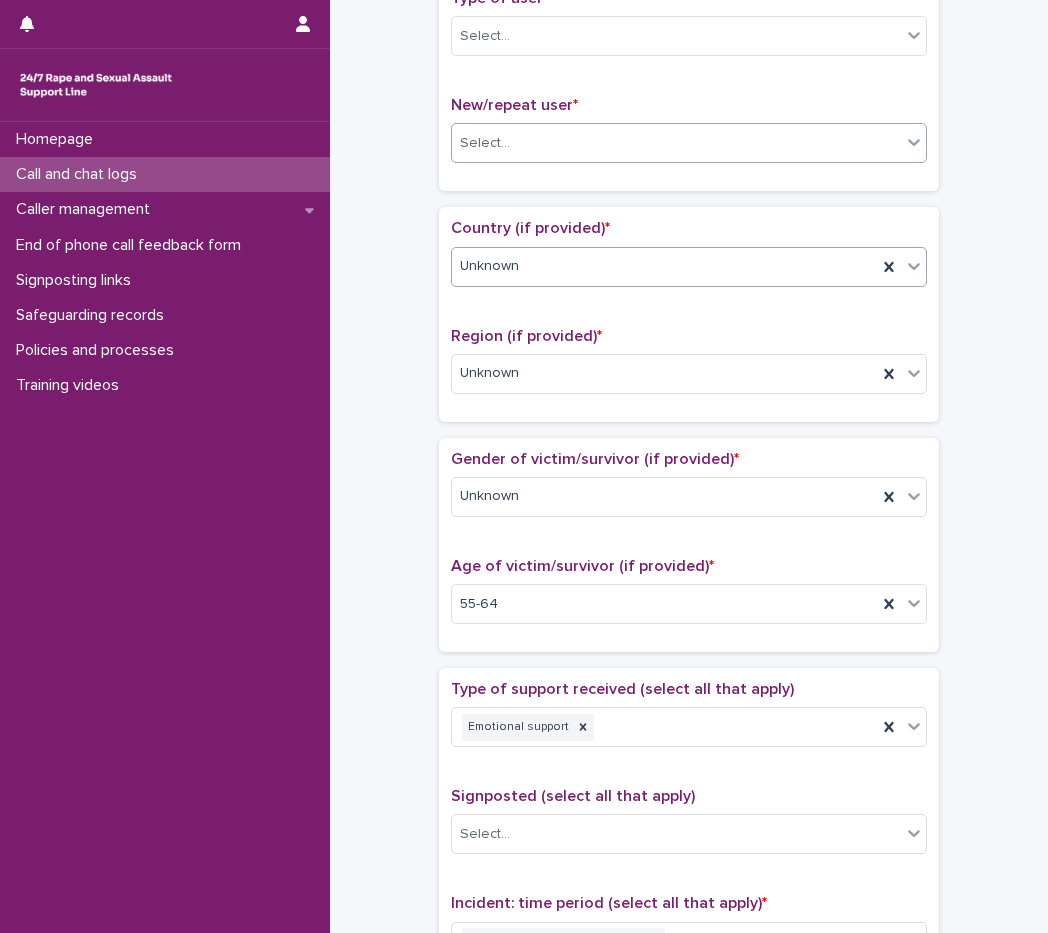 click on "Select..." at bounding box center (676, 143) 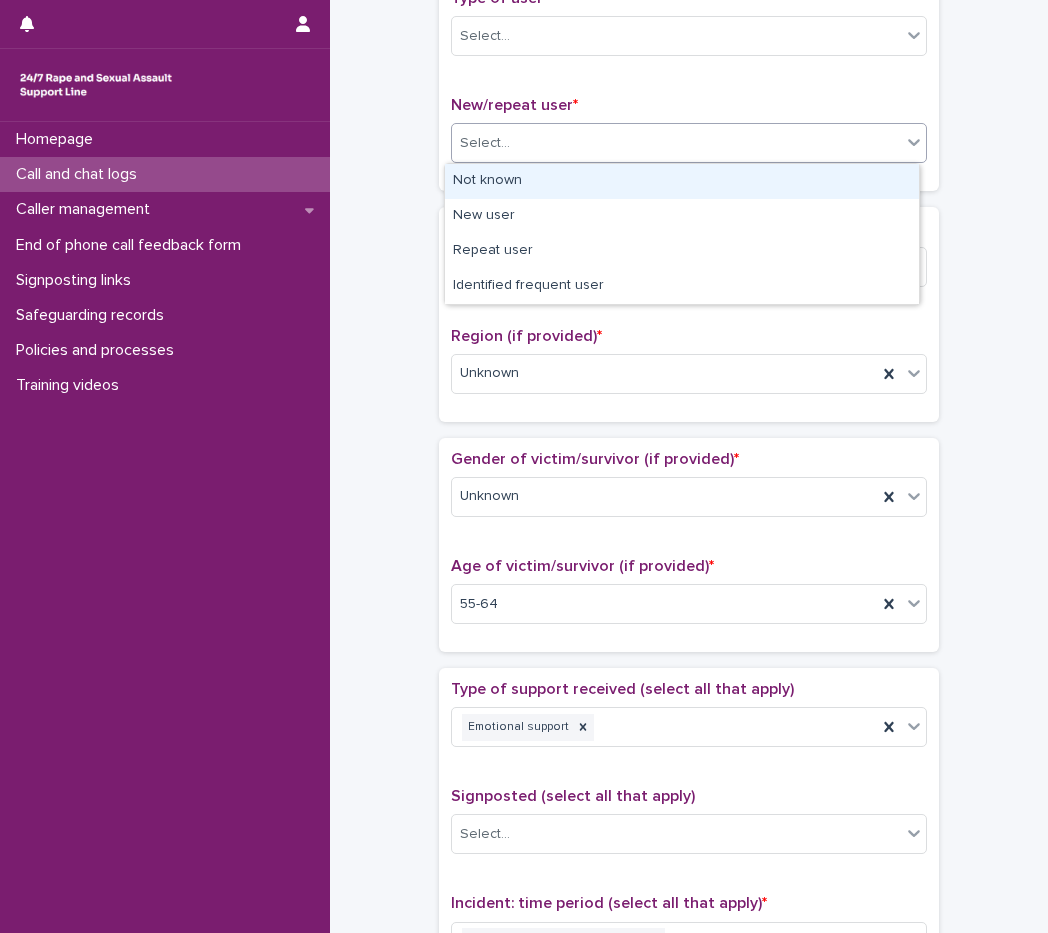 click on "Not known" at bounding box center (682, 181) 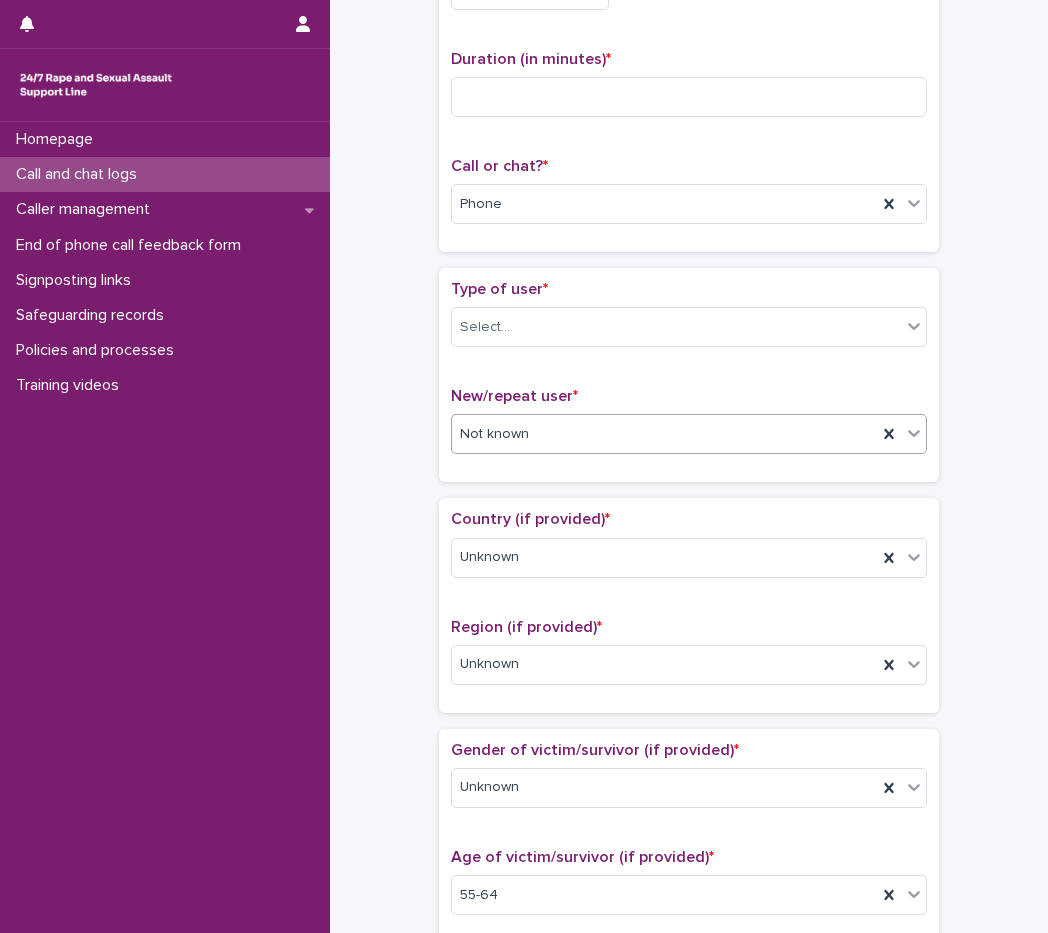 scroll, scrollTop: 180, scrollLeft: 0, axis: vertical 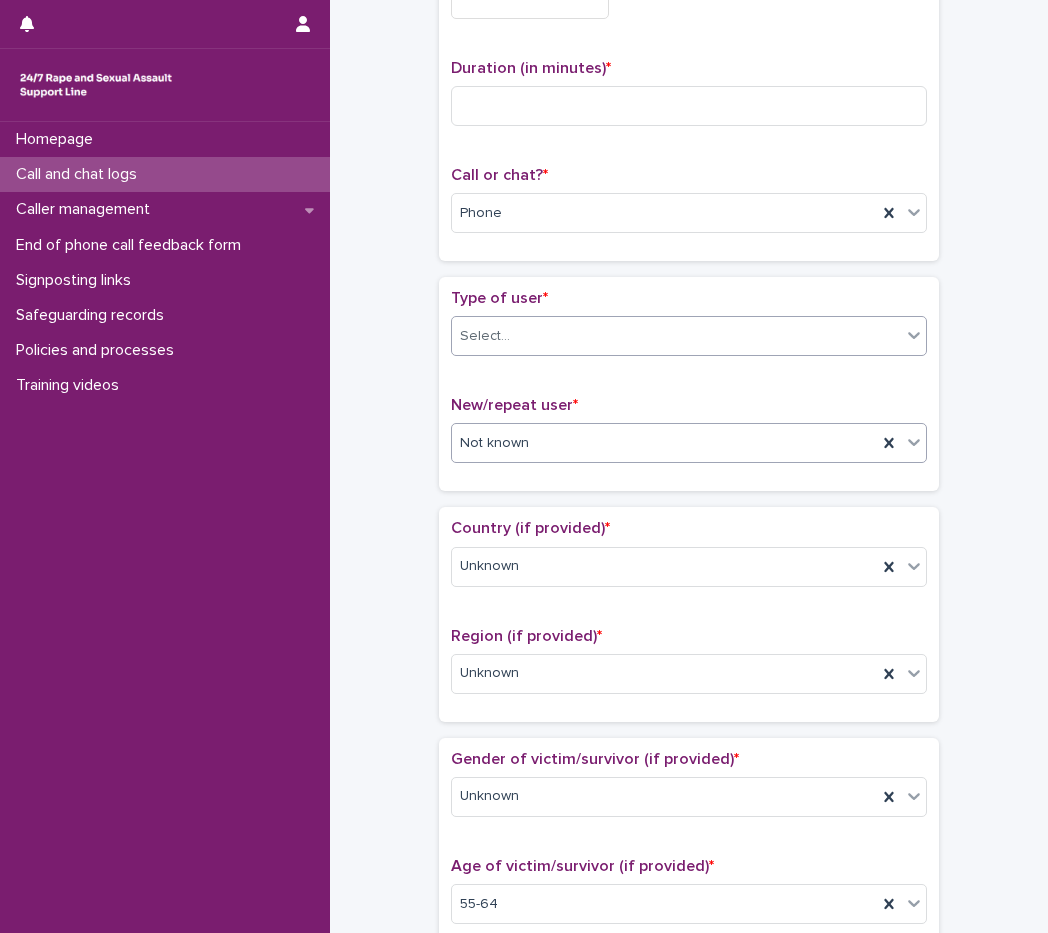 click on "Select..." at bounding box center (676, 336) 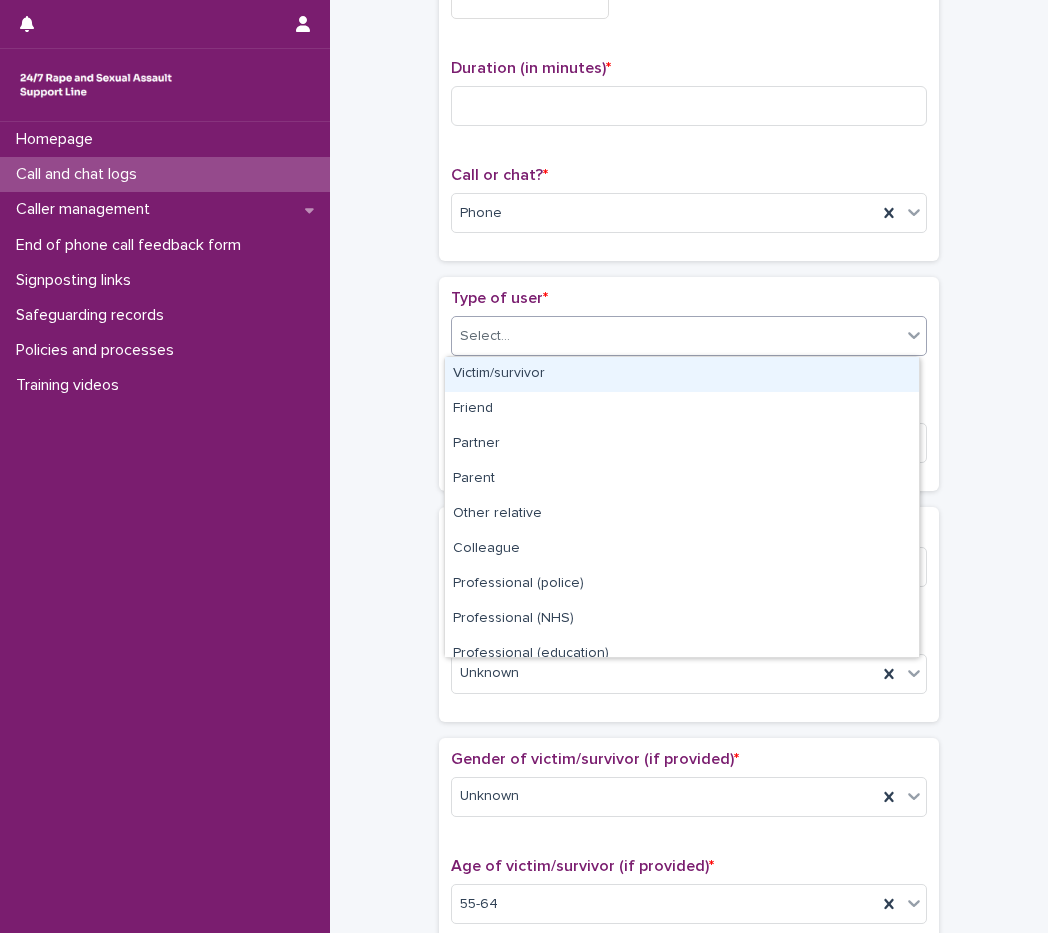click on "Victim/survivor" at bounding box center [682, 374] 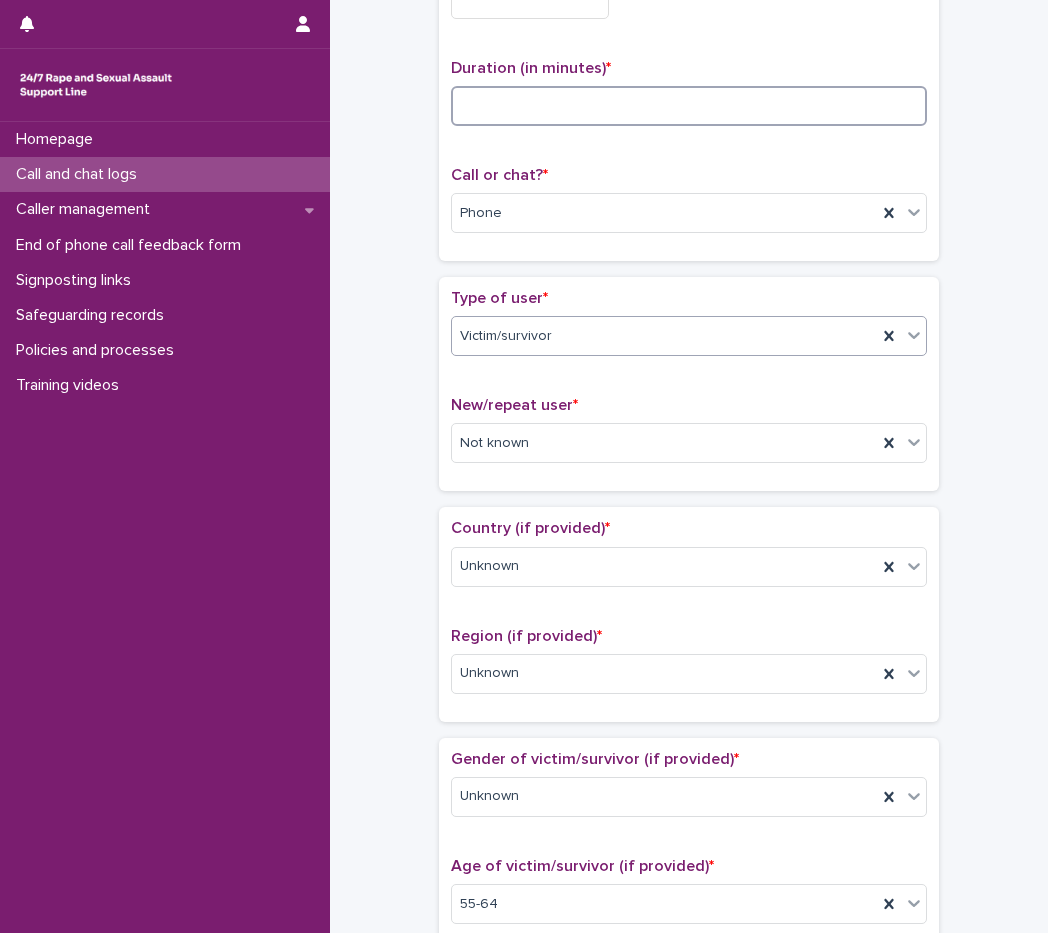 click at bounding box center [689, 106] 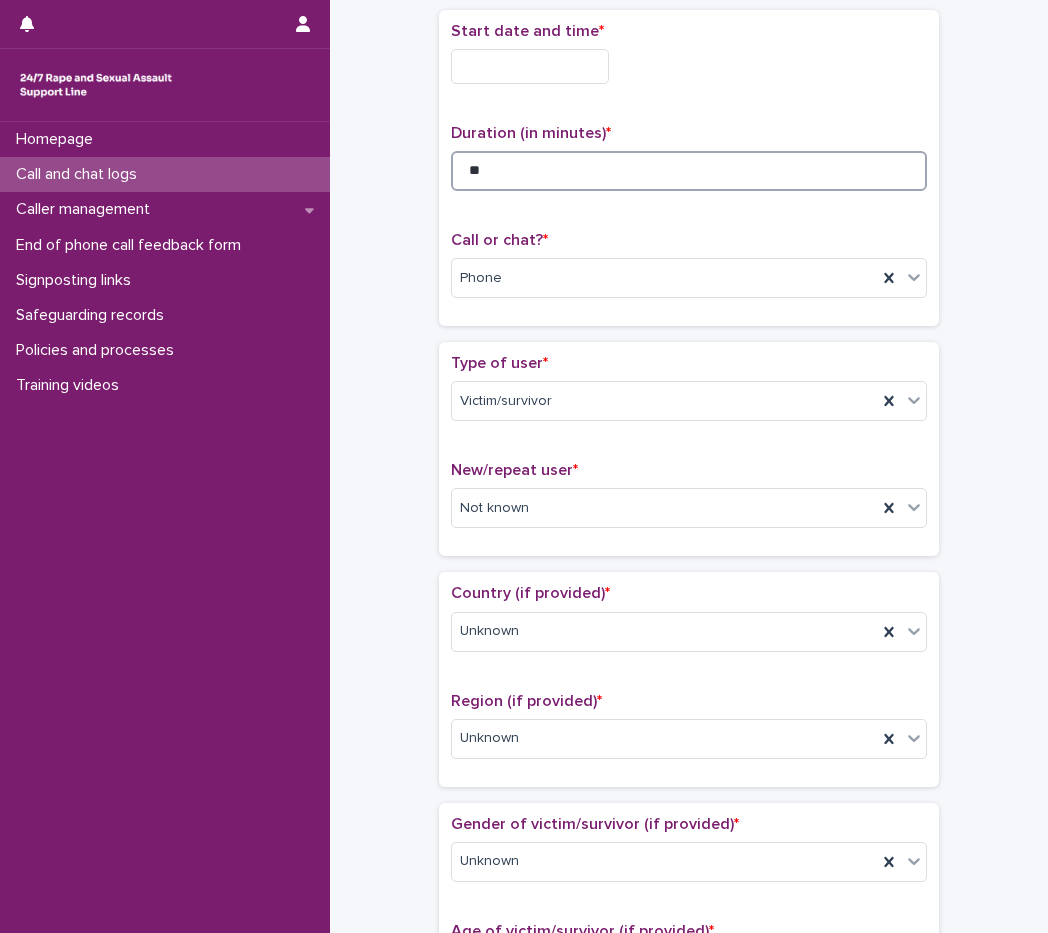 scroll, scrollTop: 80, scrollLeft: 0, axis: vertical 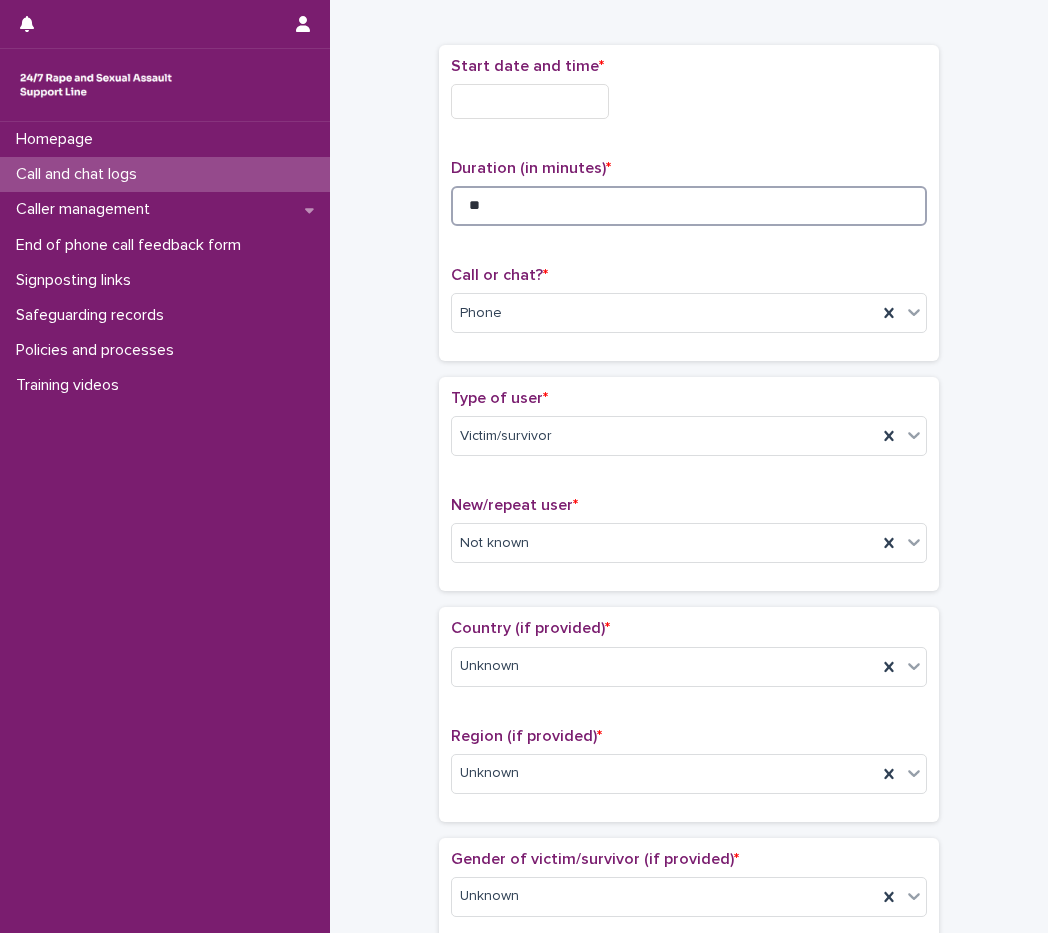 type on "**" 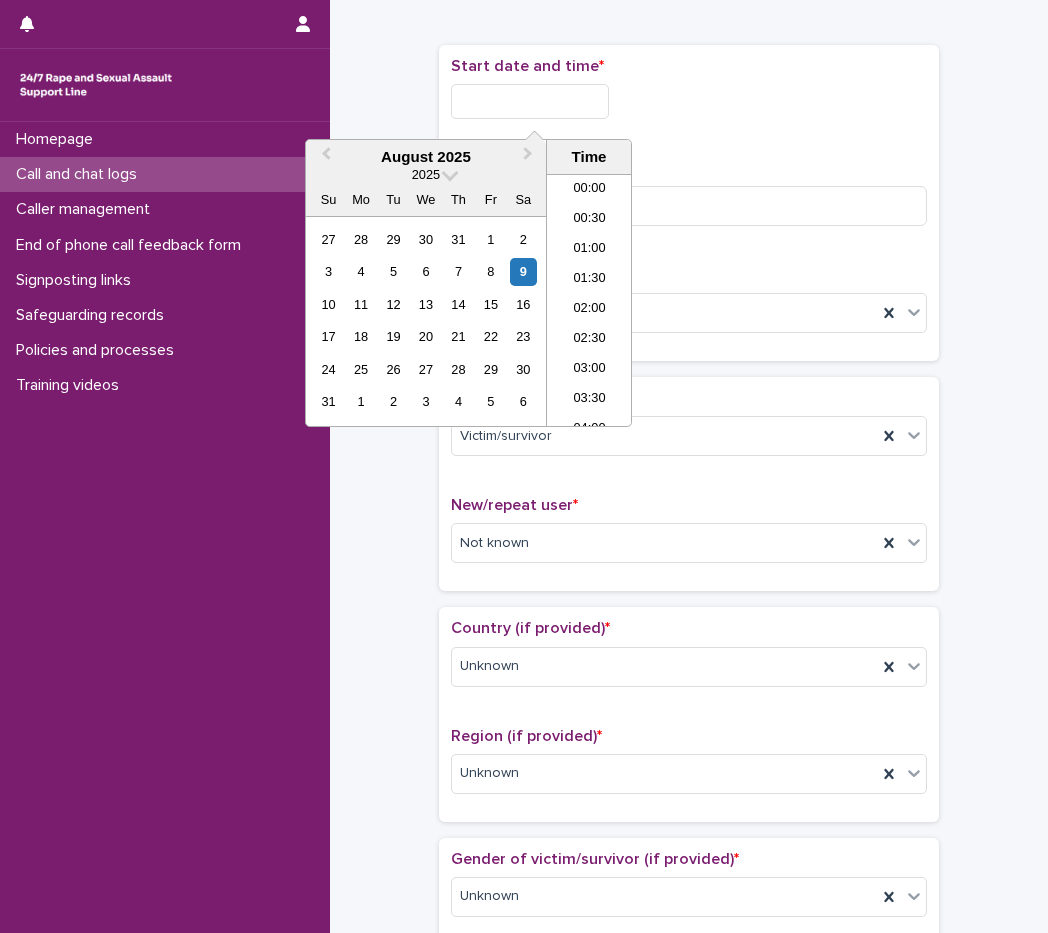 click at bounding box center [530, 101] 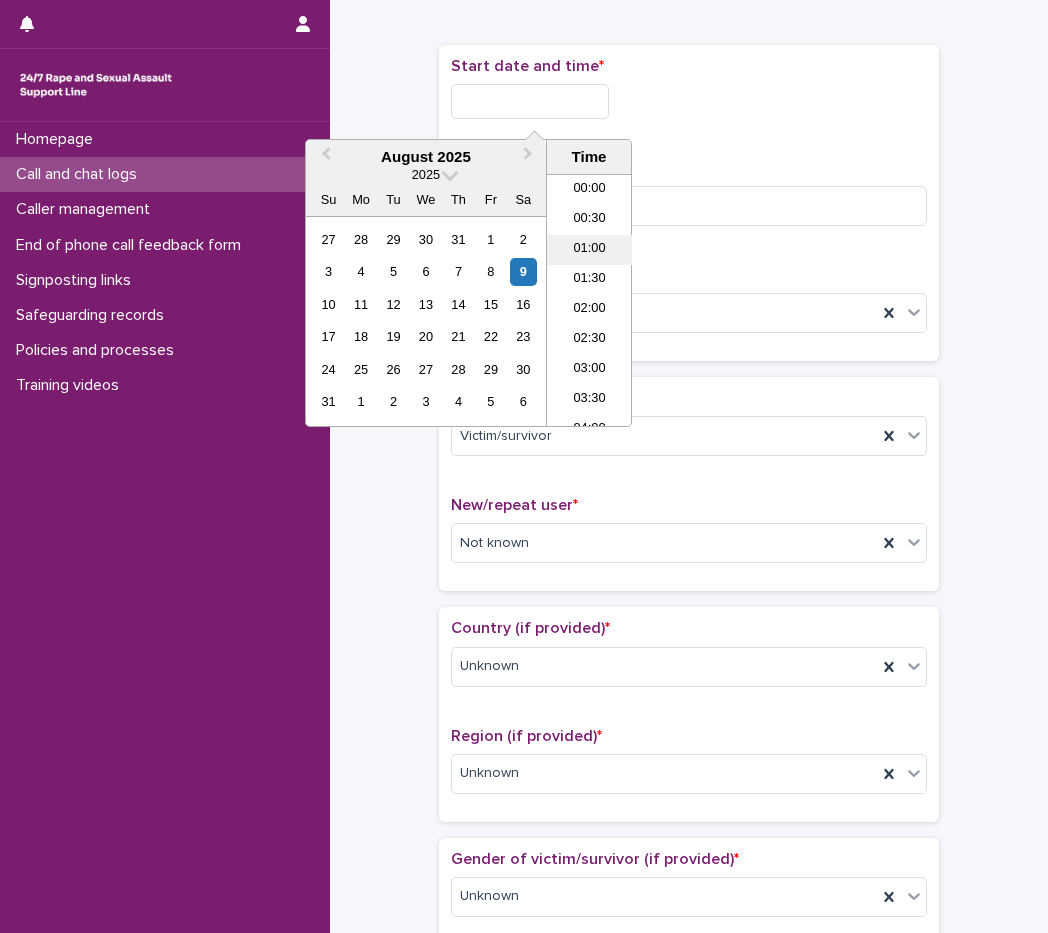 click on "01:00" at bounding box center (589, 250) 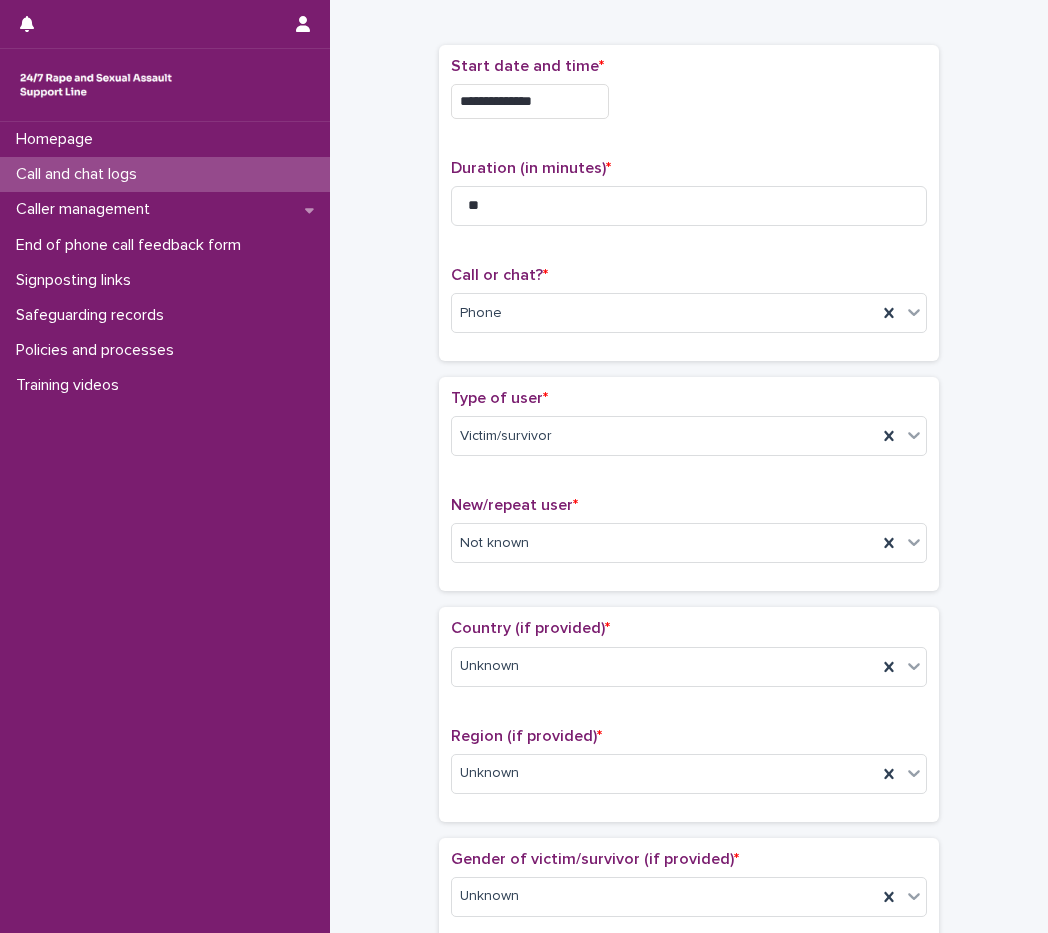 type on "**********" 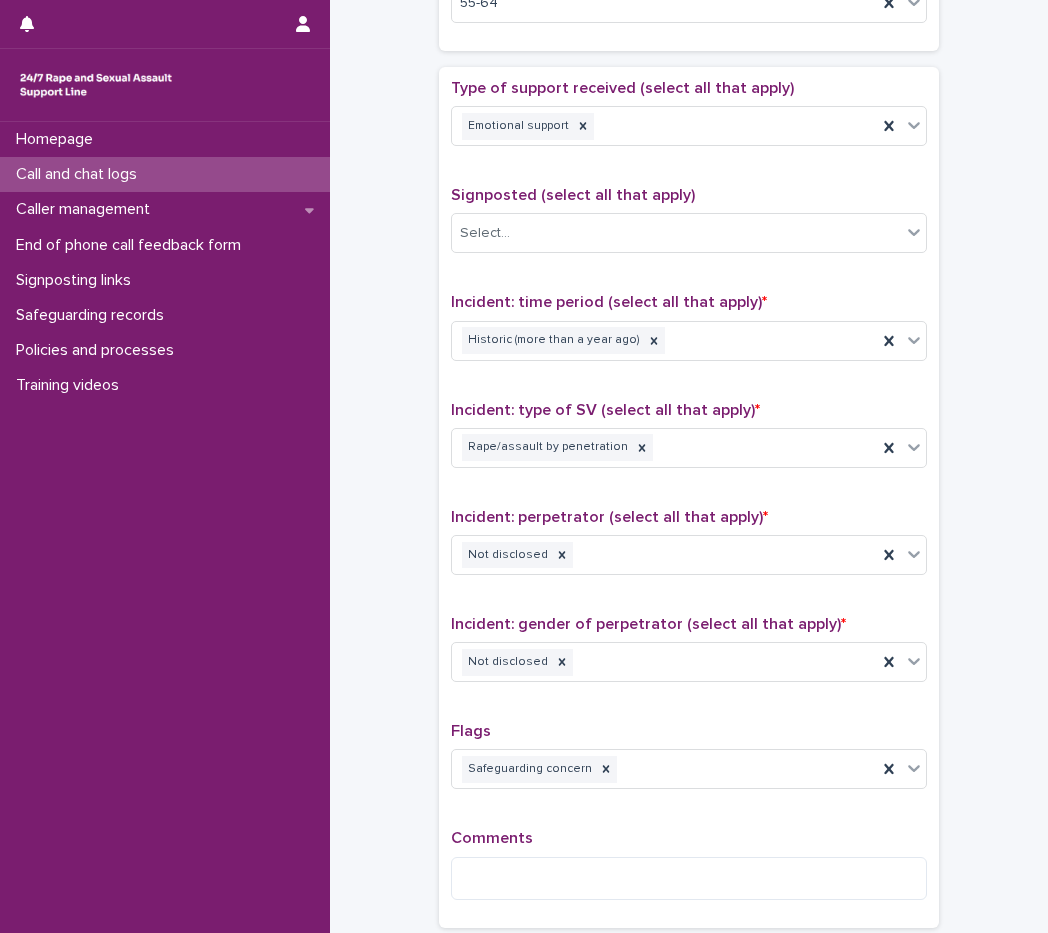 scroll, scrollTop: 1280, scrollLeft: 0, axis: vertical 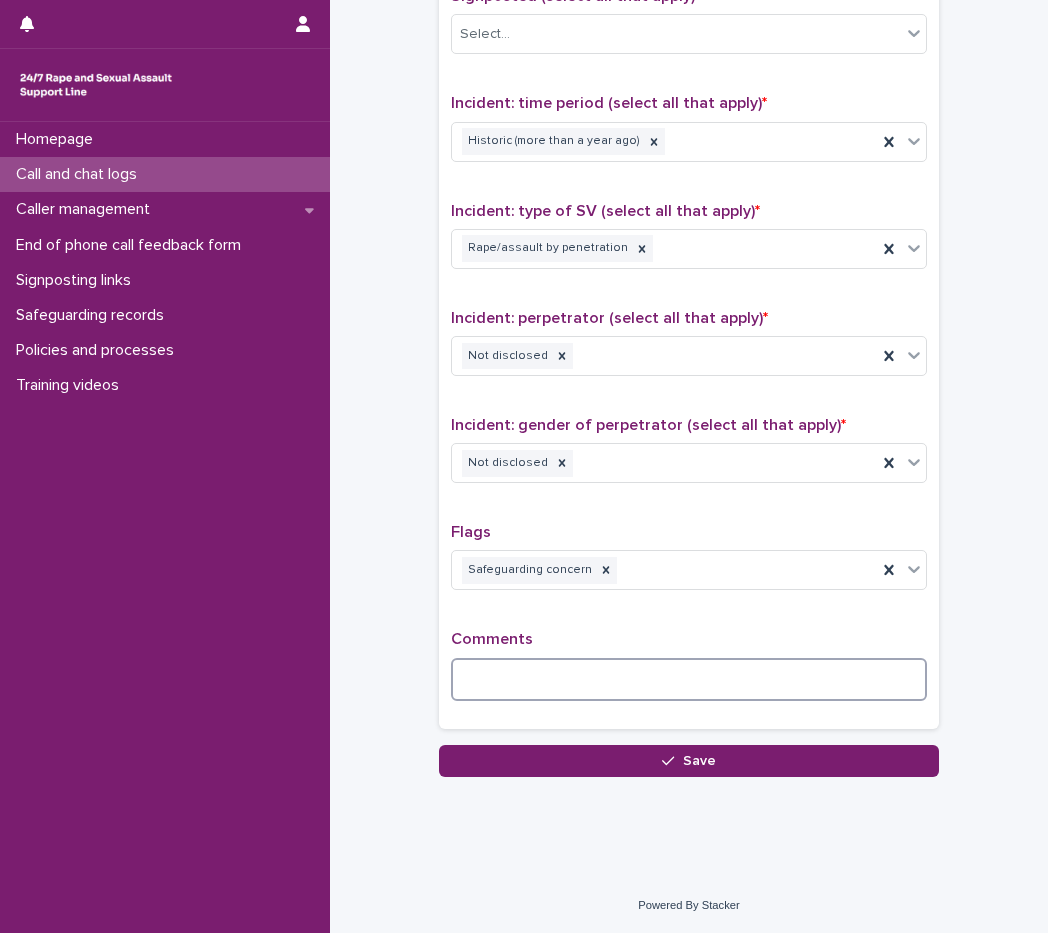 click at bounding box center (689, 679) 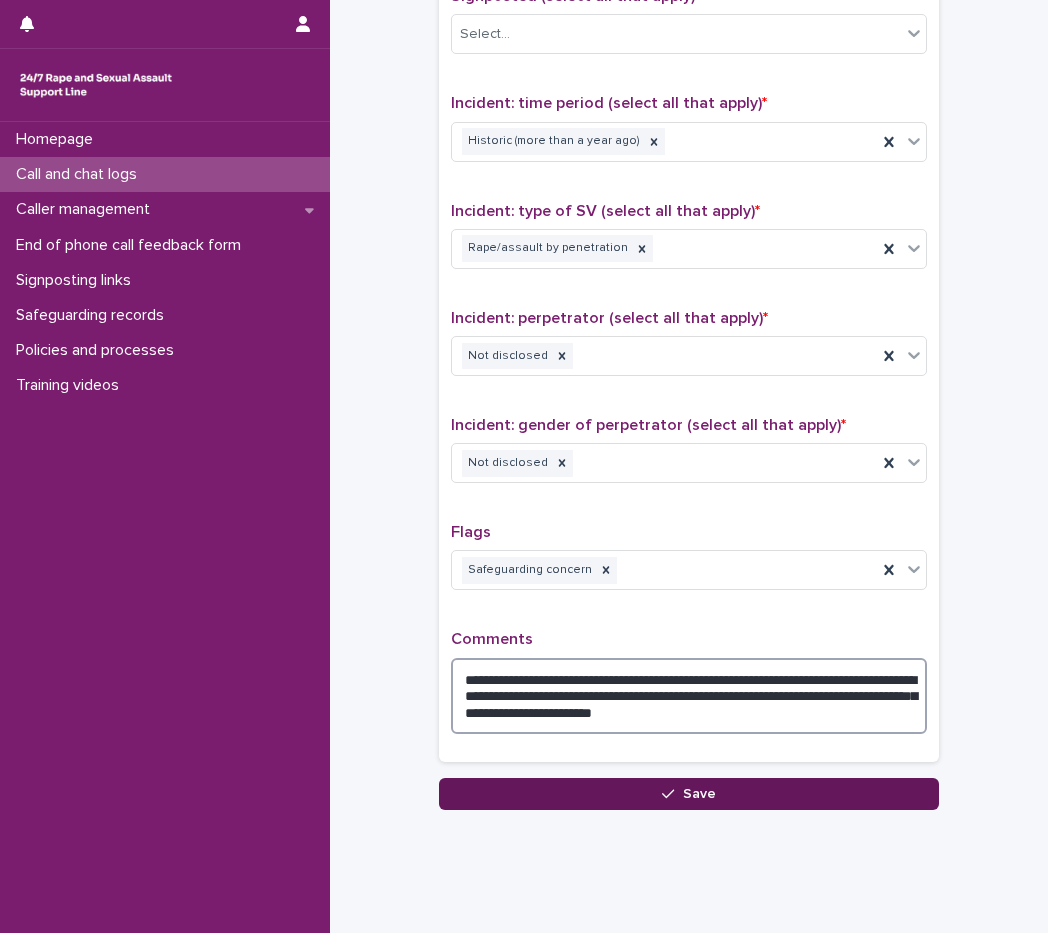 type on "**********" 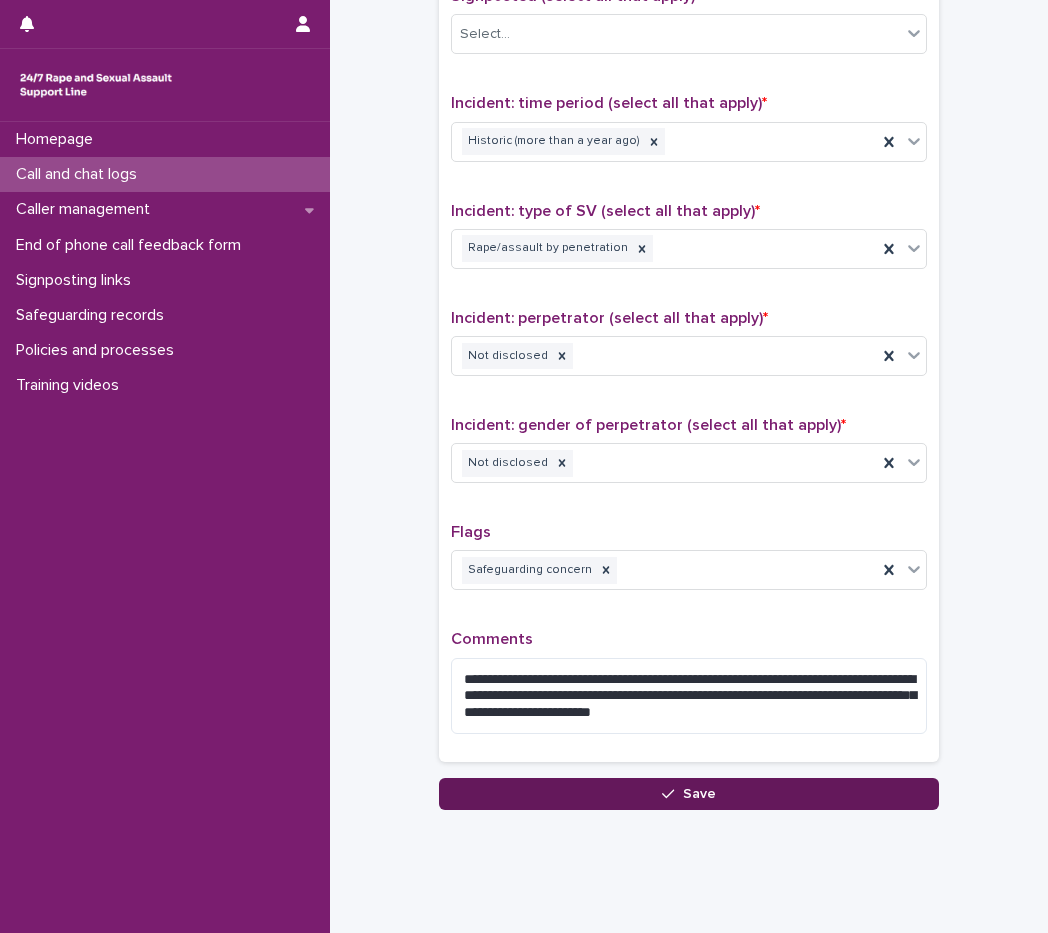 click on "Save" at bounding box center (689, 794) 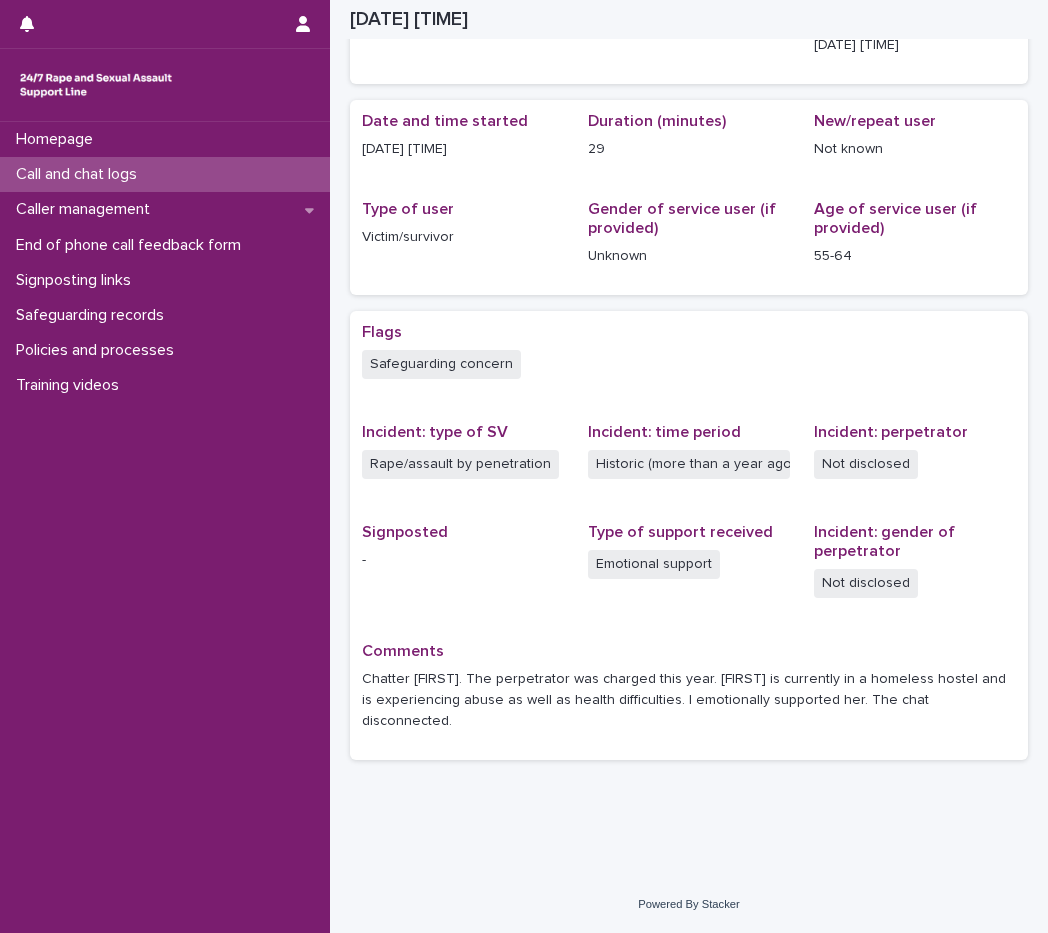 scroll, scrollTop: 122, scrollLeft: 0, axis: vertical 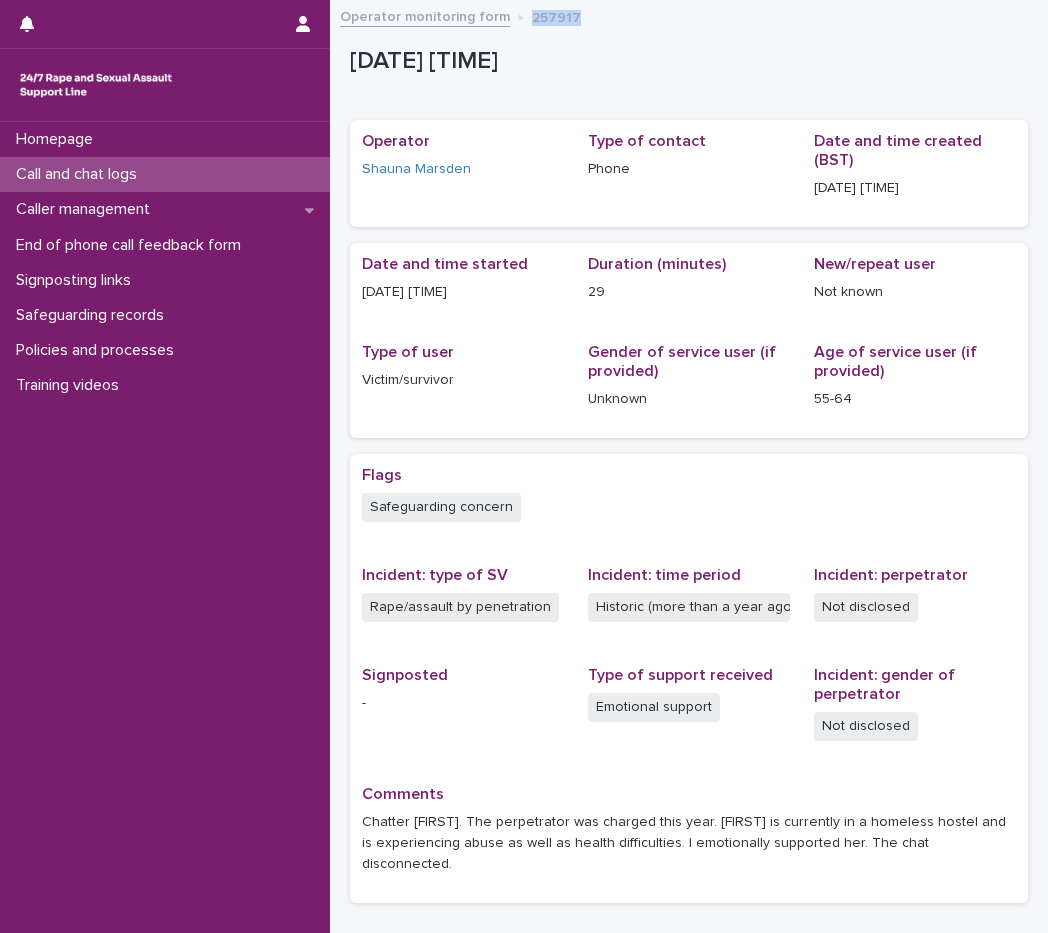 drag, startPoint x: 576, startPoint y: 16, endPoint x: 524, endPoint y: 17, distance: 52.009613 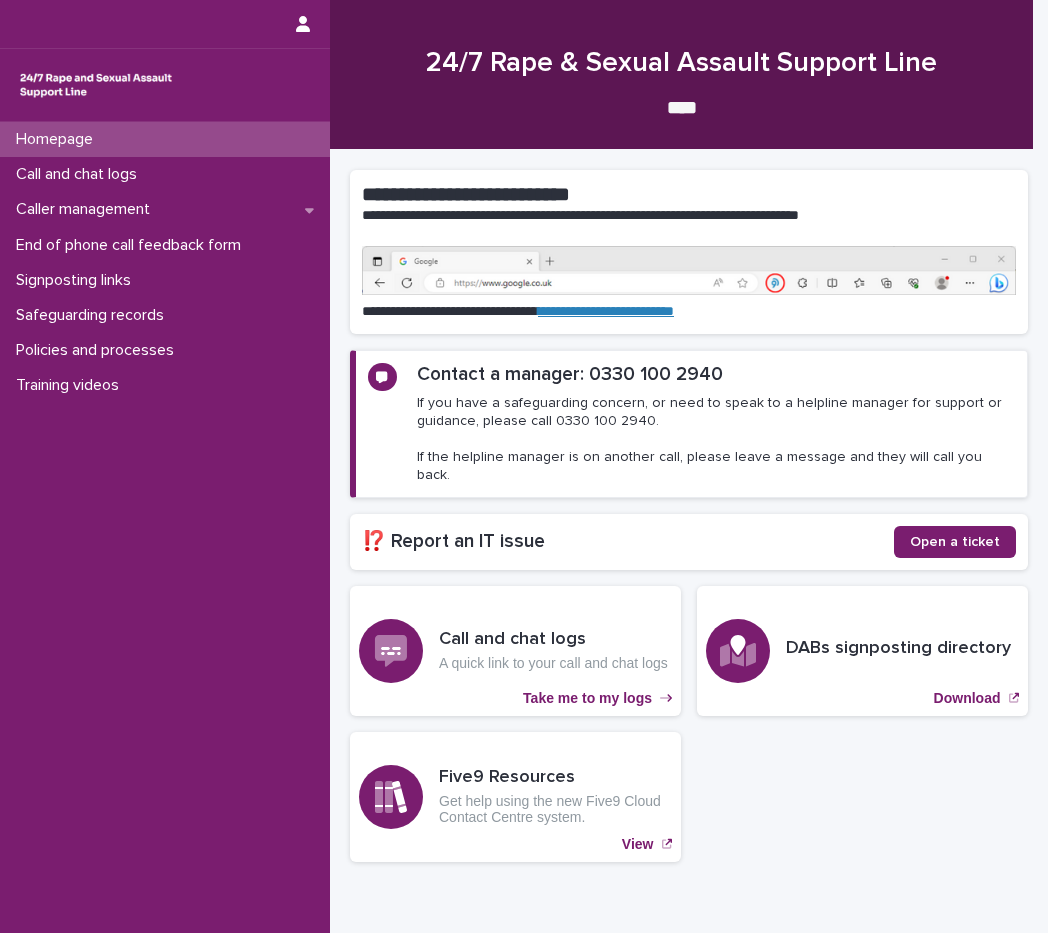 scroll, scrollTop: 0, scrollLeft: 0, axis: both 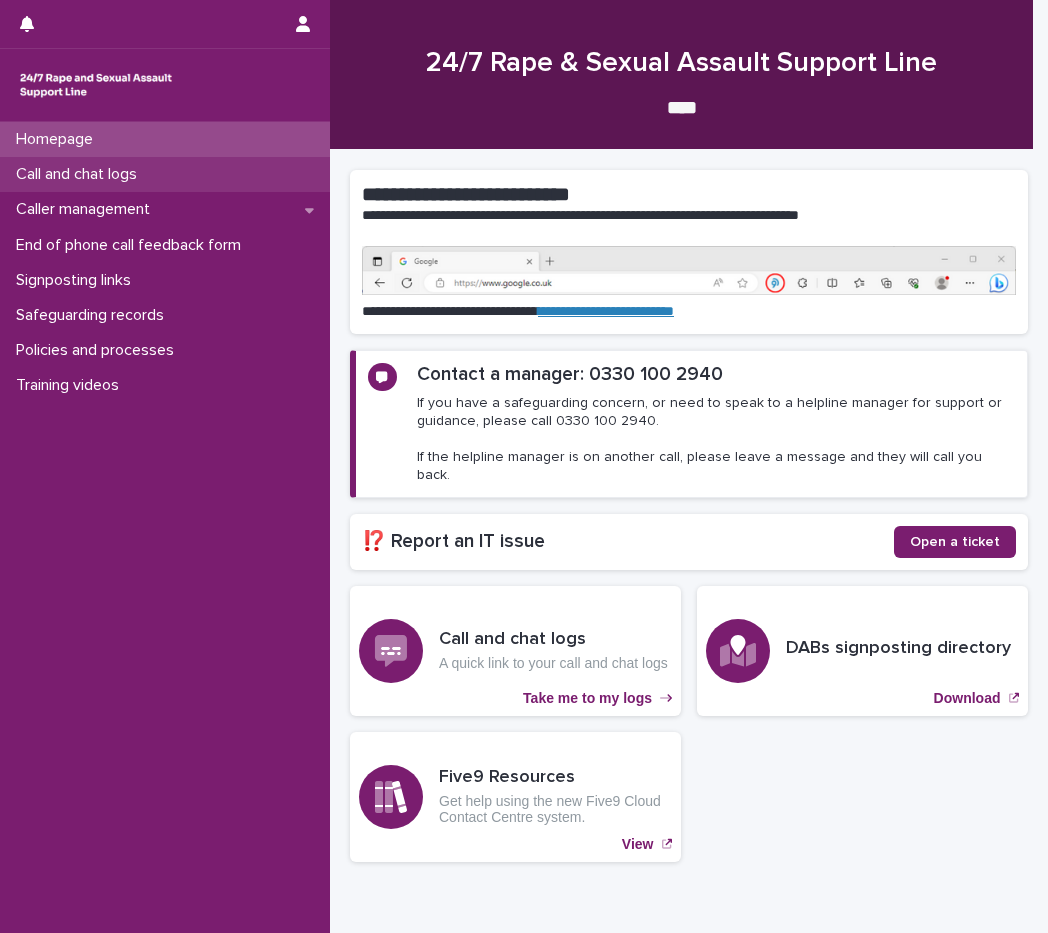 click on "Call and chat logs" at bounding box center (80, 174) 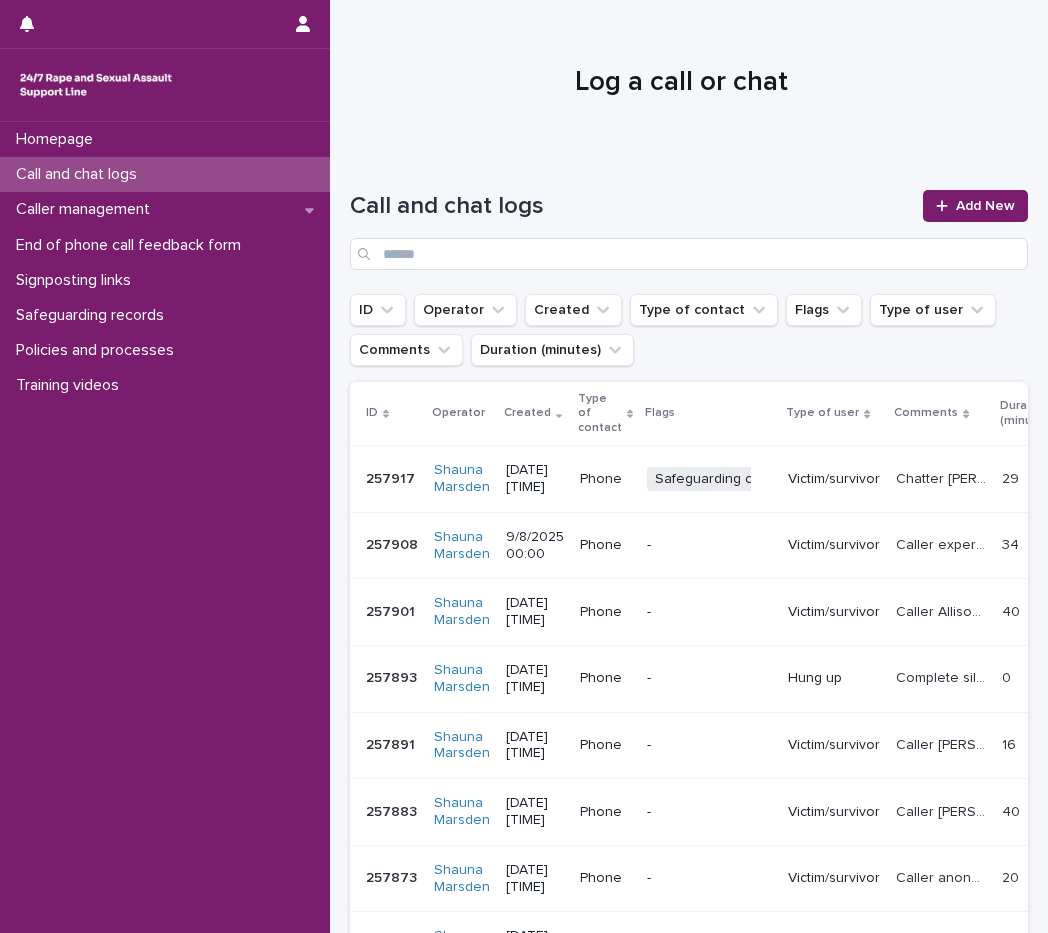 click at bounding box center [681, 74] 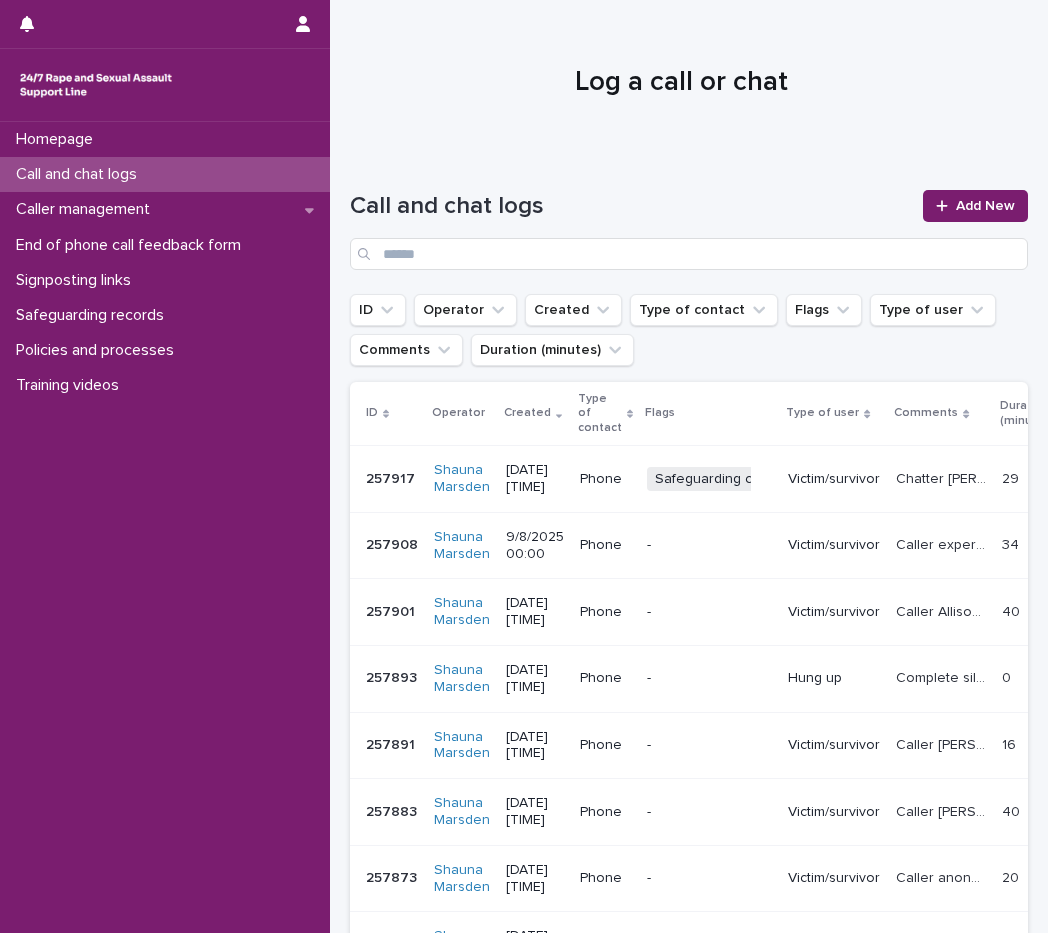click on "Victim/survivor" at bounding box center [834, 479] 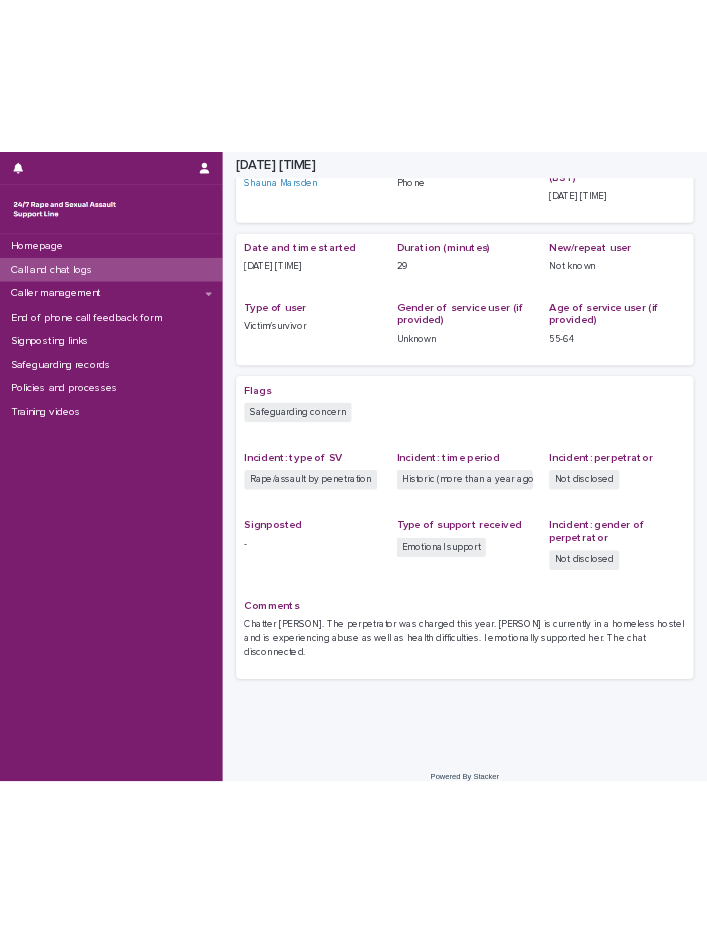 scroll, scrollTop: 0, scrollLeft: 0, axis: both 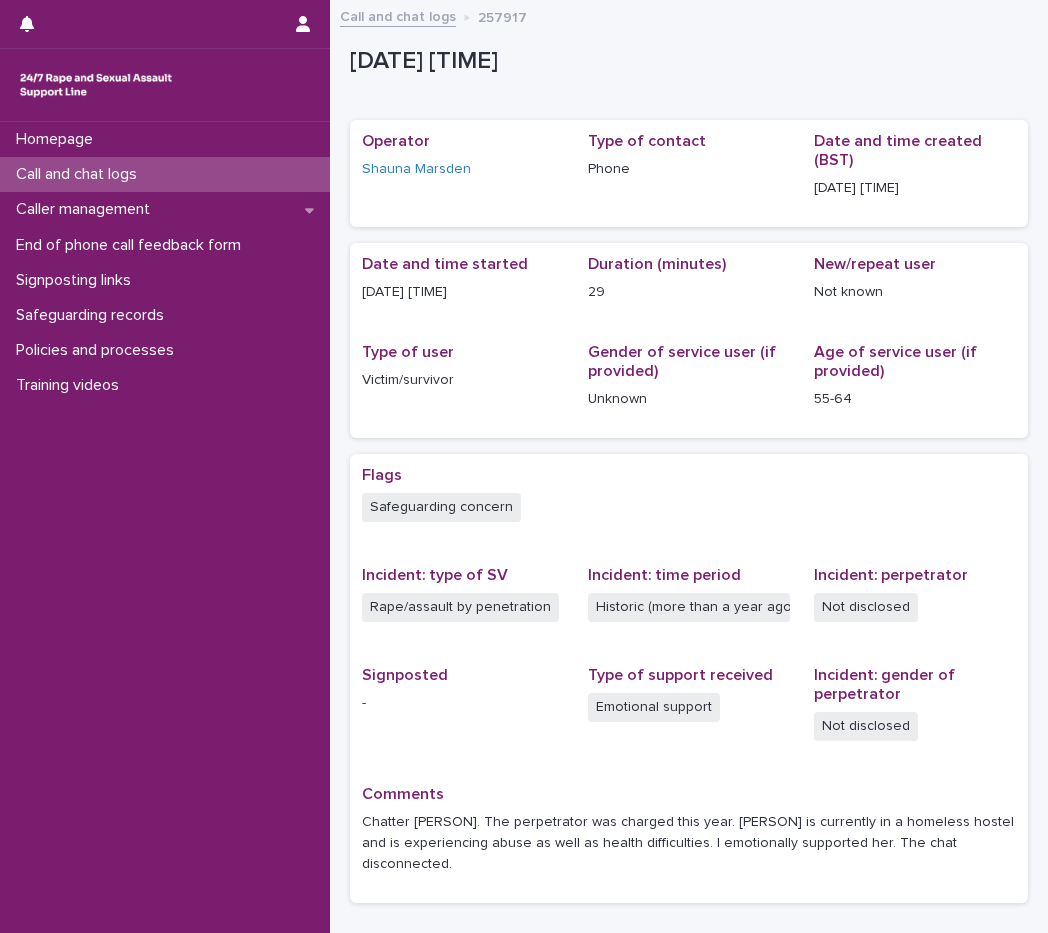 click on "Call and chat logs" at bounding box center [165, 174] 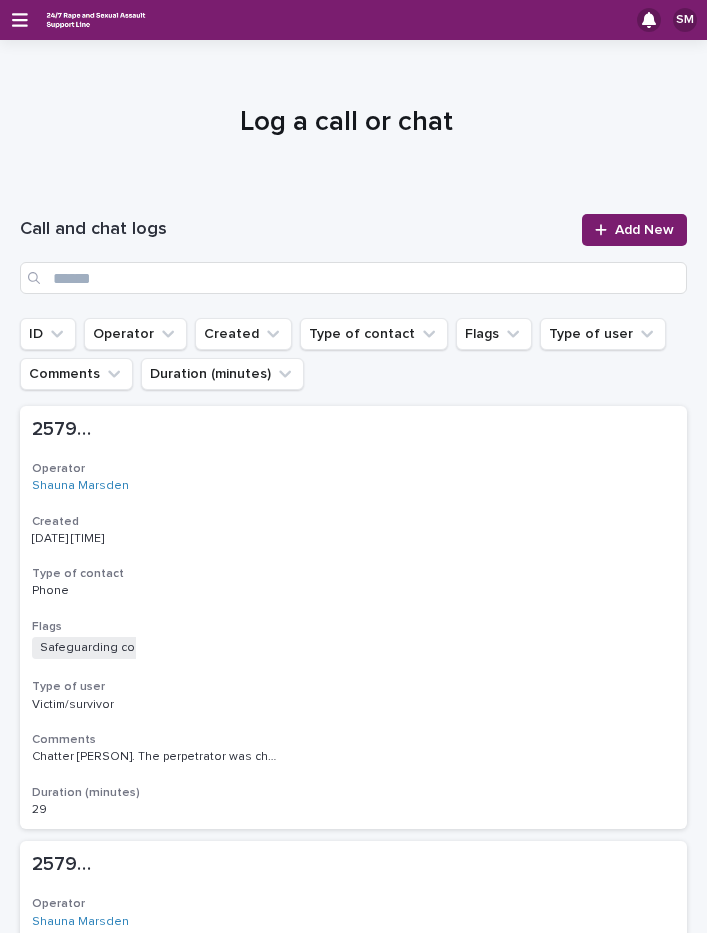 click on "SM" at bounding box center (353, 20) 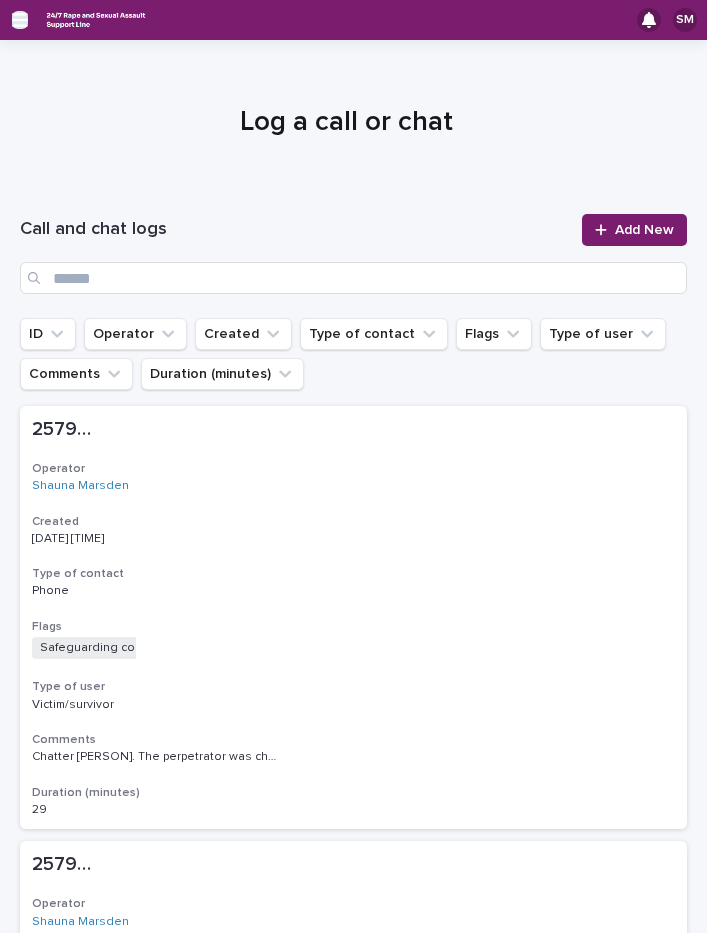 click 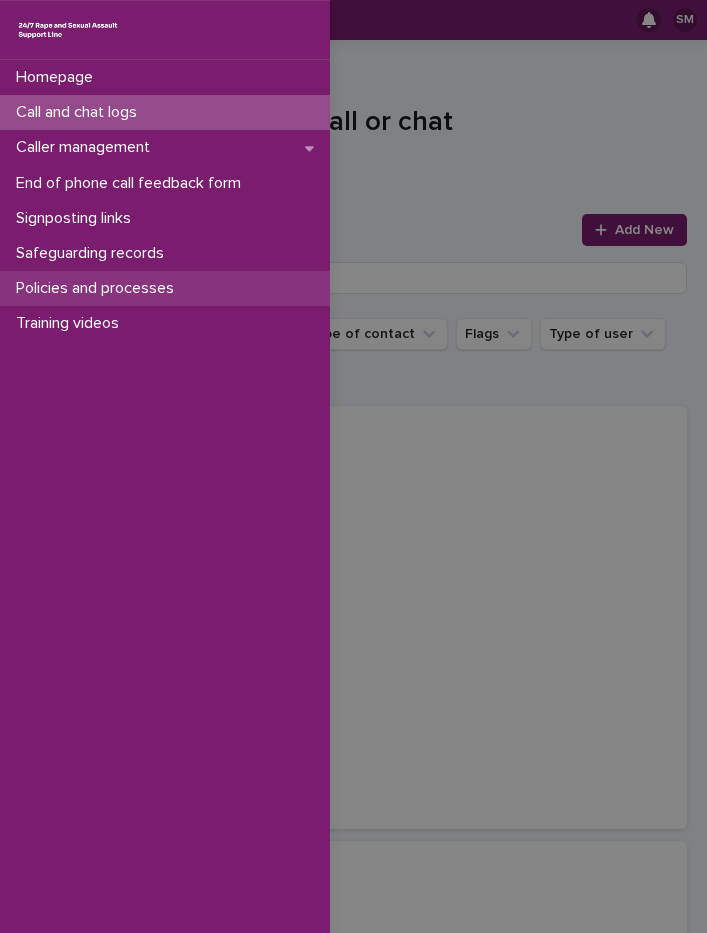 click on "Policies and processes" at bounding box center (99, 288) 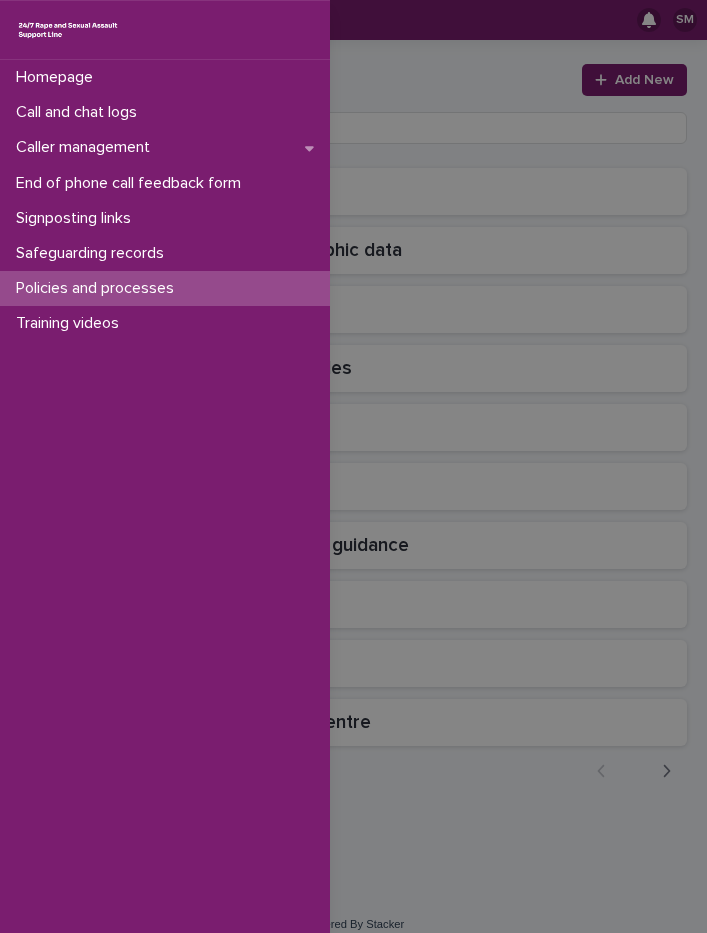 click on "Homepage Call and chat logs Caller management End of phone call feedback form Signposting links Safeguarding records Policies and processes Training videos" at bounding box center (353, 466) 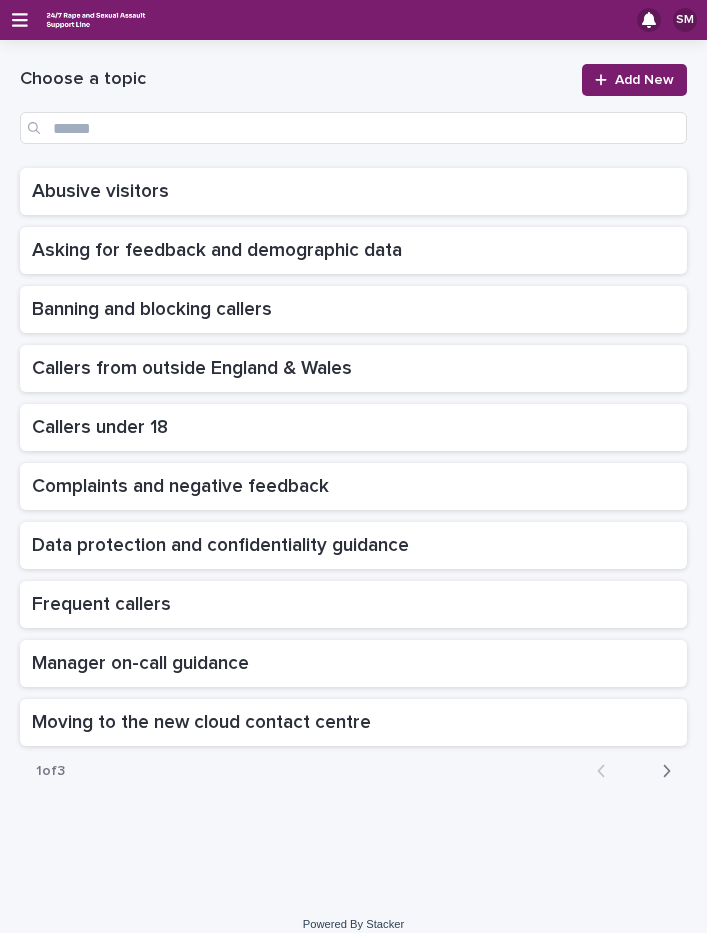 click 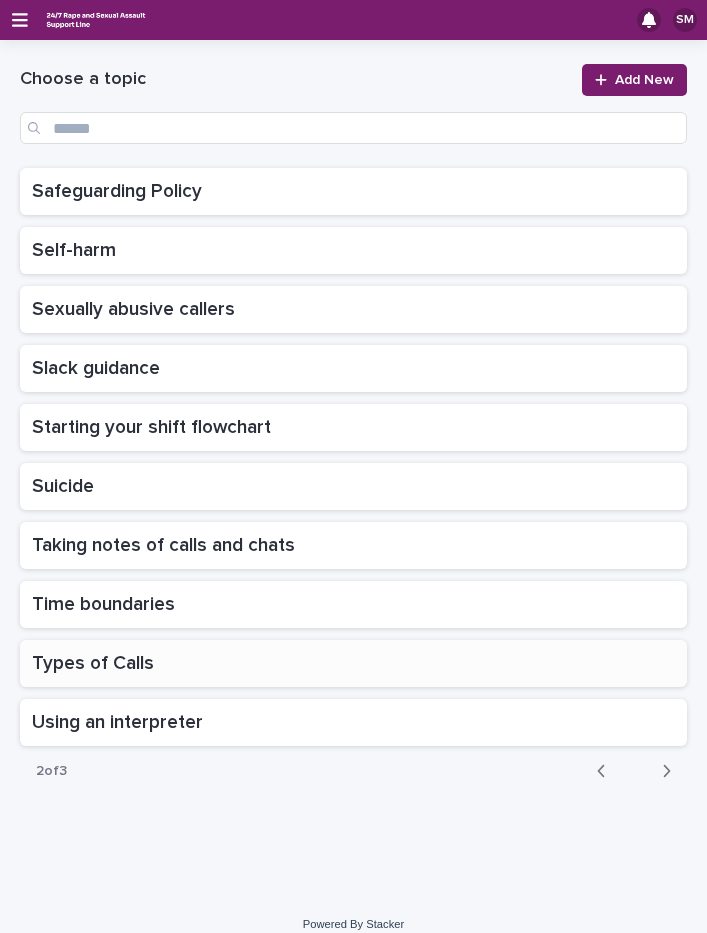 click on "Types of Calls" at bounding box center [95, 661] 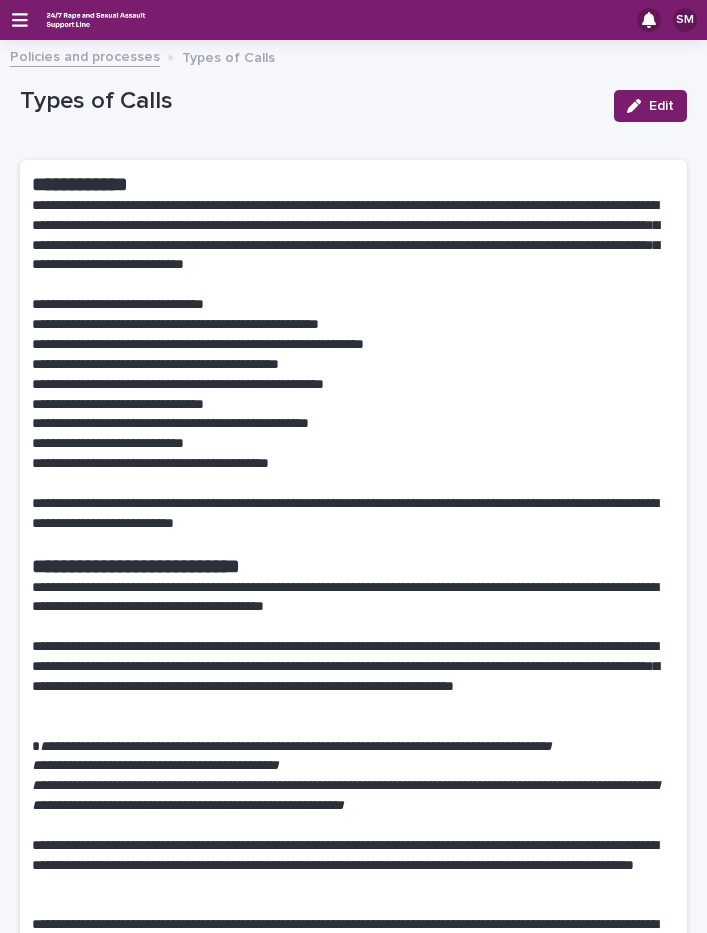 click on "**********" at bounding box center [346, 236] 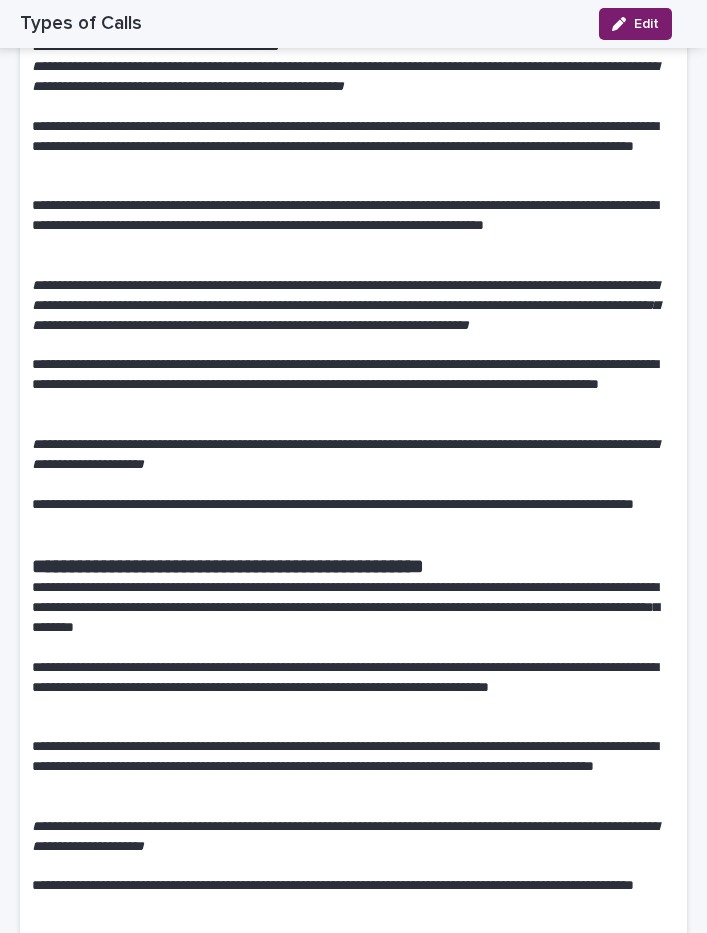scroll, scrollTop: 747, scrollLeft: 0, axis: vertical 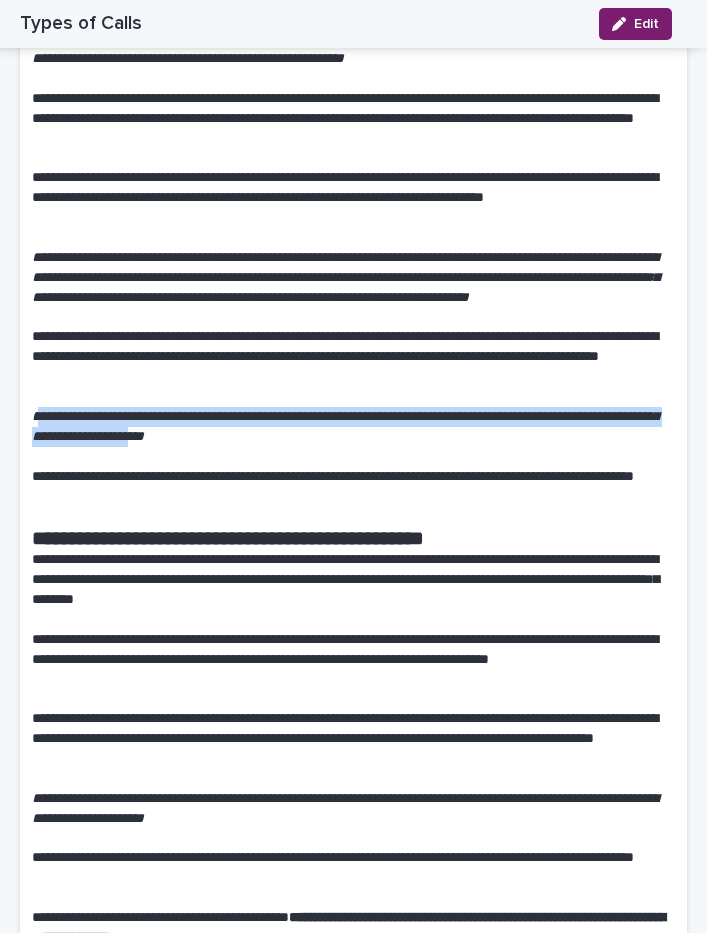 drag, startPoint x: 39, startPoint y: 438, endPoint x: 233, endPoint y: 463, distance: 195.60419 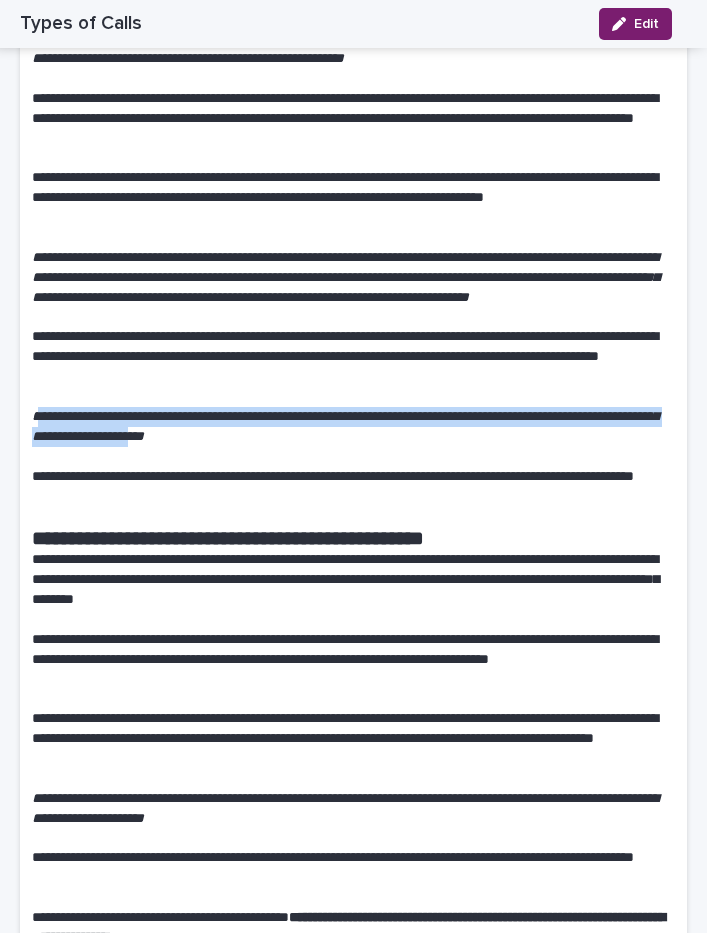 click on "**********" at bounding box center (353, 427) 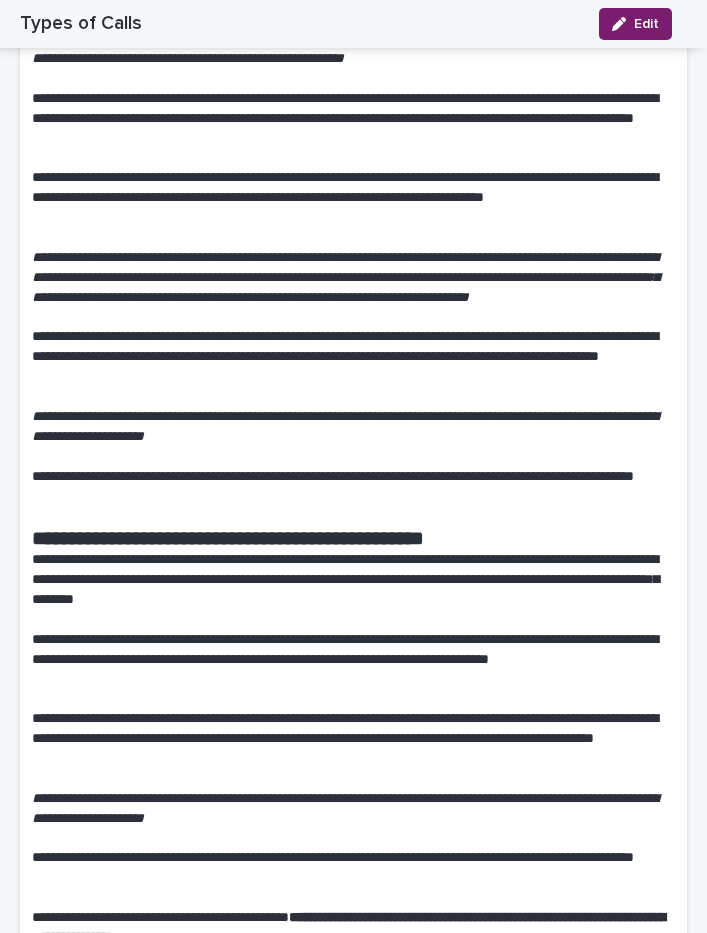 drag, startPoint x: 233, startPoint y: 463, endPoint x: 225, endPoint y: 475, distance: 14.422205 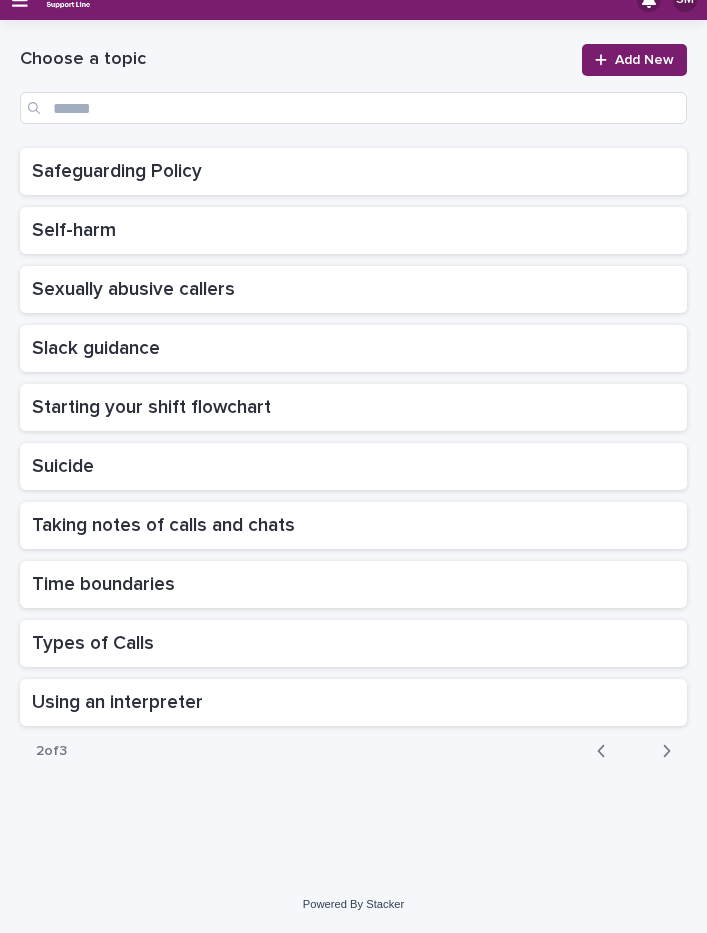 scroll, scrollTop: 0, scrollLeft: 0, axis: both 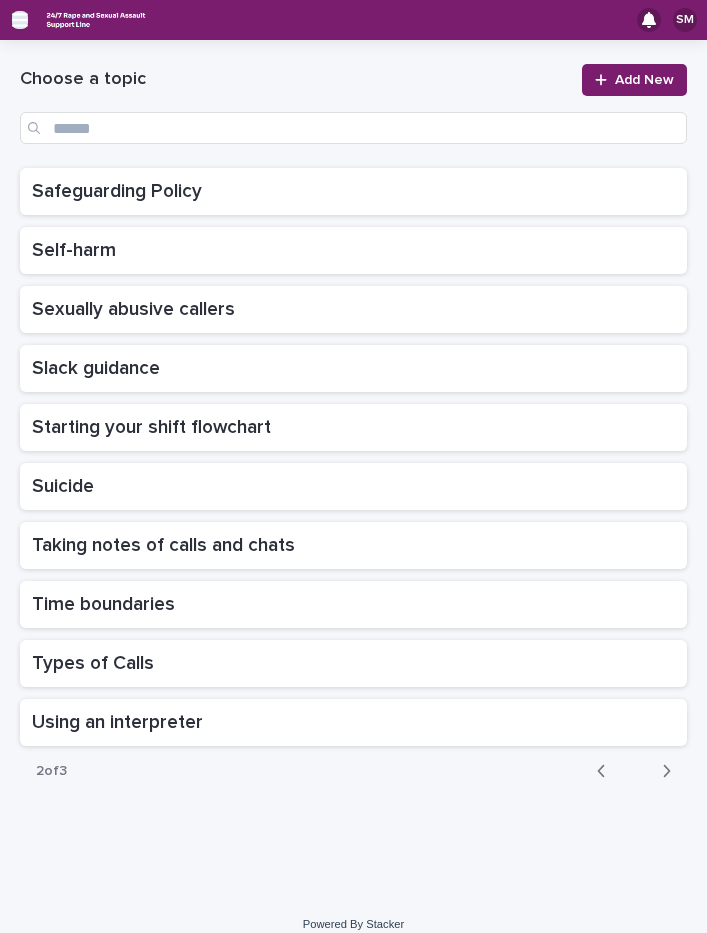 click 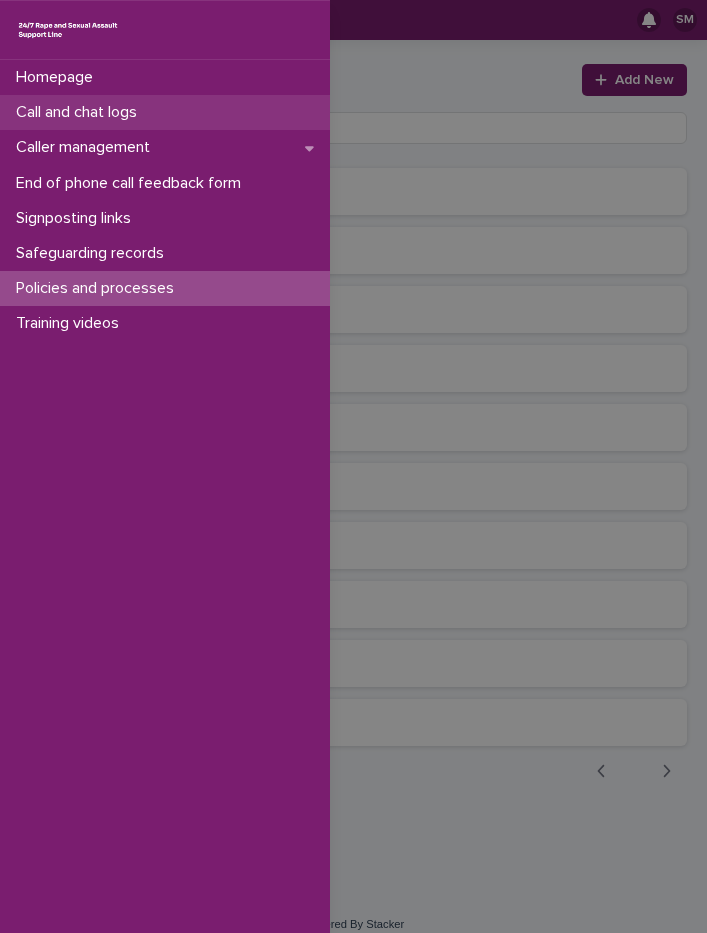 click on "Call and chat logs" at bounding box center (80, 112) 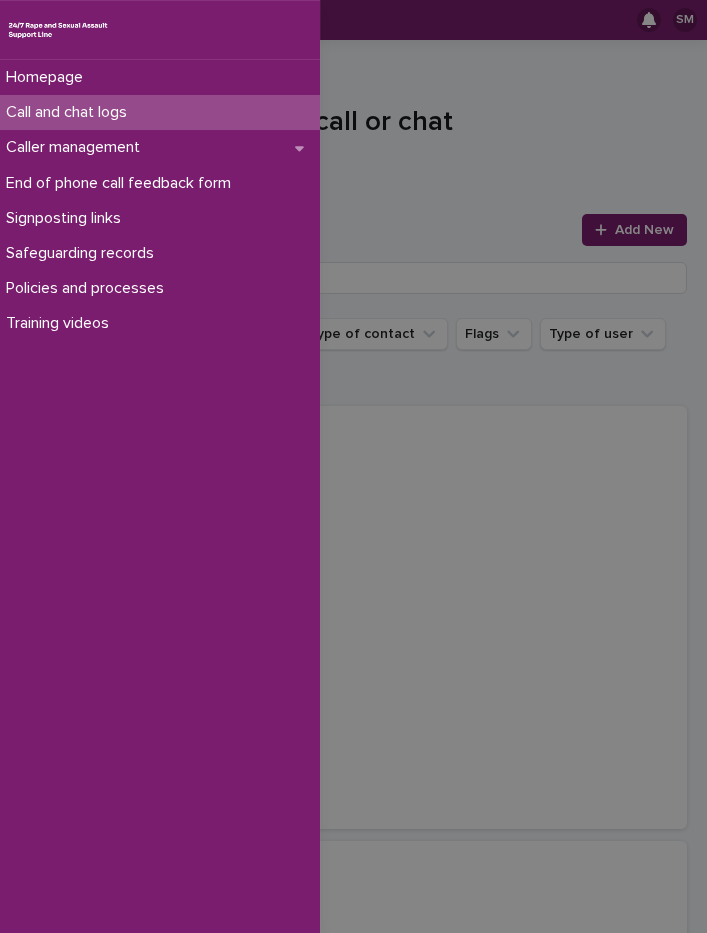 click on "Homepage Call and chat logs Caller management End of phone call feedback form Signposting links Safeguarding records Policies and processes Training videos" at bounding box center (353, 466) 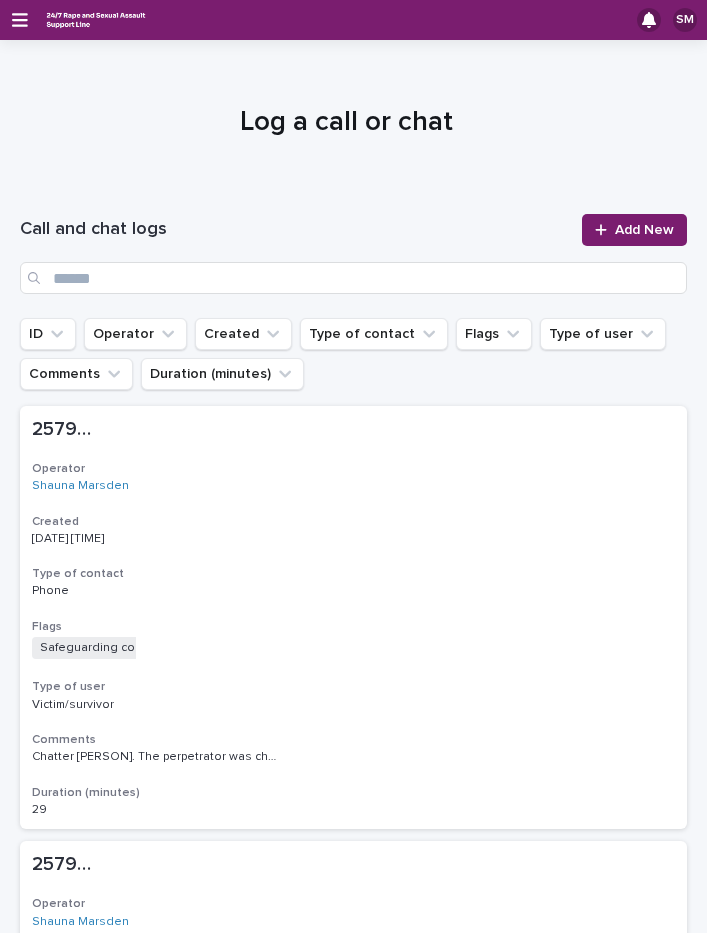 click on "Add New" at bounding box center [644, 230] 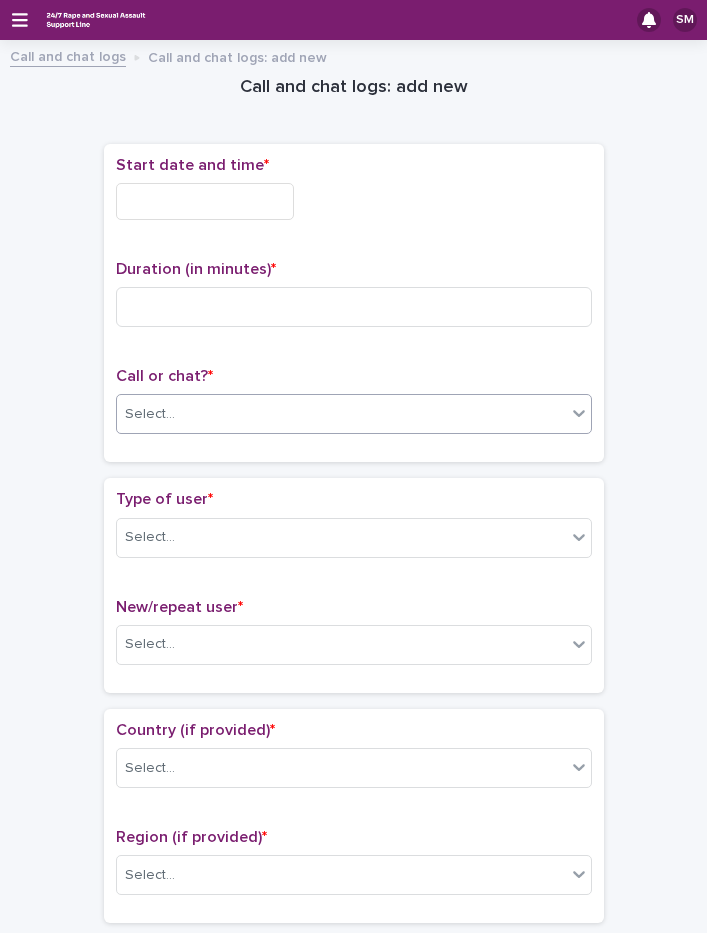 click on "Select..." at bounding box center (341, 414) 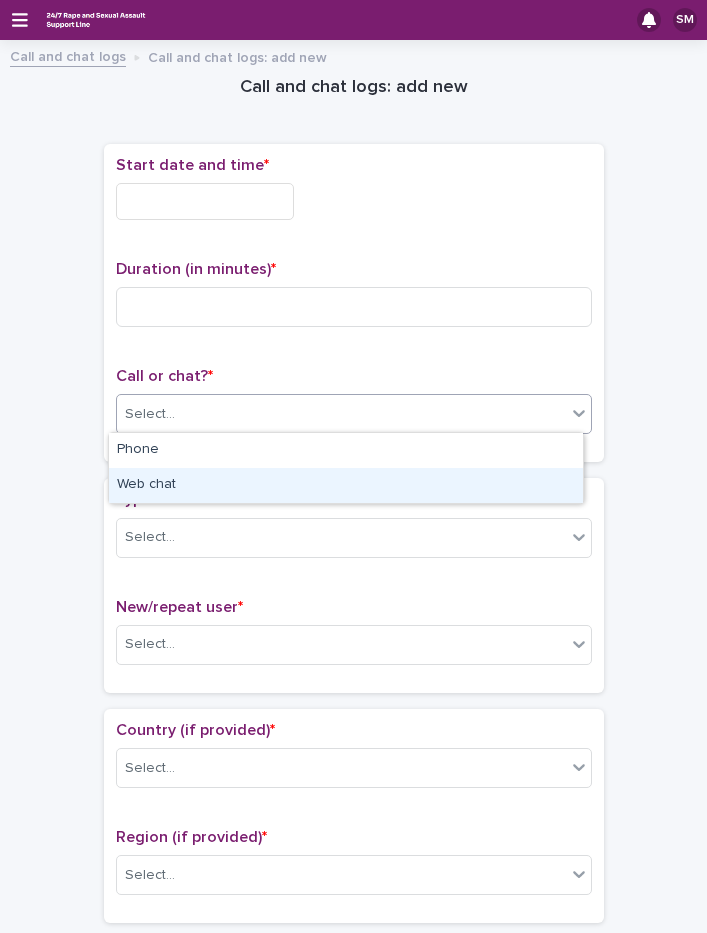 click on "Web chat" at bounding box center (346, 485) 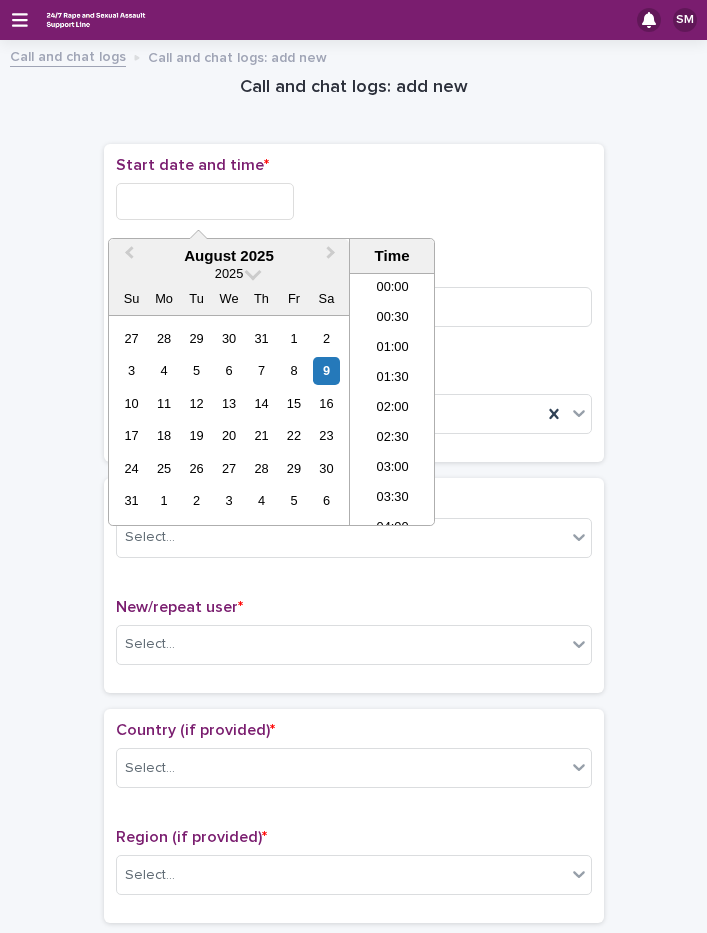 click at bounding box center (205, 201) 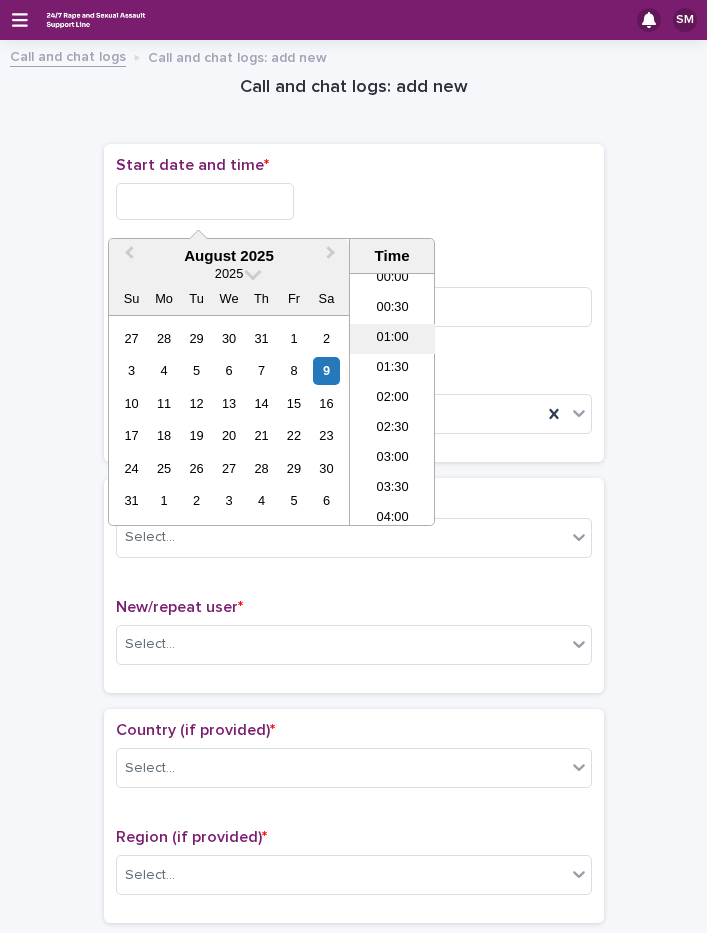 click on "01:00" at bounding box center (392, 339) 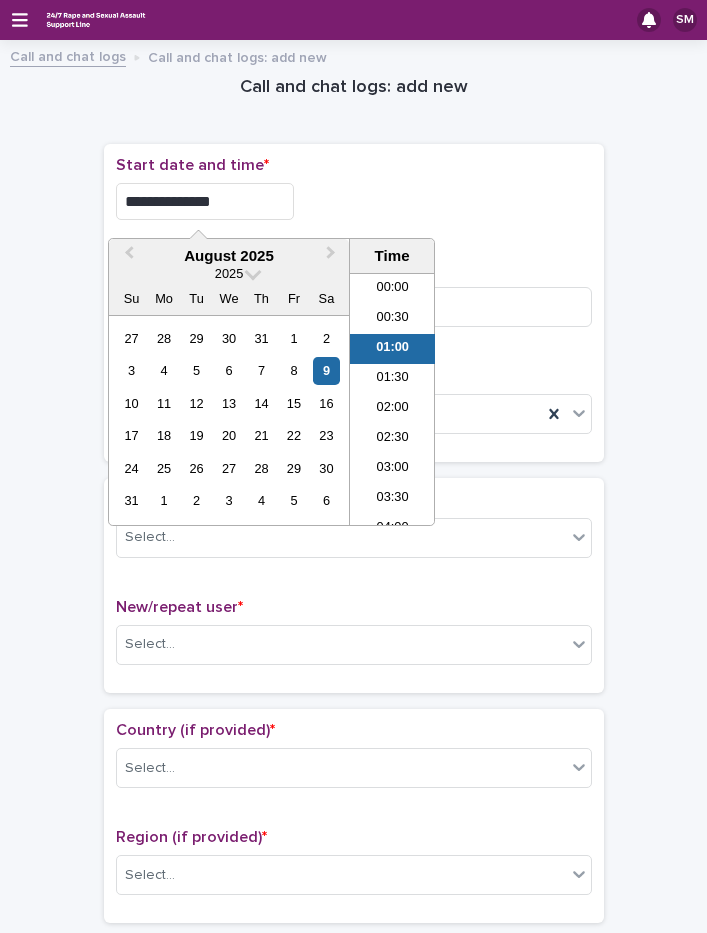 click on "**********" at bounding box center [205, 201] 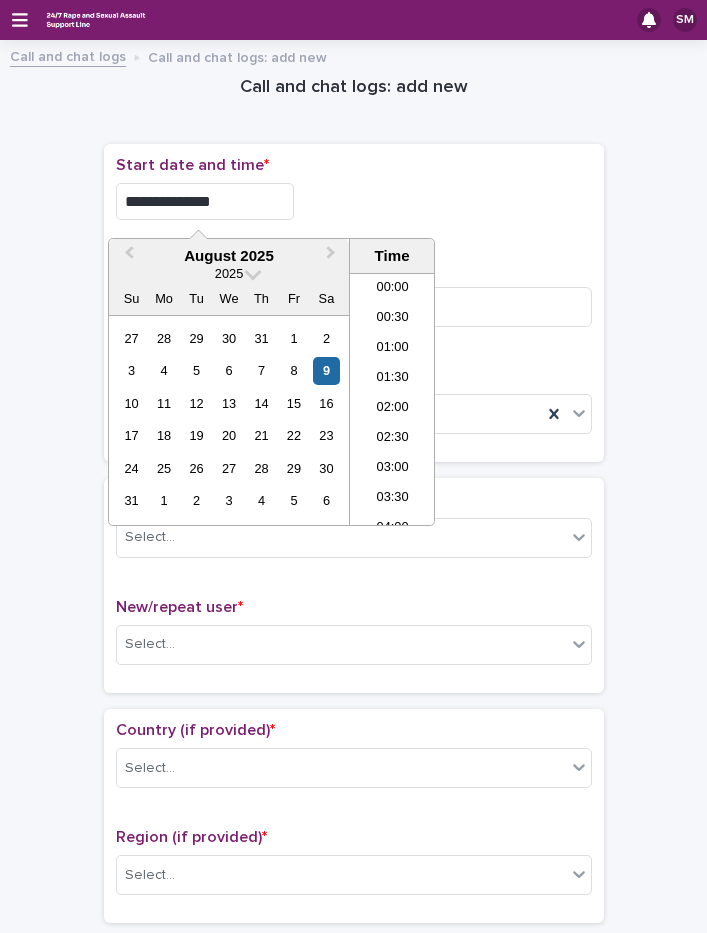 type on "**********" 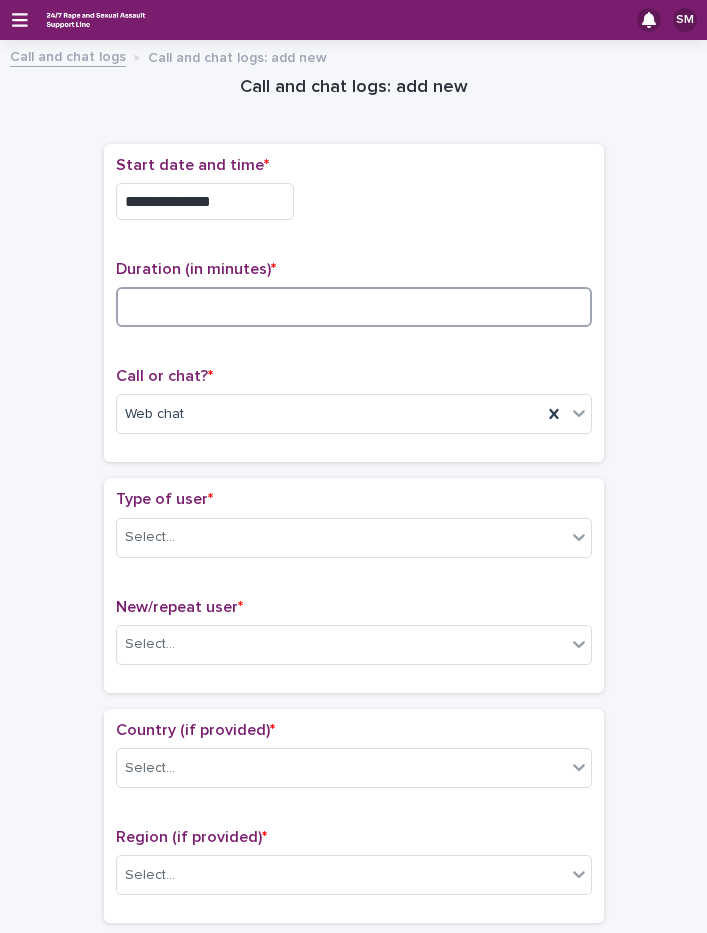click at bounding box center (354, 307) 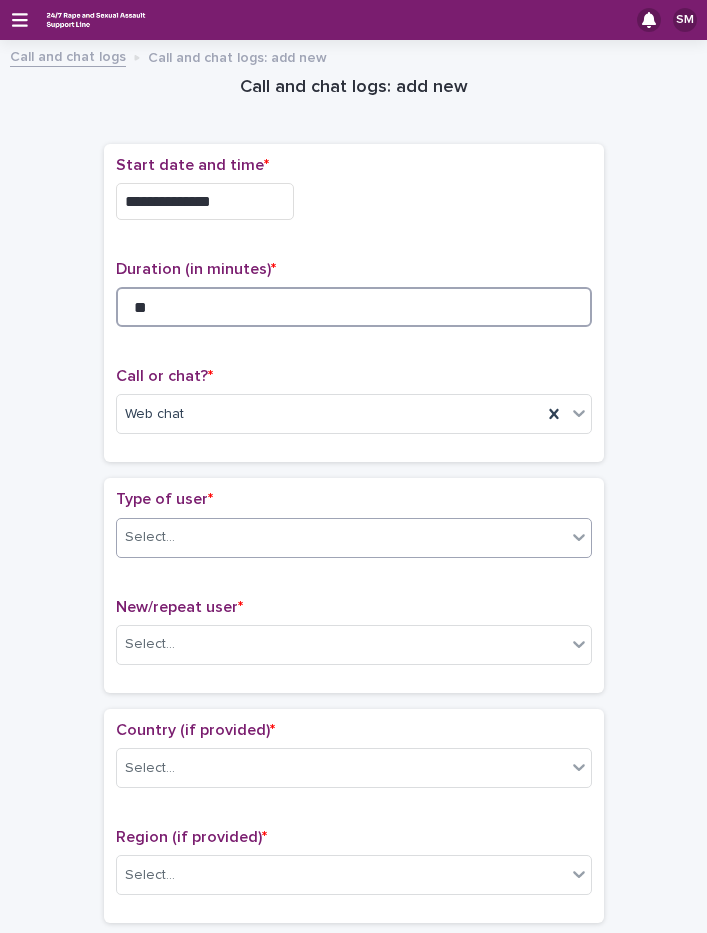 type on "**" 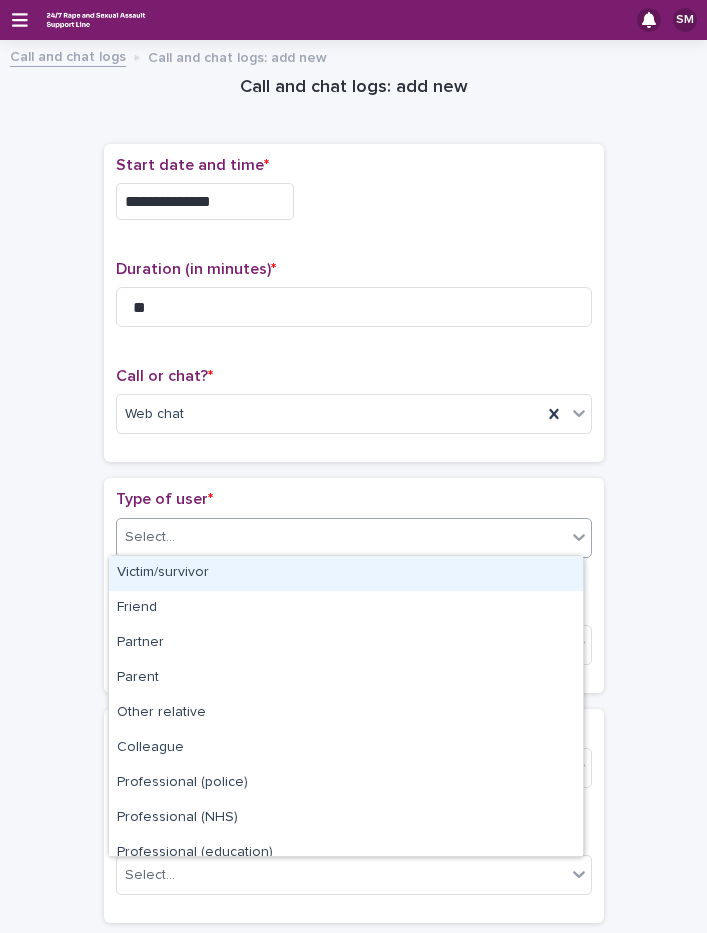 click on "Select..." at bounding box center (341, 537) 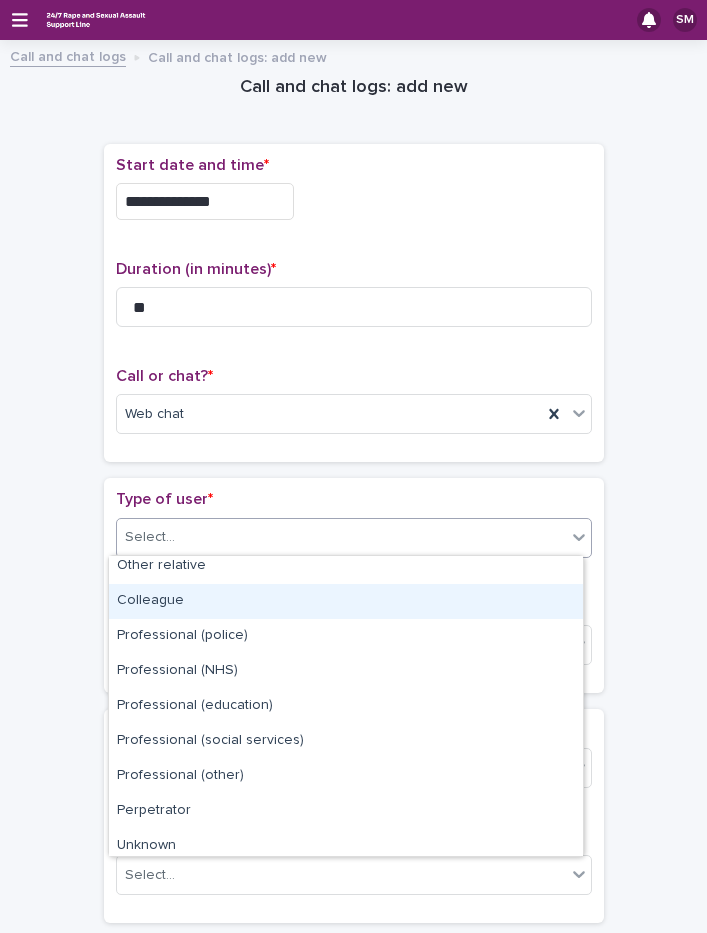 scroll, scrollTop: 225, scrollLeft: 0, axis: vertical 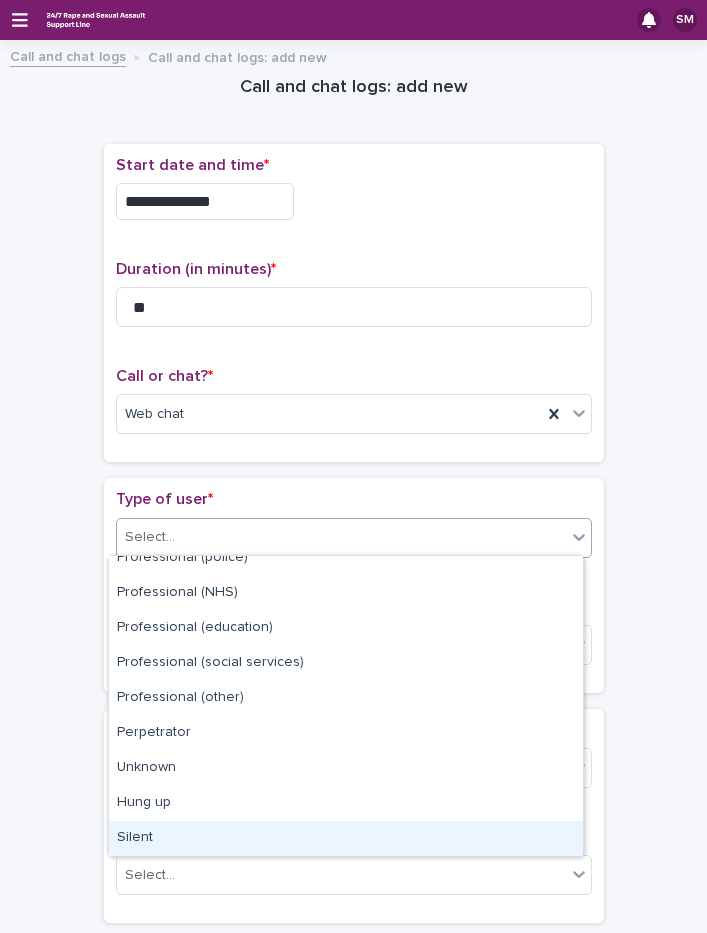 click on "Silent" at bounding box center [346, 838] 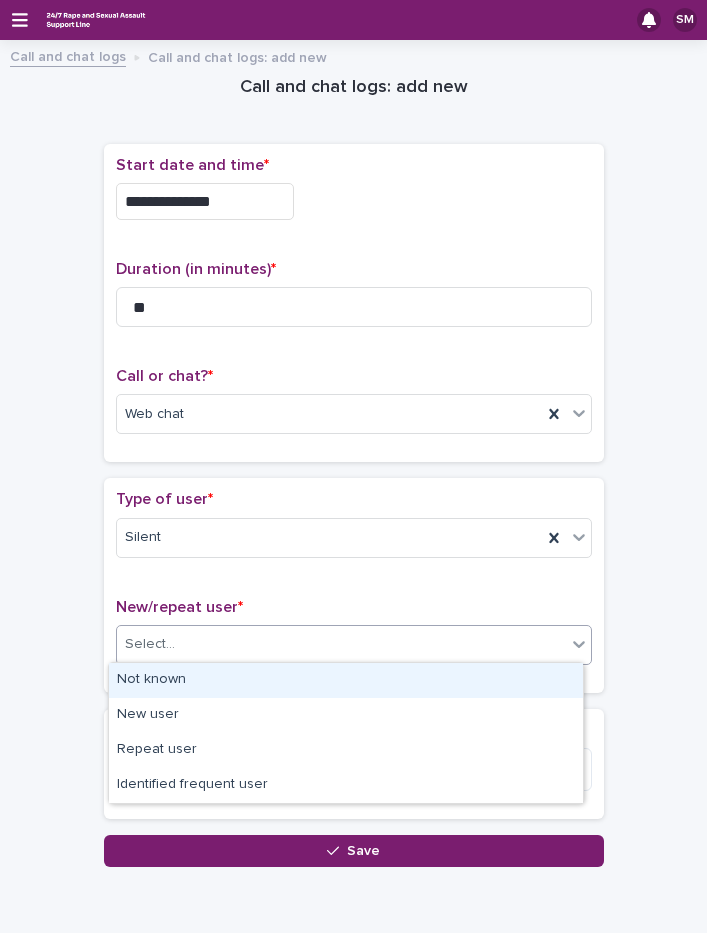 click on "Select..." at bounding box center [341, 644] 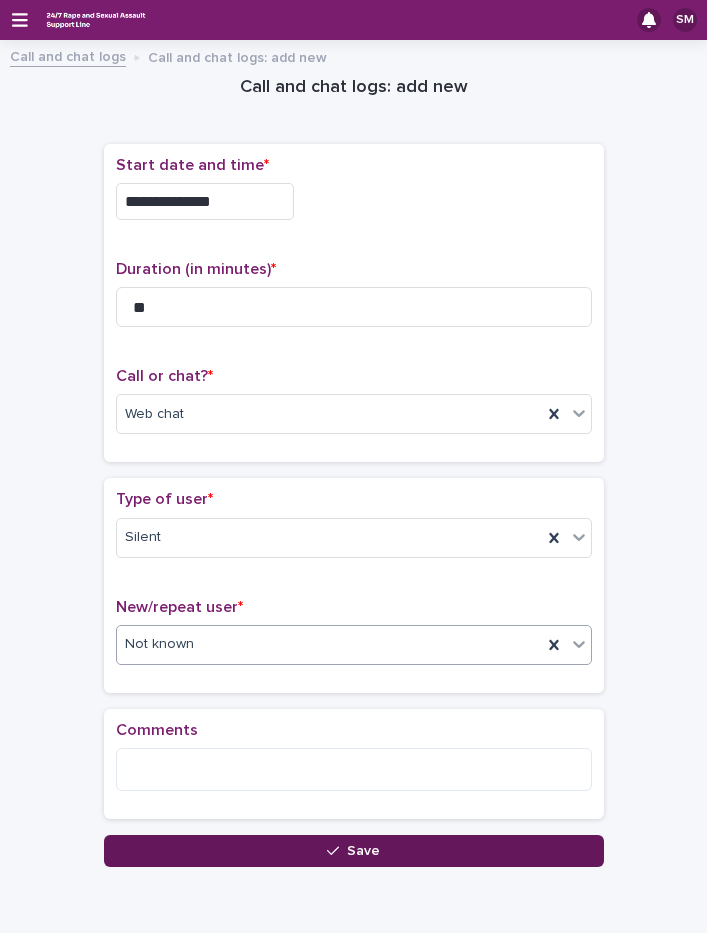 click on "Save" at bounding box center [354, 851] 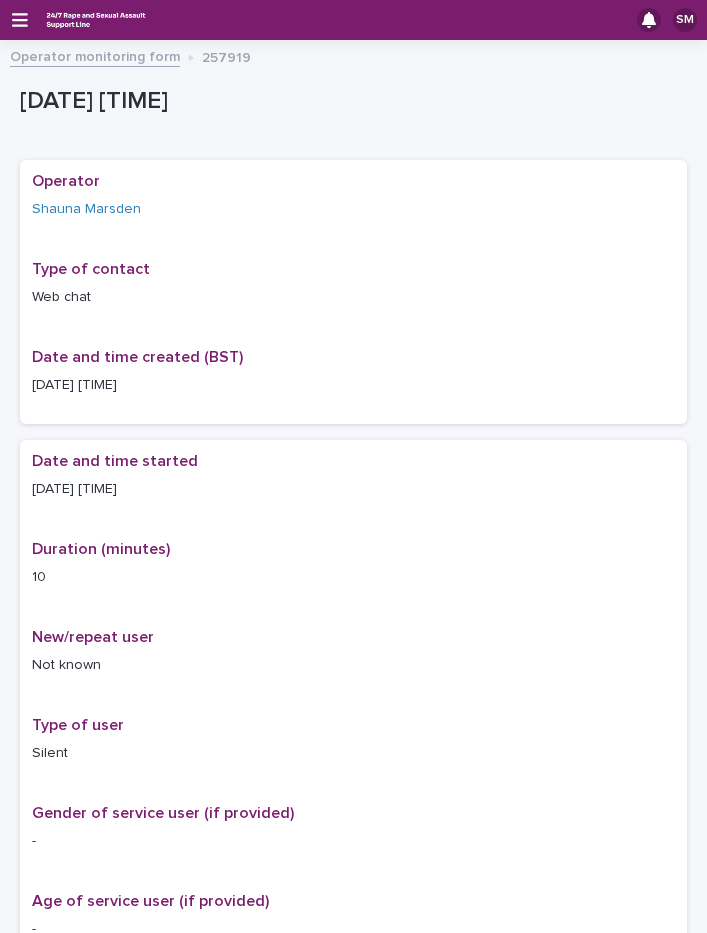 click on "Operator monitoring form" at bounding box center (95, 55) 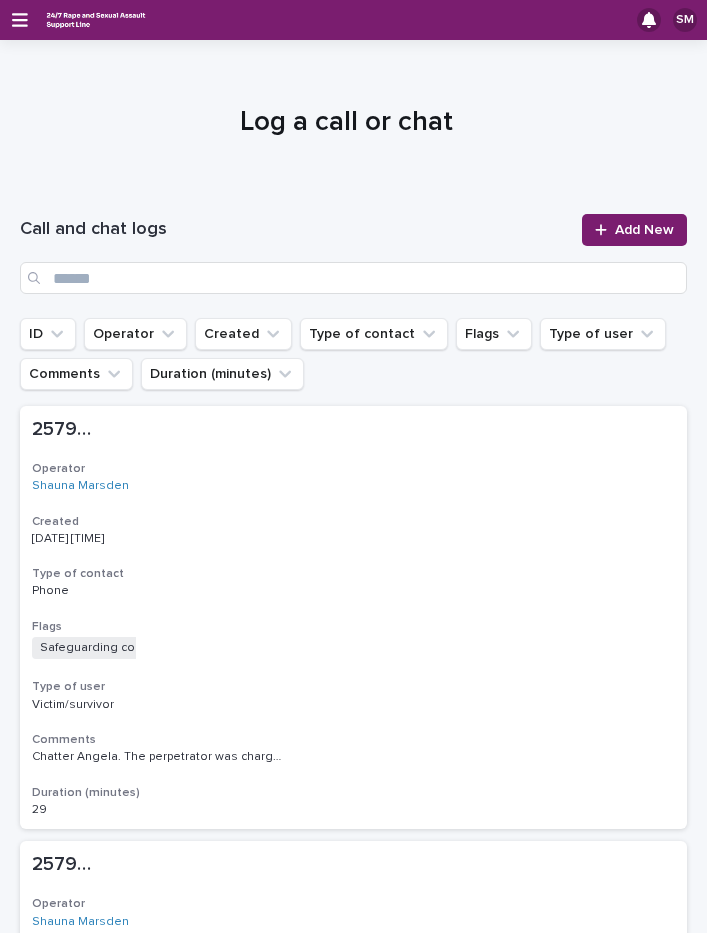 scroll, scrollTop: 0, scrollLeft: 0, axis: both 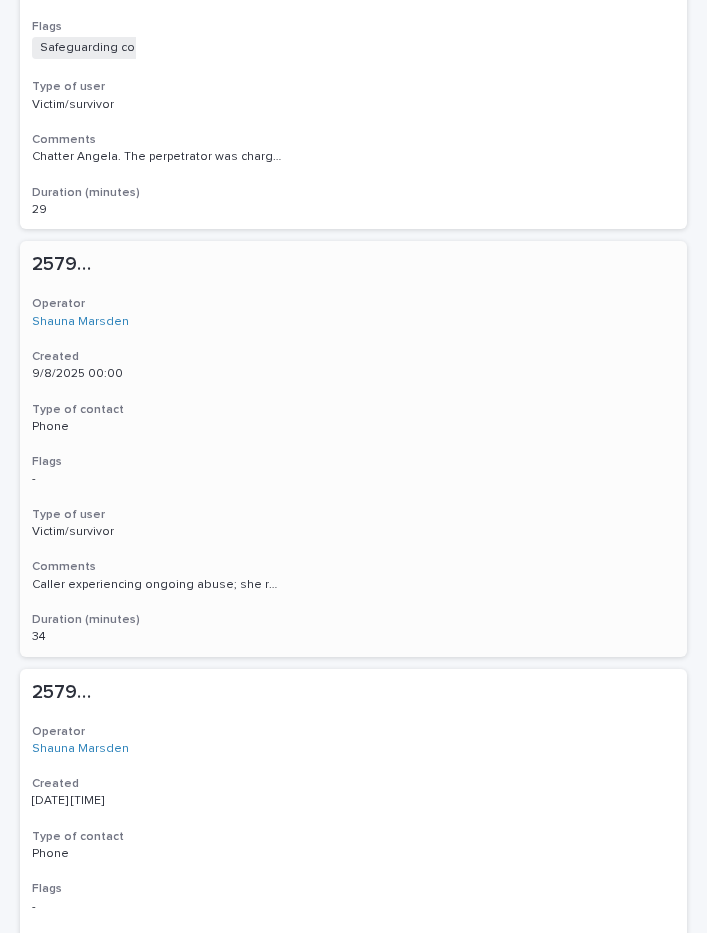 click on "Shauna Marsden" at bounding box center [353, 322] 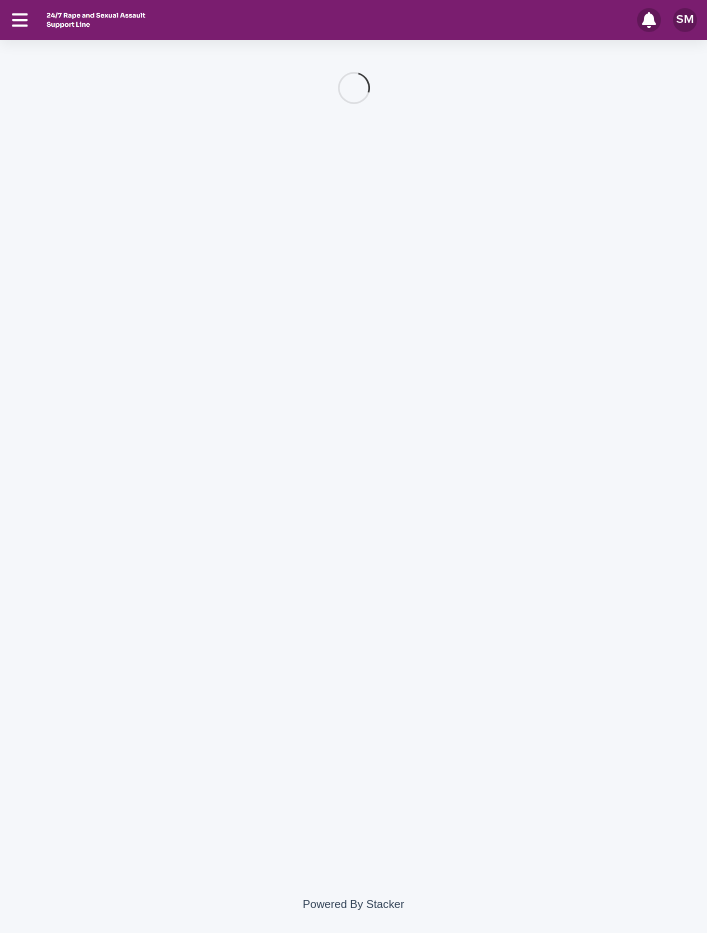 scroll, scrollTop: 0, scrollLeft: 0, axis: both 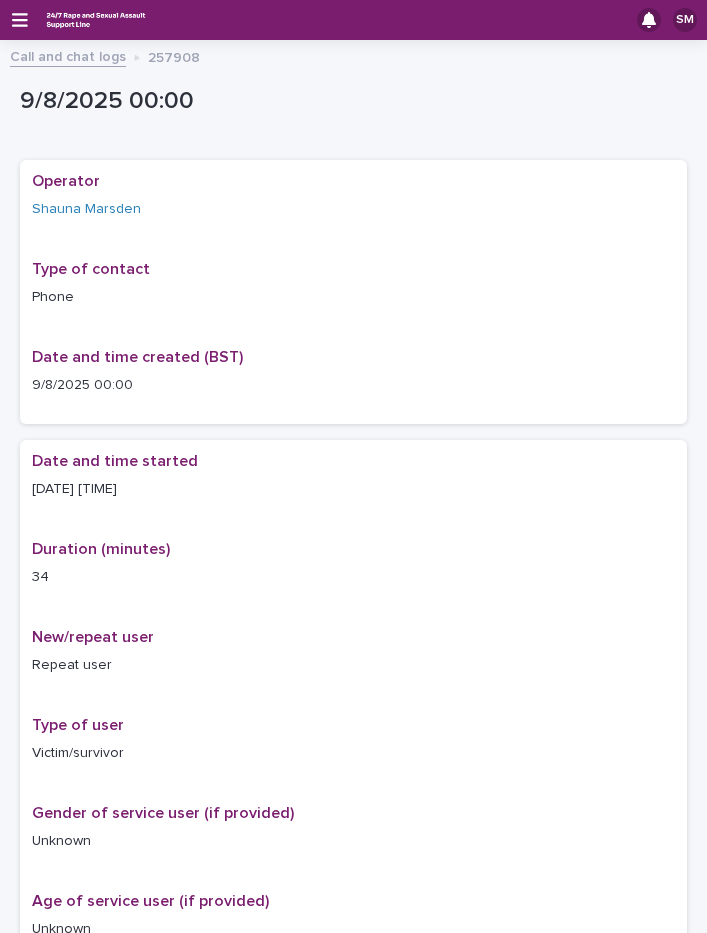 click on "Call and chat logs" at bounding box center [68, 55] 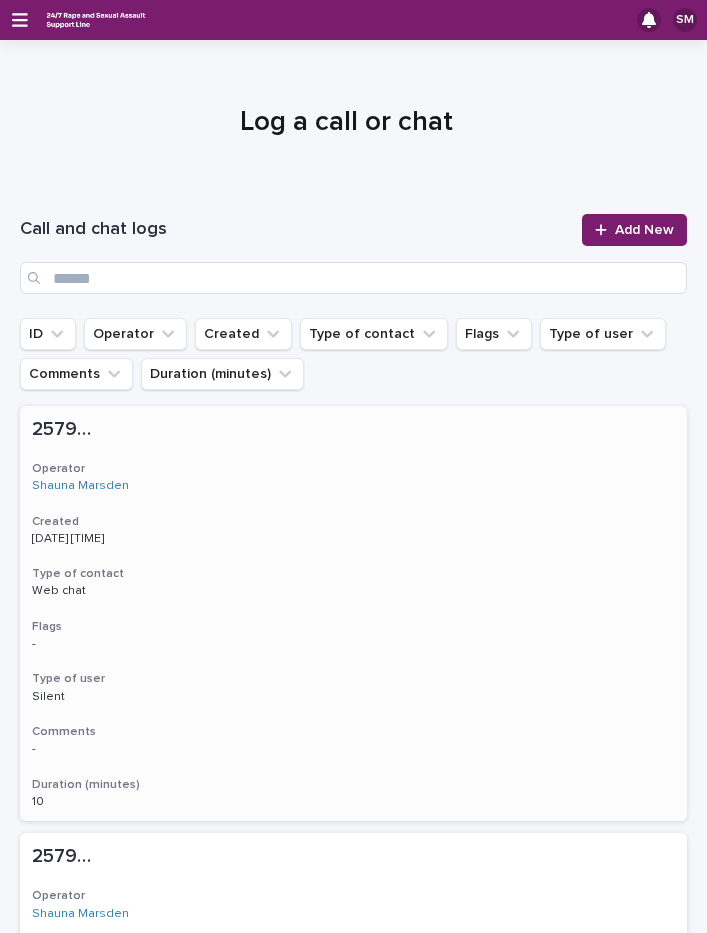 scroll, scrollTop: 100, scrollLeft: 0, axis: vertical 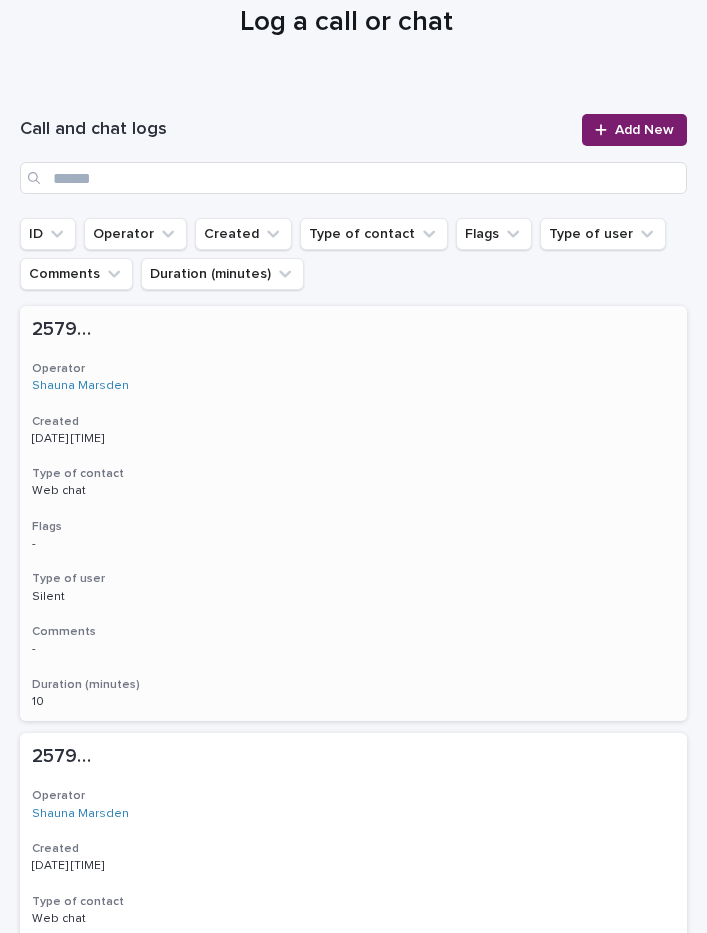 click on "Operator" at bounding box center [353, 369] 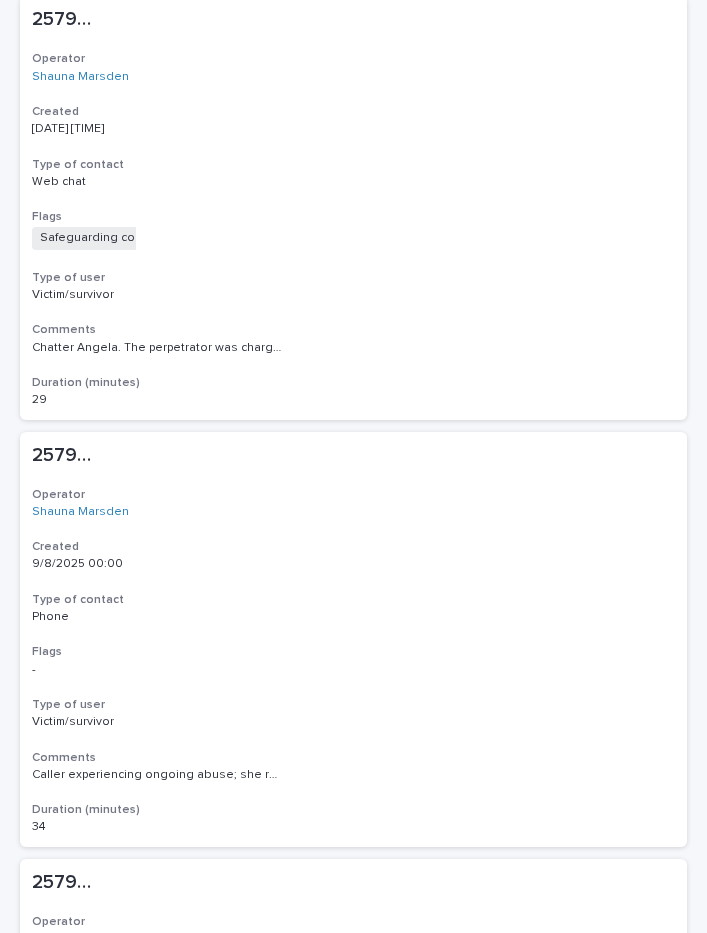 scroll, scrollTop: 900, scrollLeft: 0, axis: vertical 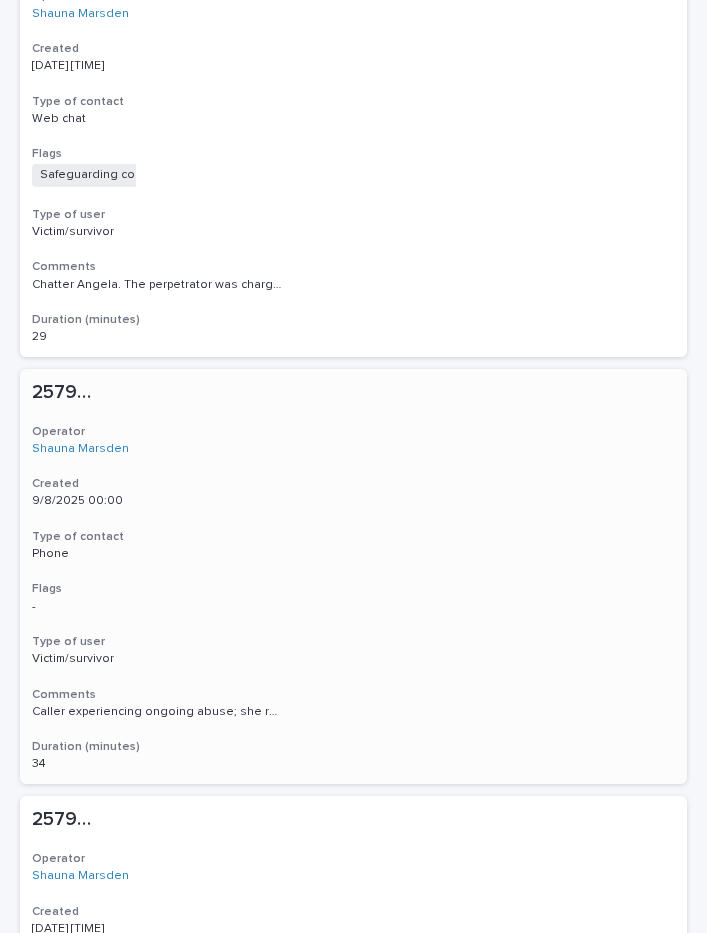 click on "9/8/2025 00:00" at bounding box center (353, 501) 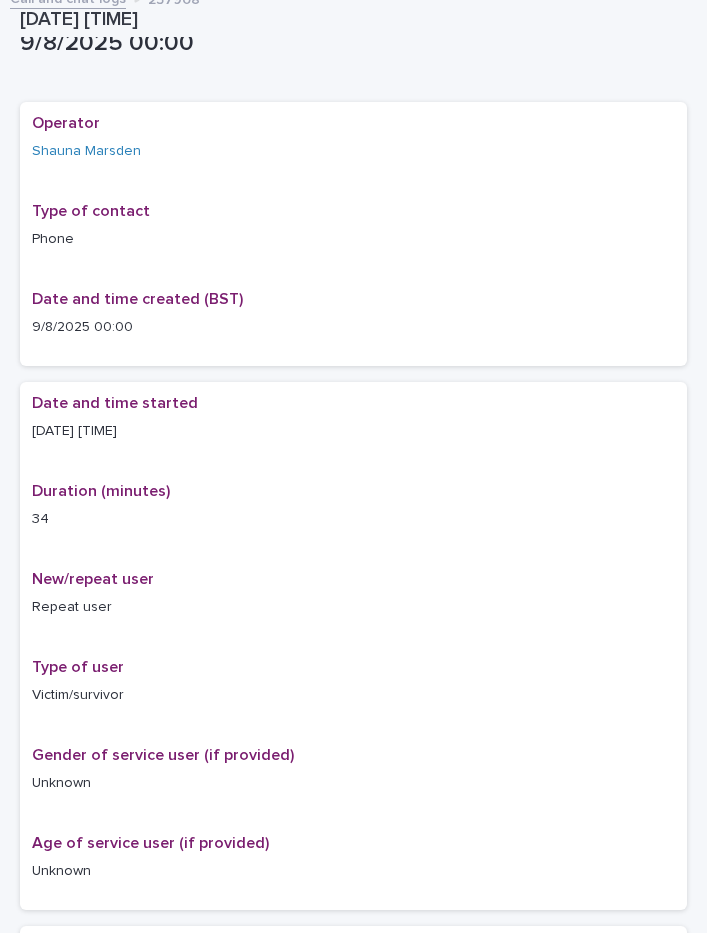 scroll, scrollTop: 0, scrollLeft: 0, axis: both 